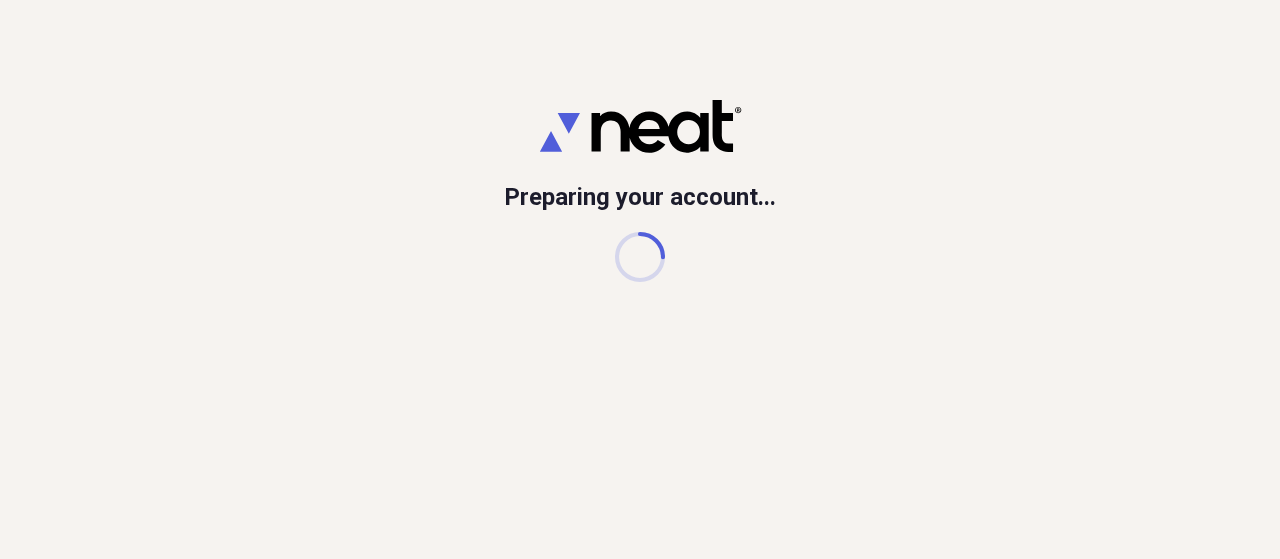 scroll, scrollTop: 0, scrollLeft: 0, axis: both 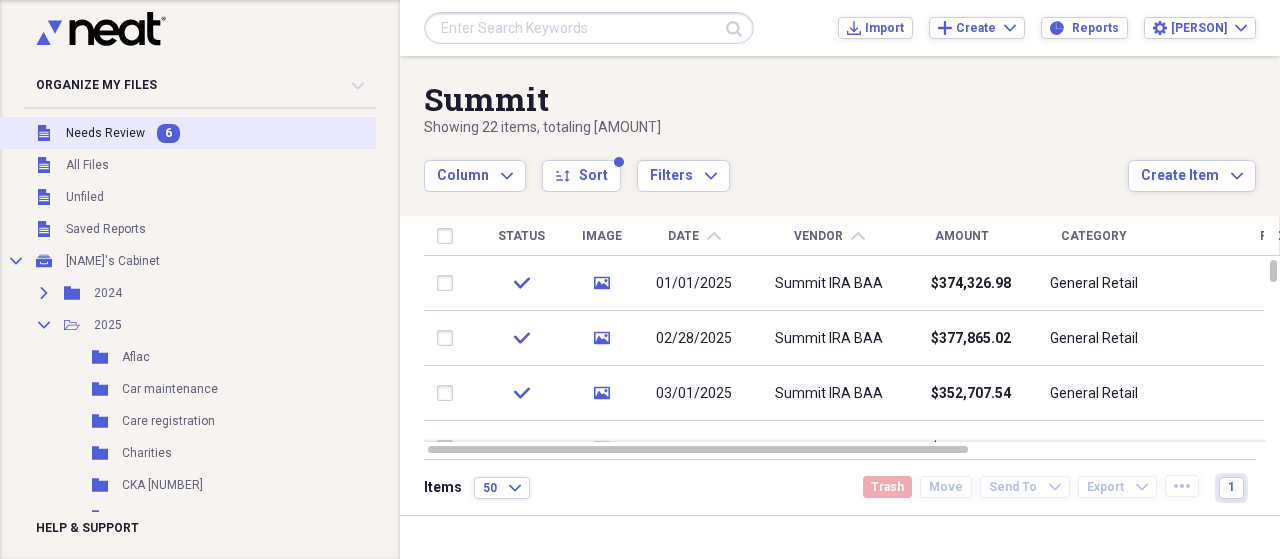click on "Needs Review" at bounding box center (105, 133) 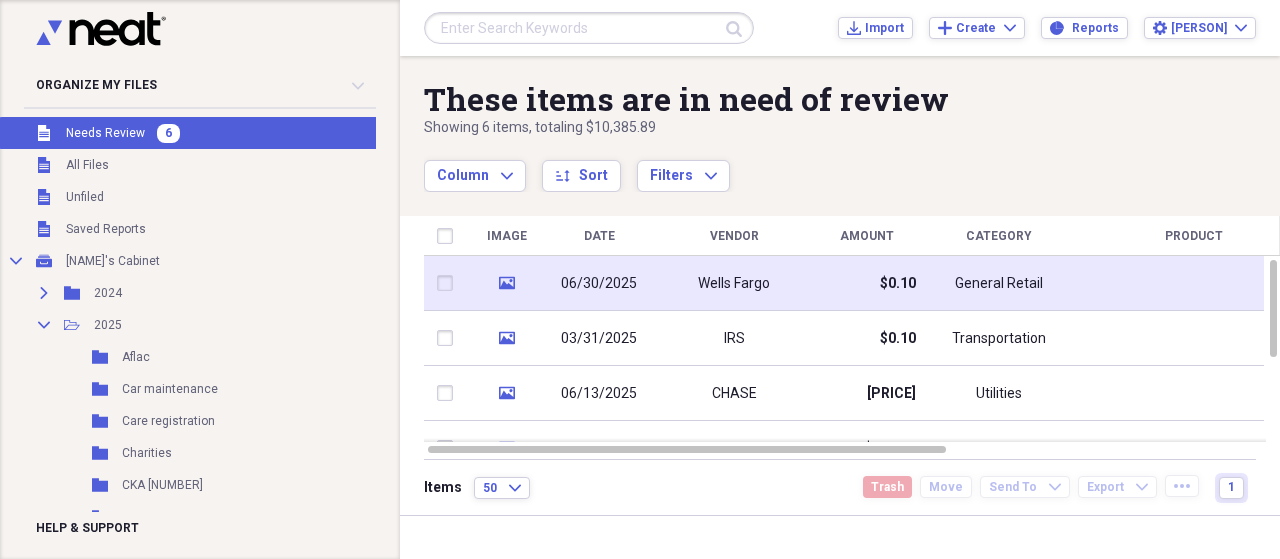 click on "06/30/2025" at bounding box center (599, 284) 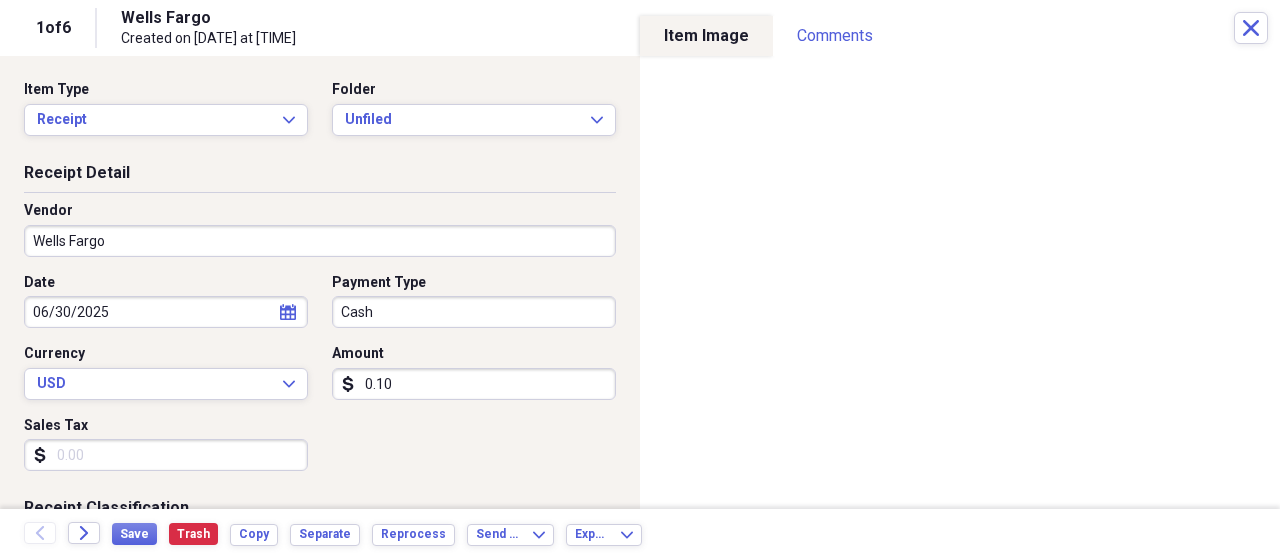 click on "Wells Fargo" at bounding box center [320, 241] 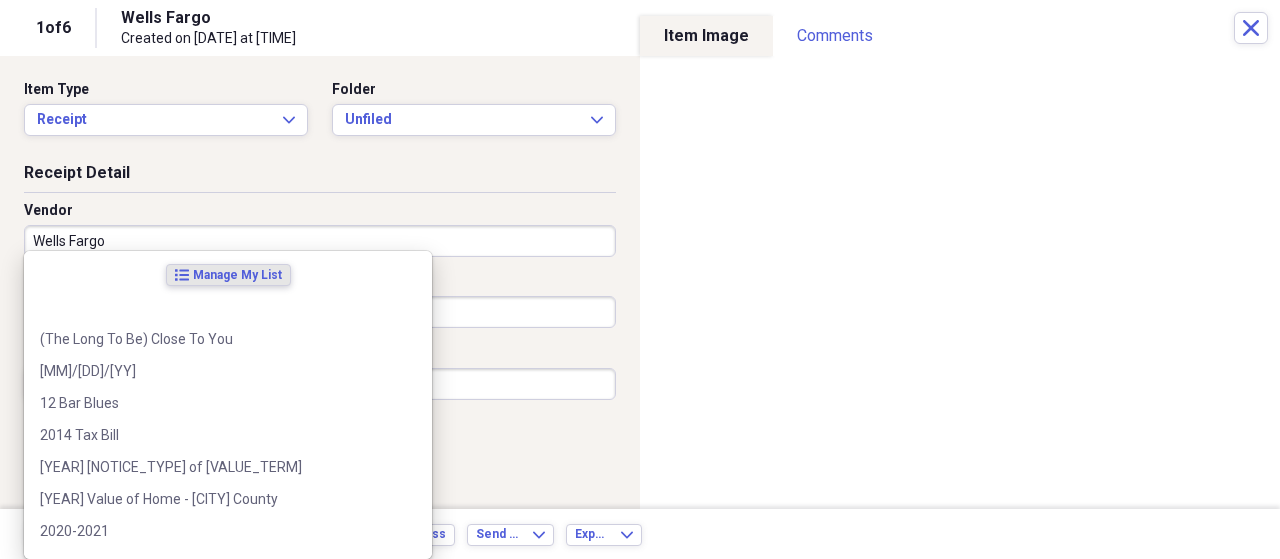 click on "Wells Fargo" at bounding box center (320, 241) 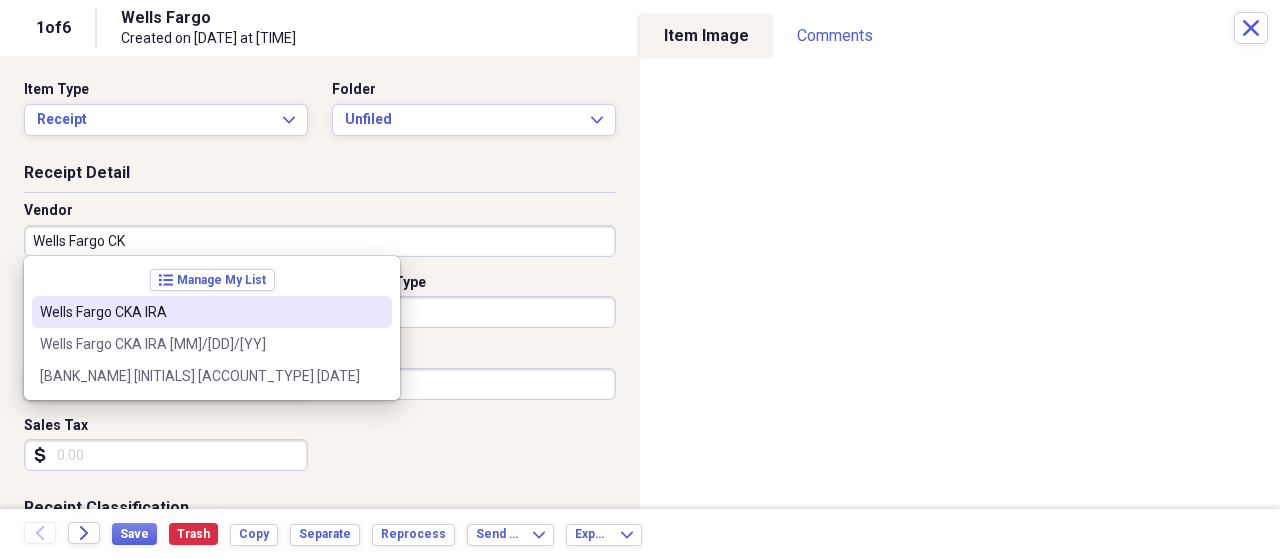 click on "Wells Fargo CKA IRA" at bounding box center (200, 312) 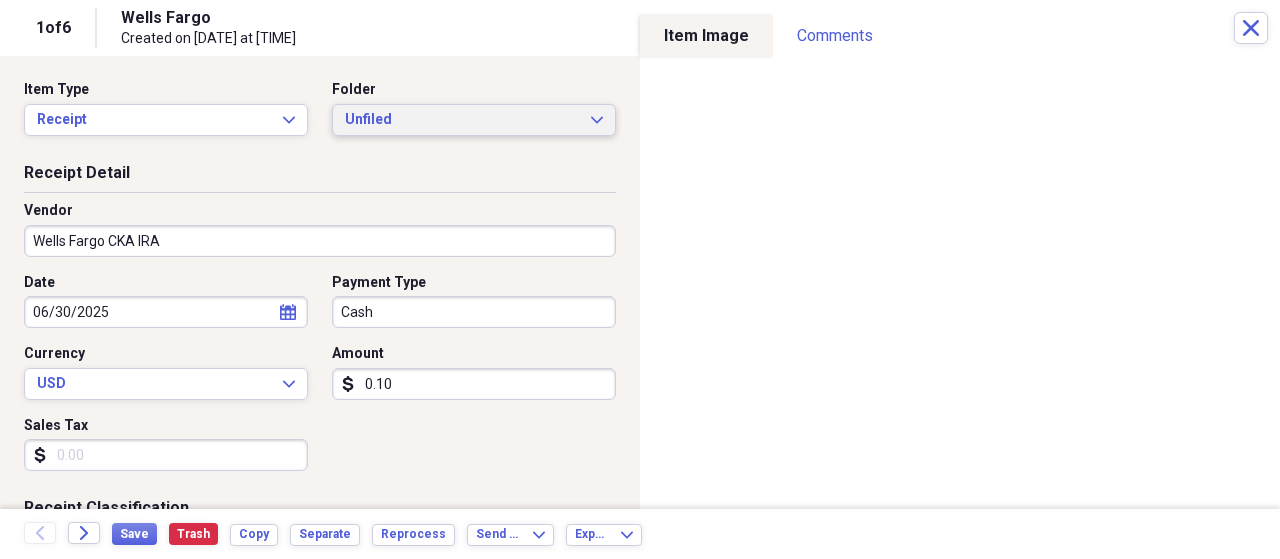 click on "Unfiled Expand" at bounding box center [474, 120] 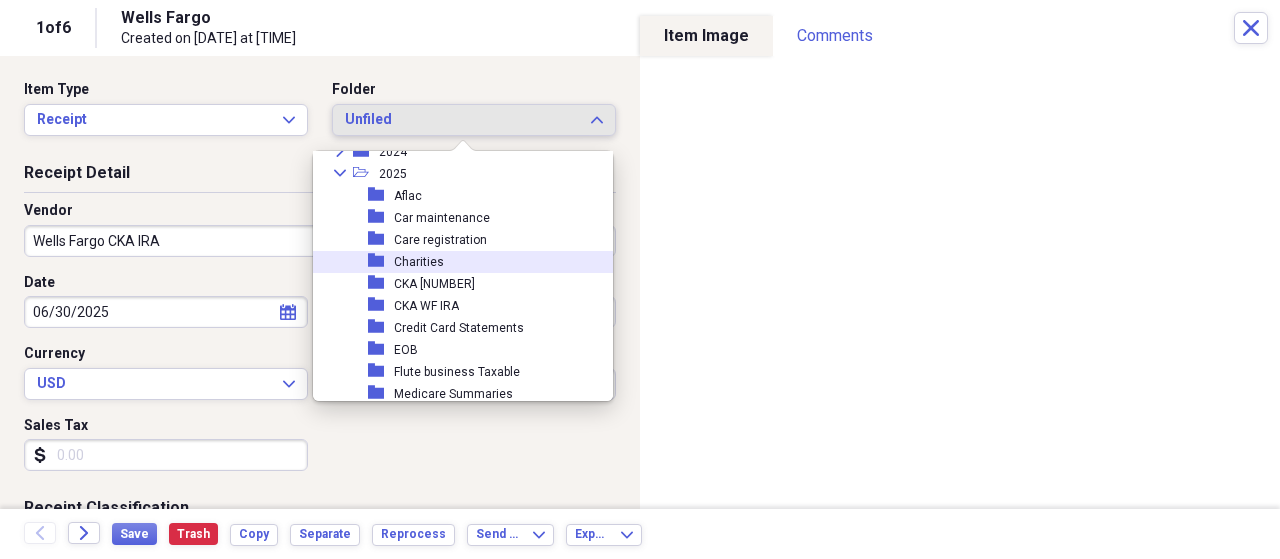 scroll, scrollTop: 100, scrollLeft: 0, axis: vertical 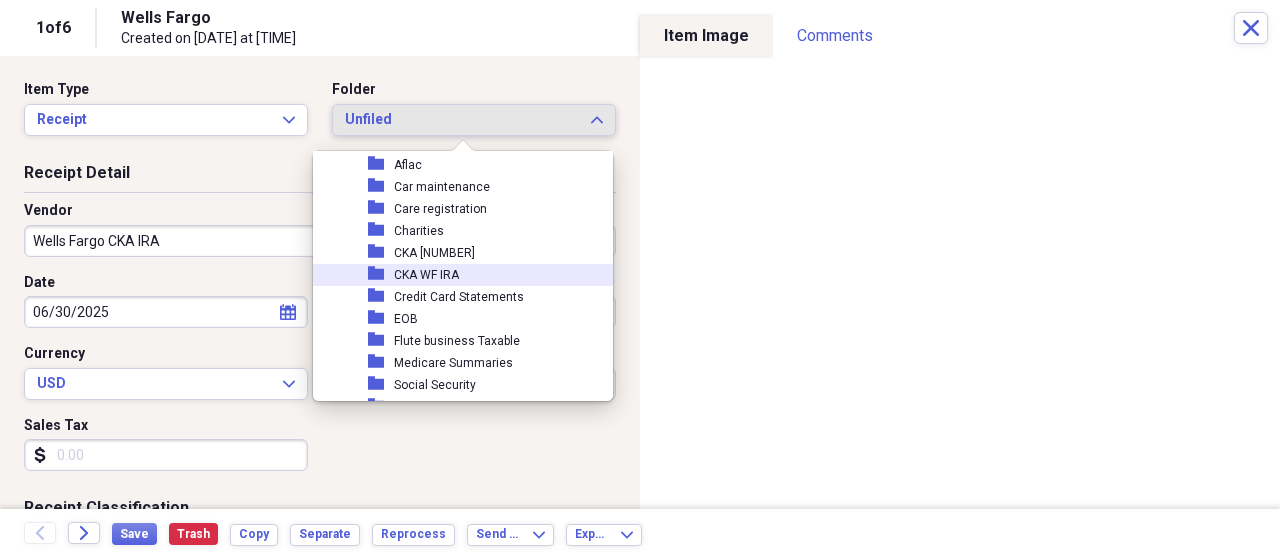 click on "[FOLDER_TERM] [INITIALS] [ACCOUNT_TYPE] [ACCOUNT_TYPE]" at bounding box center (455, 275) 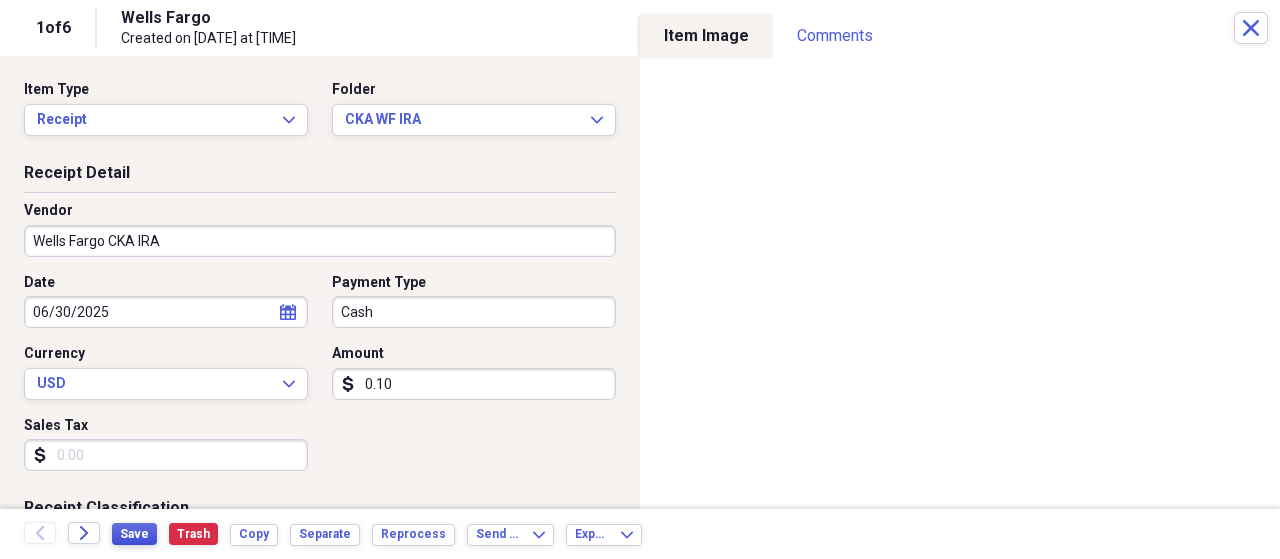 click on "Save" at bounding box center (134, 534) 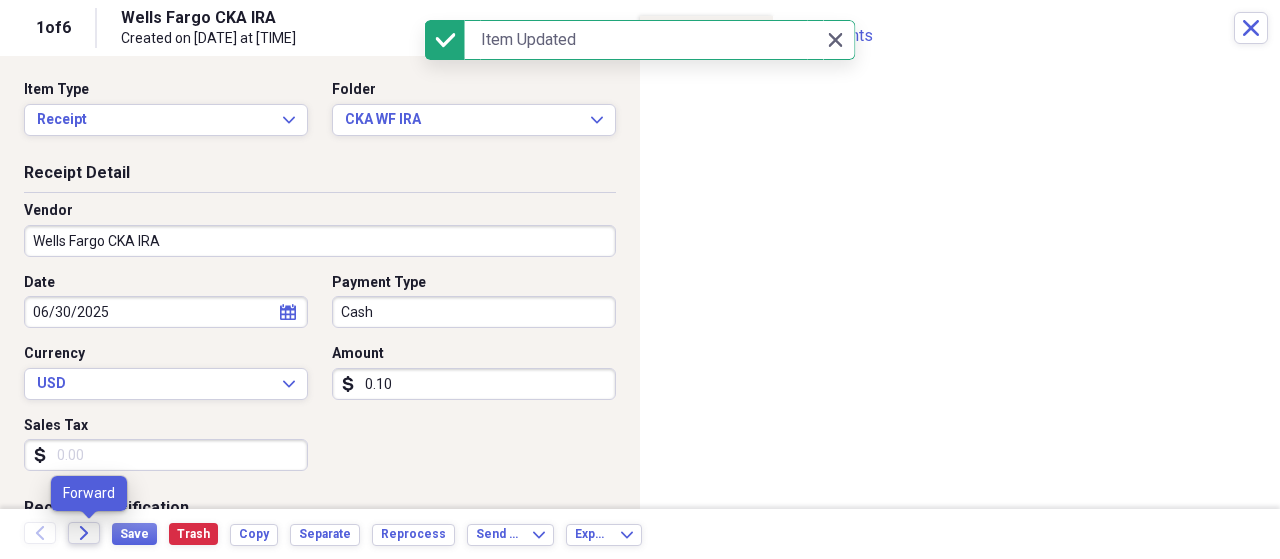 click on "Forward" 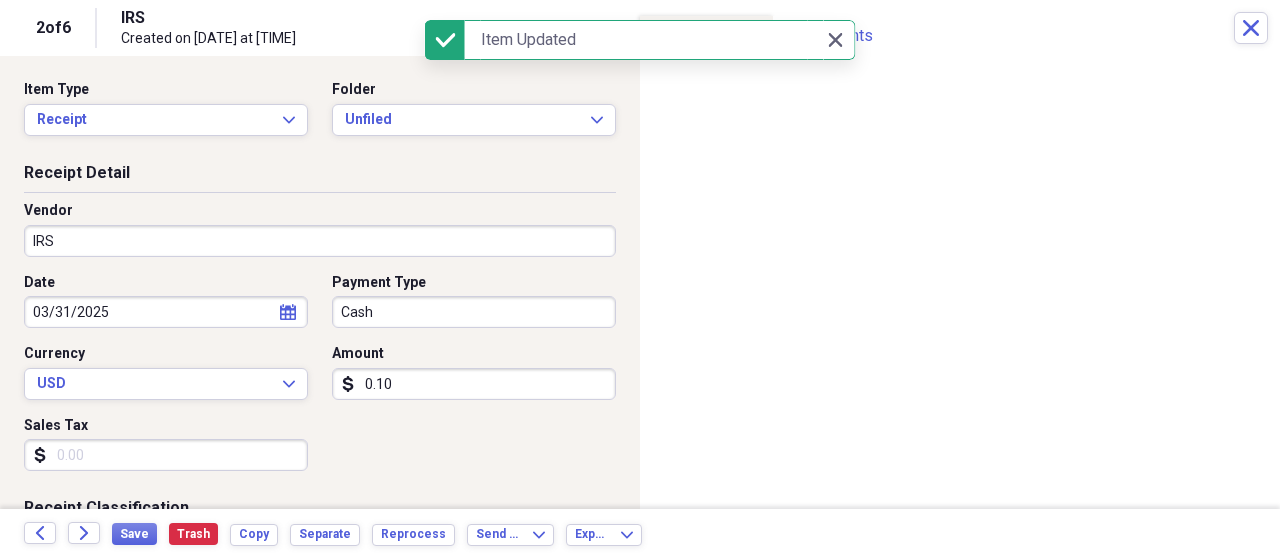 click on "IRS" at bounding box center [320, 241] 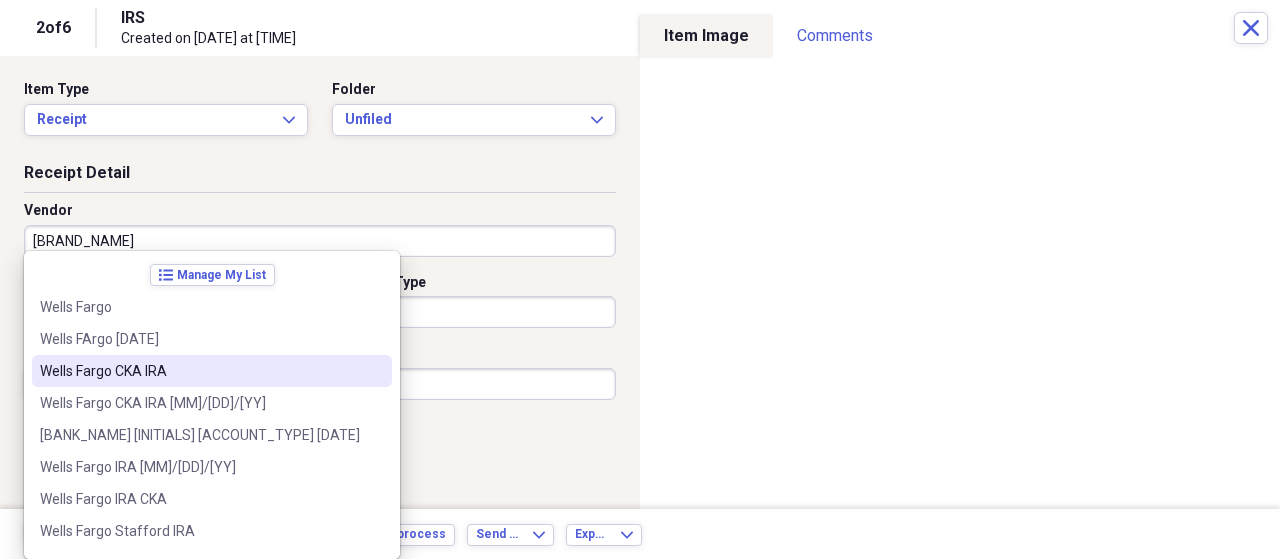 click on "Wells Fargo CKA IRA" at bounding box center [200, 371] 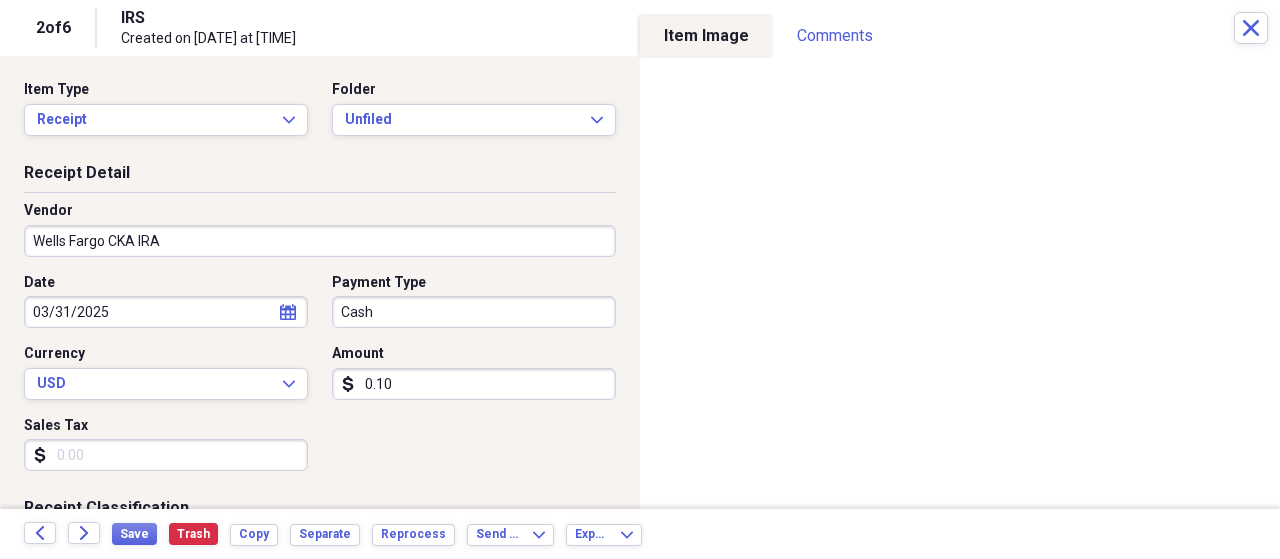 type on "General Retail" 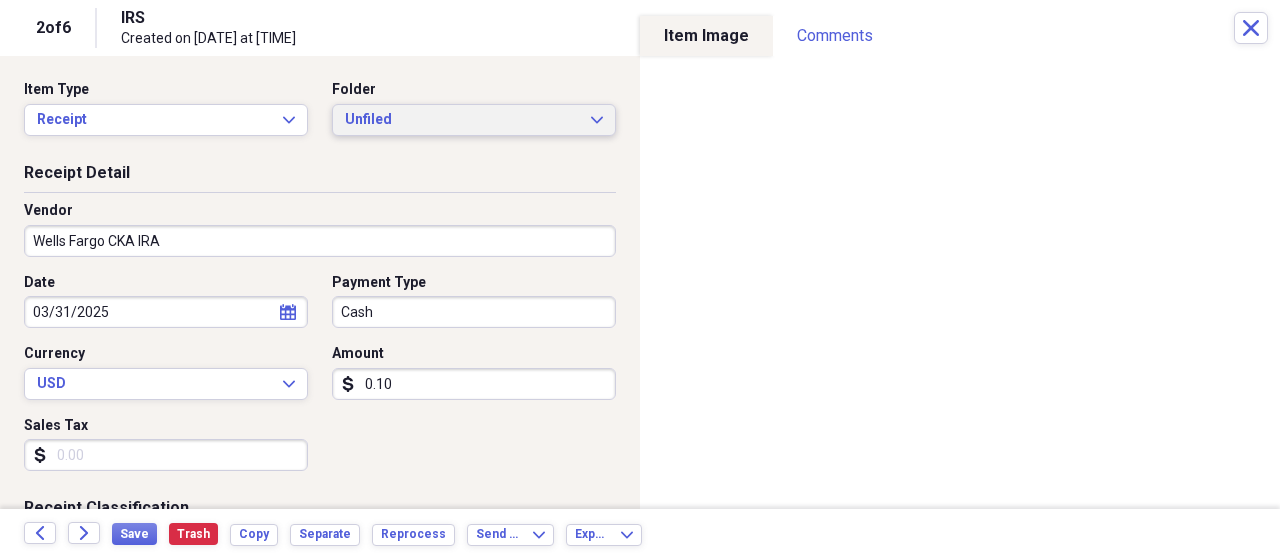 click on "Unfiled Expand" at bounding box center (474, 120) 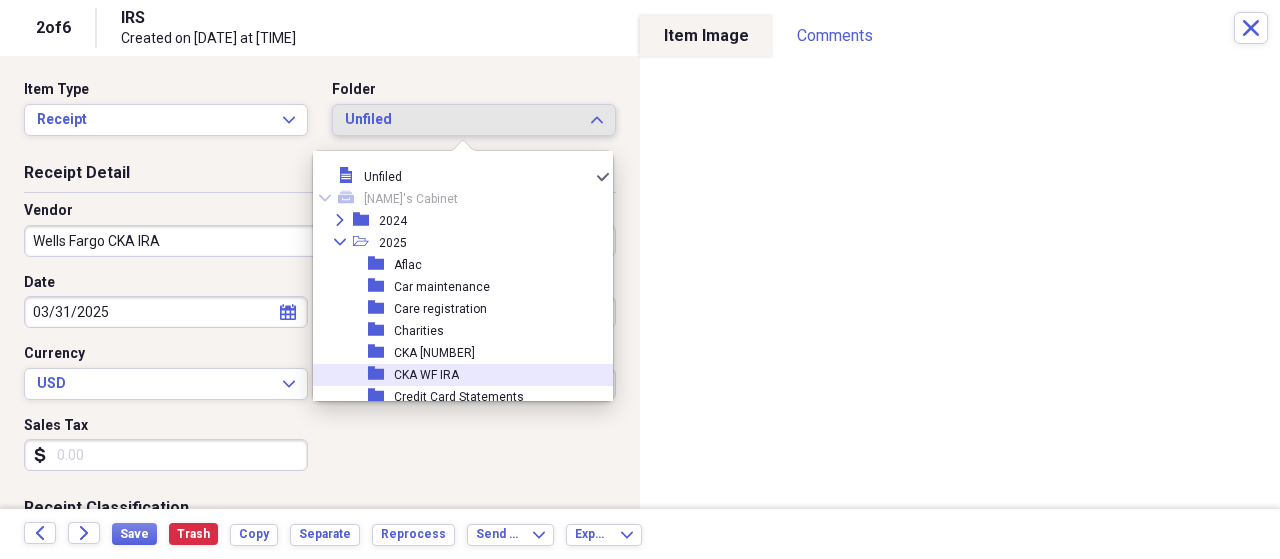 click on "CKA WF IRA" at bounding box center [426, 375] 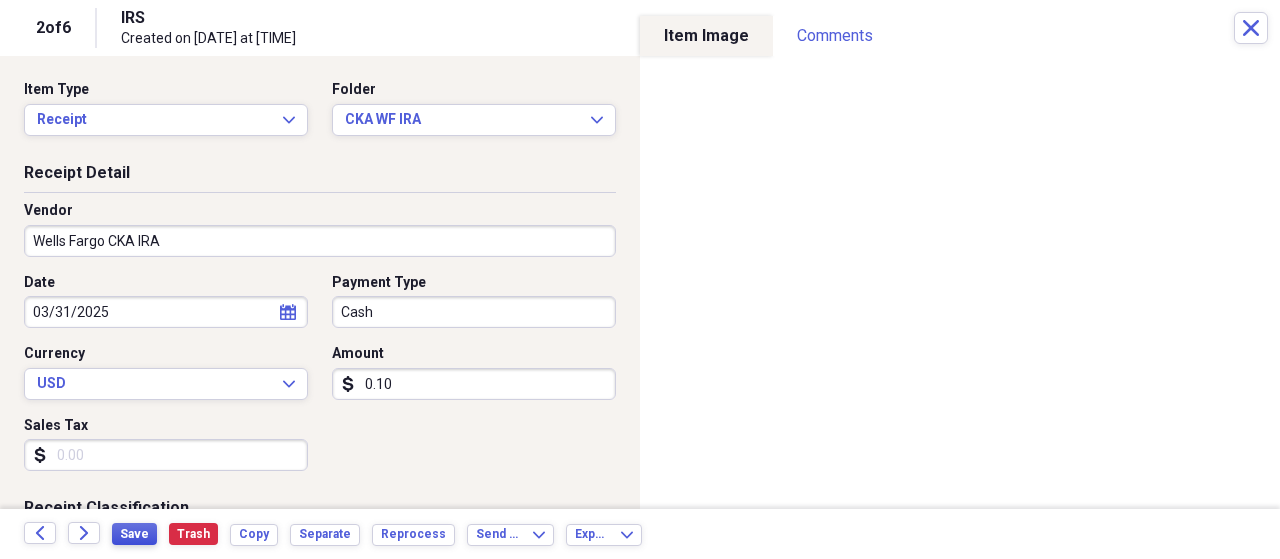 click on "Save" at bounding box center [134, 534] 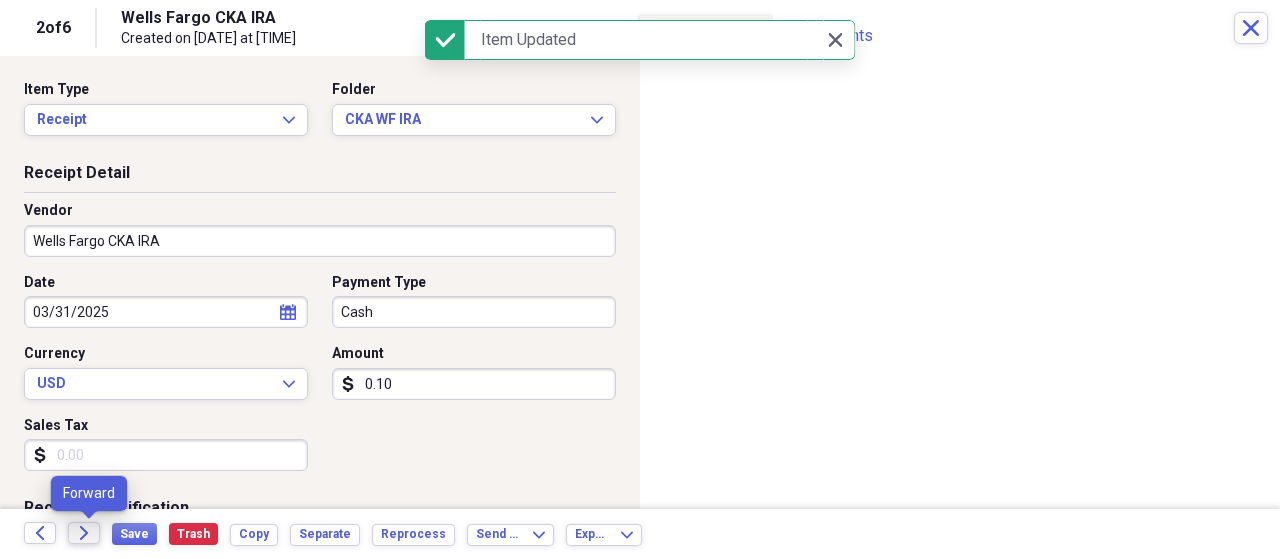 click on "Forward" 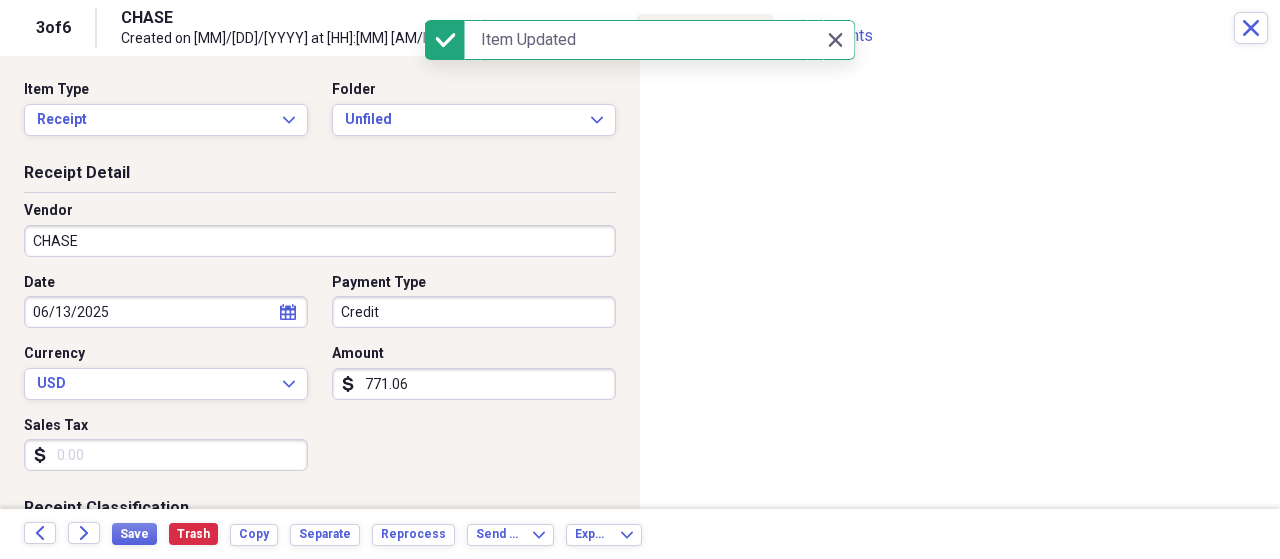click on "CHASE" at bounding box center (320, 241) 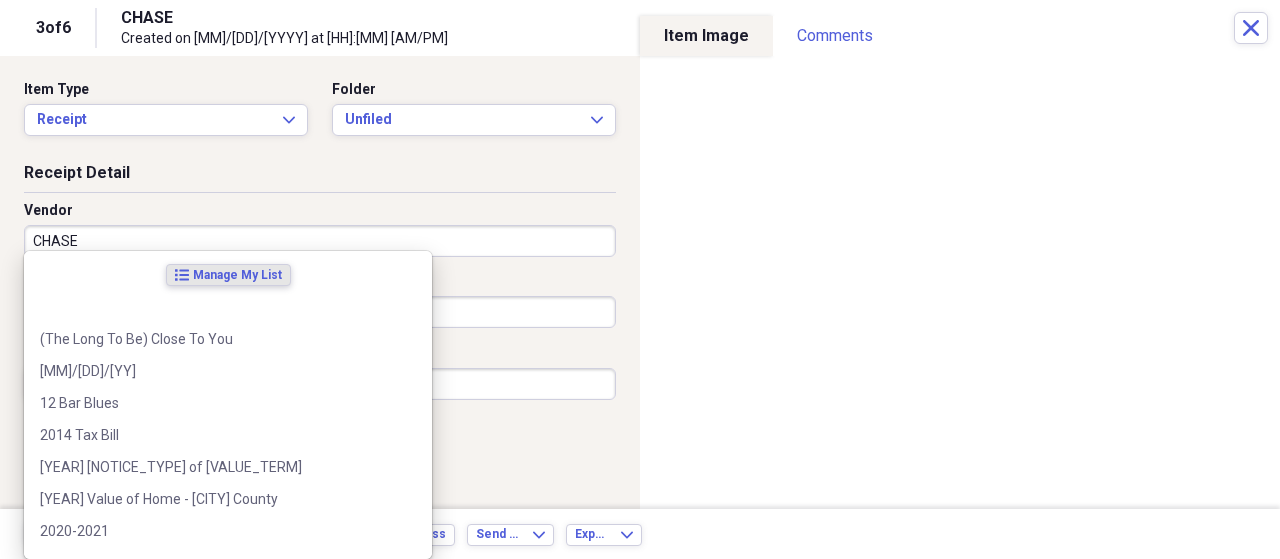 click on "CHASE" at bounding box center [320, 241] 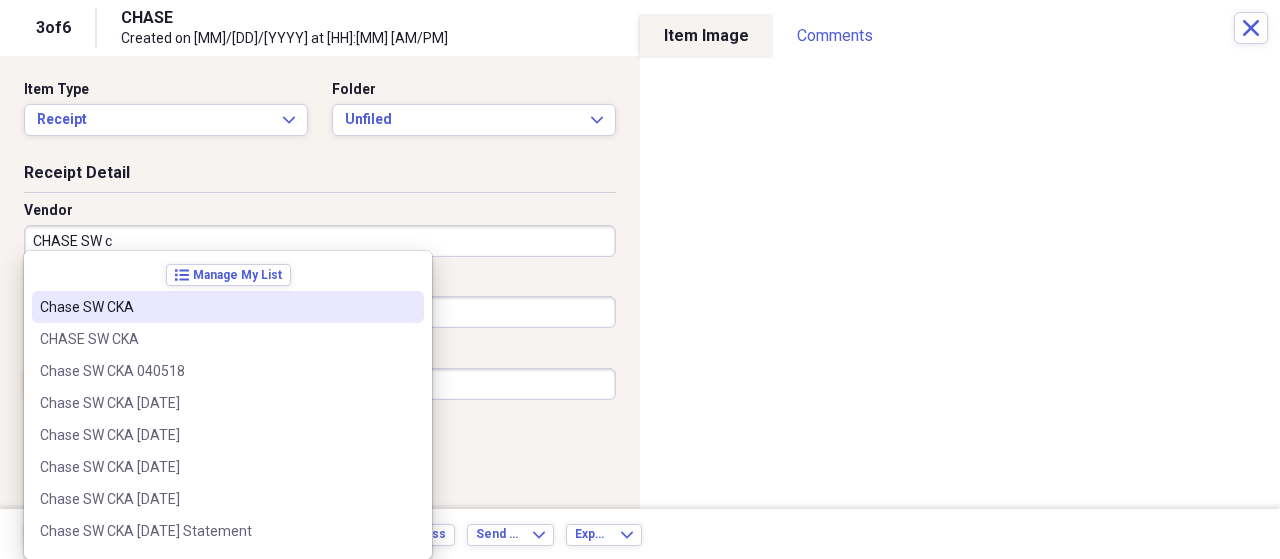click on "Chase SW CKA" at bounding box center [216, 307] 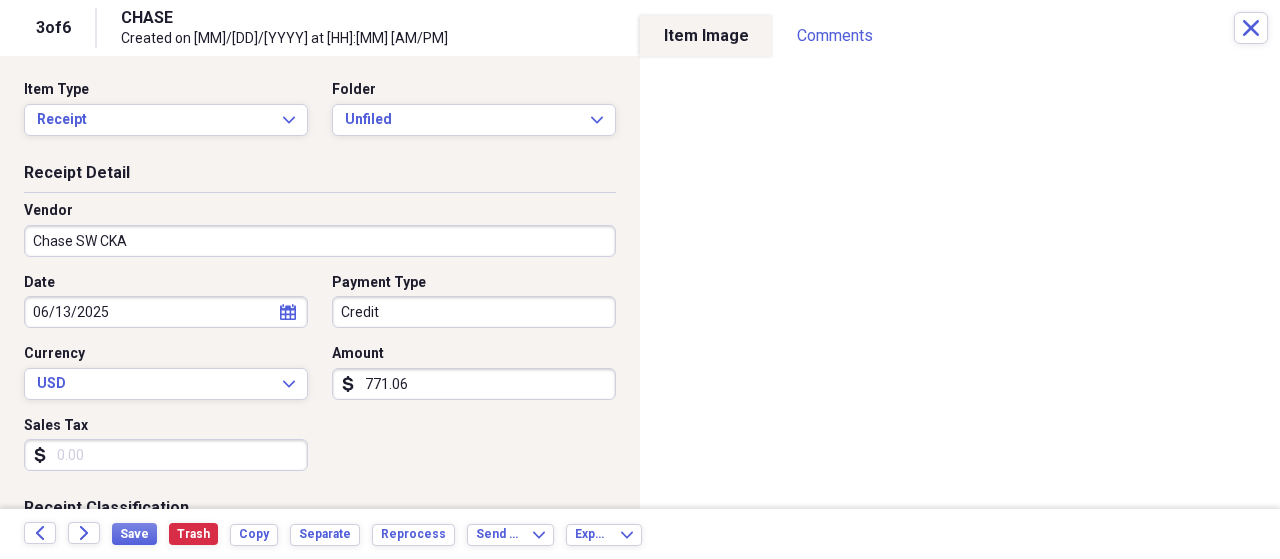 type on "Car Rental" 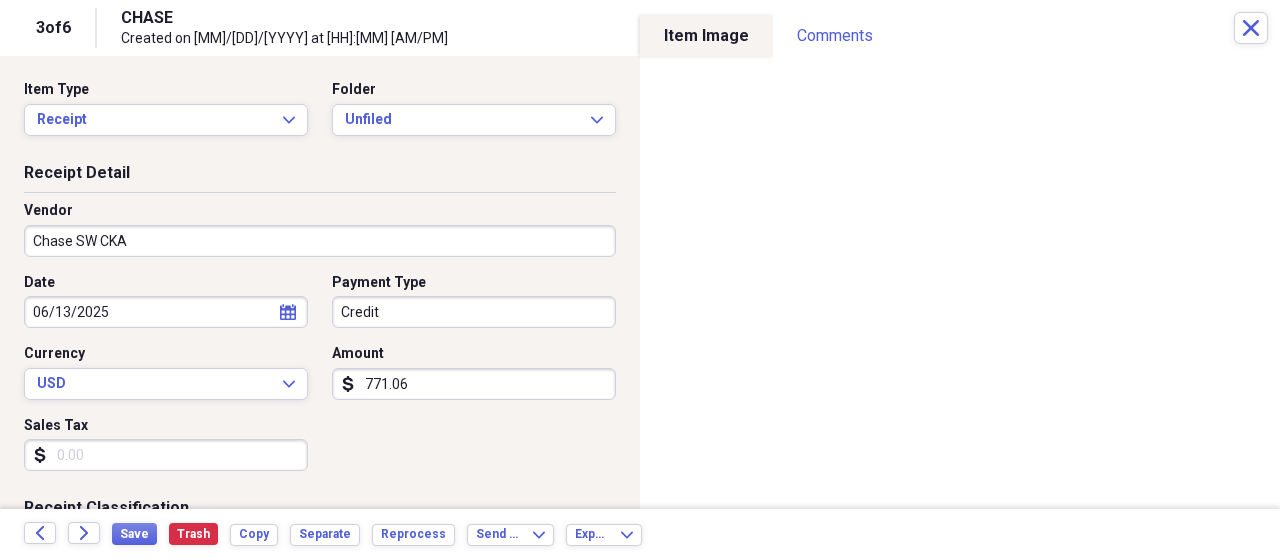 click on "calendar" 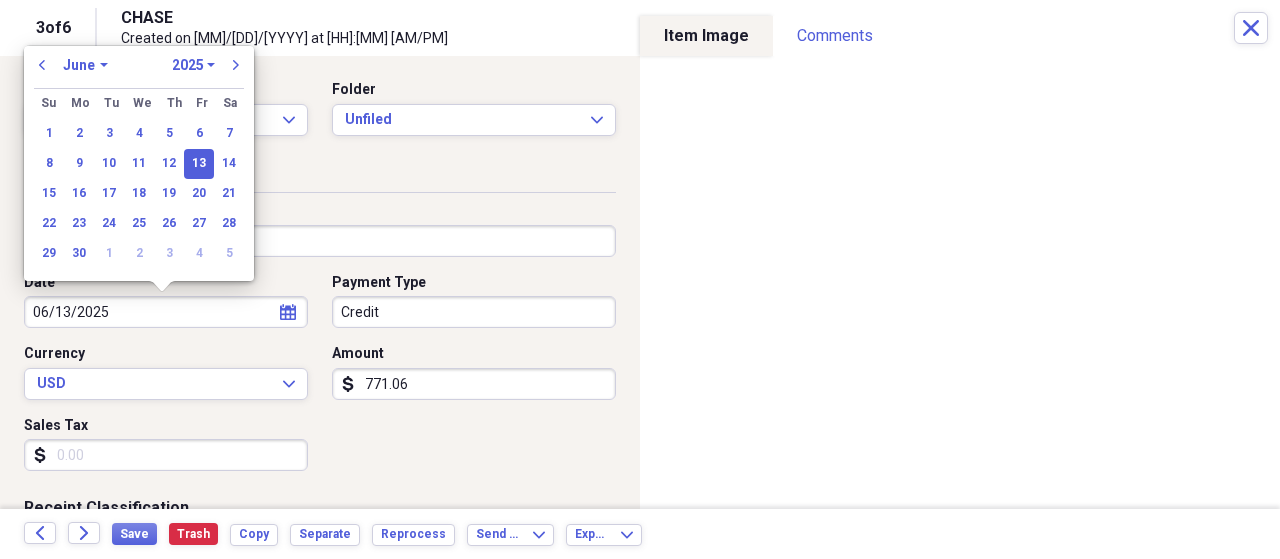 click on "January February March April May June July August September October November December" at bounding box center (85, 65) 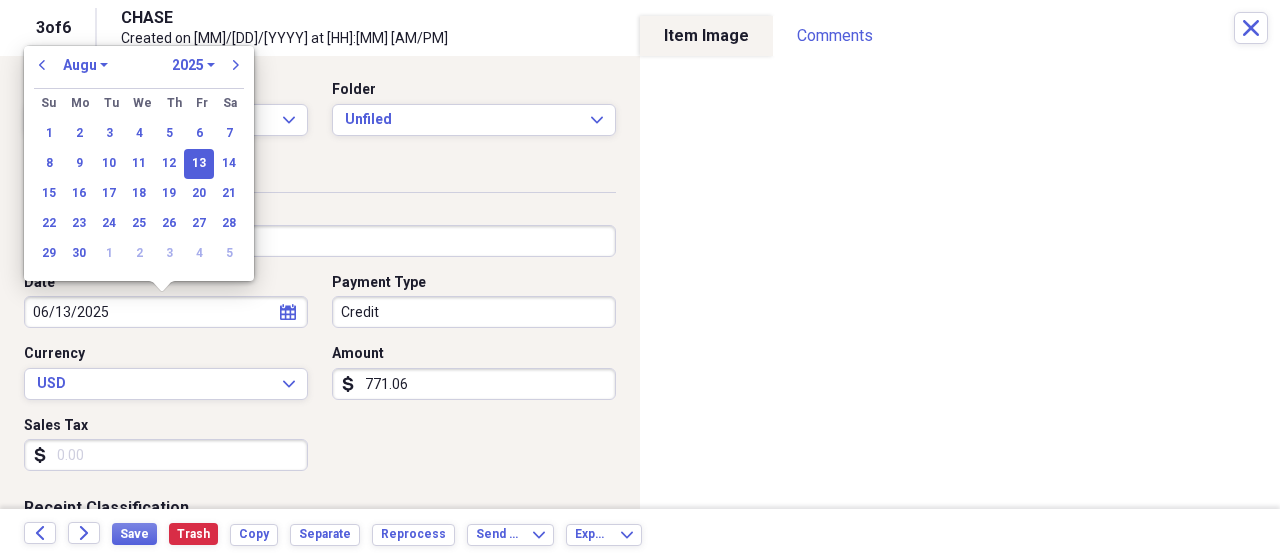 click on "January February March April May June July August September October November December" at bounding box center [85, 65] 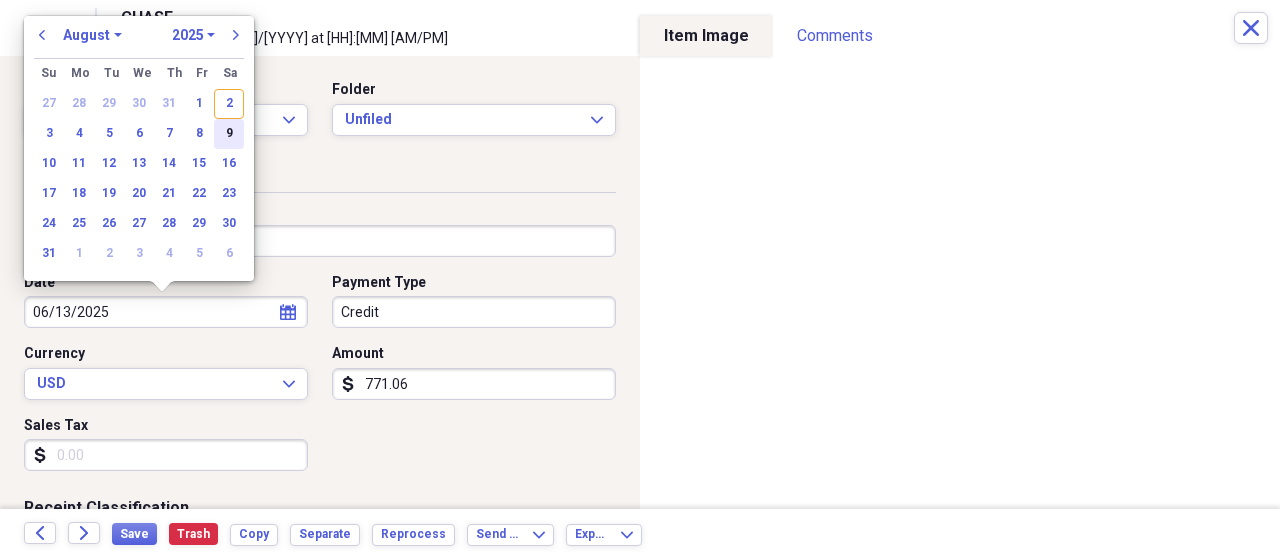 click on "9" at bounding box center (229, 134) 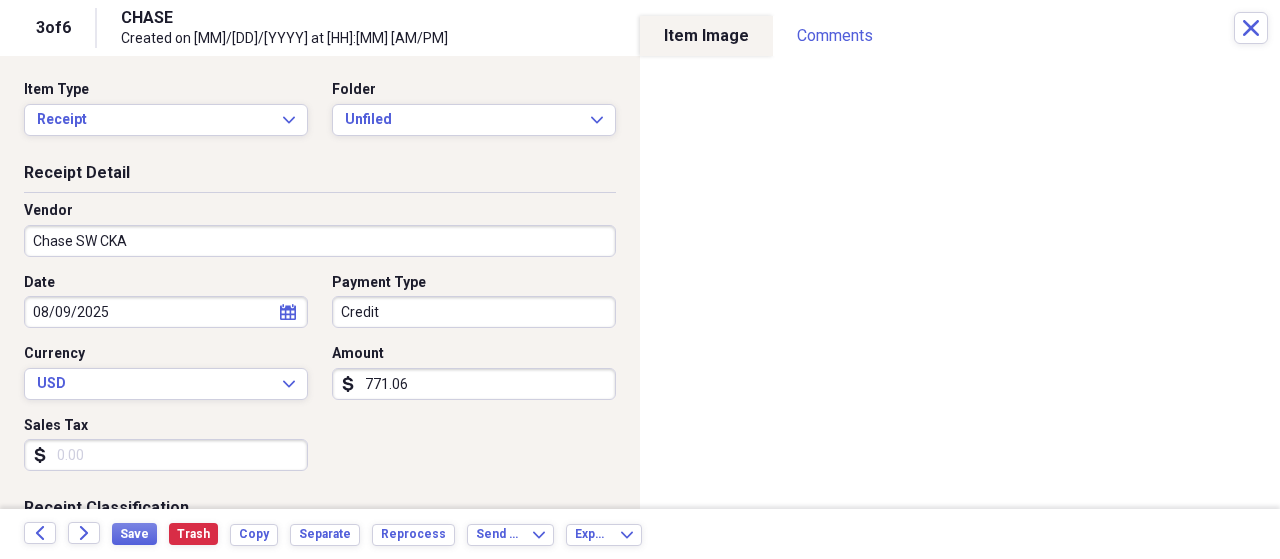 click 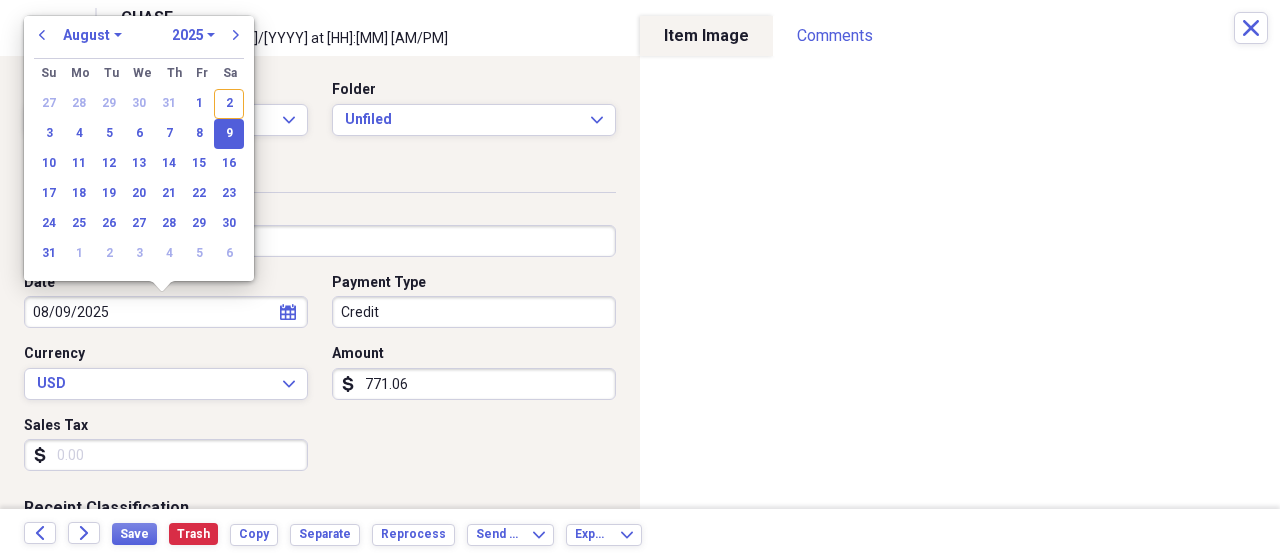 click on "January February March April May June July August September October November December" at bounding box center (92, 35) 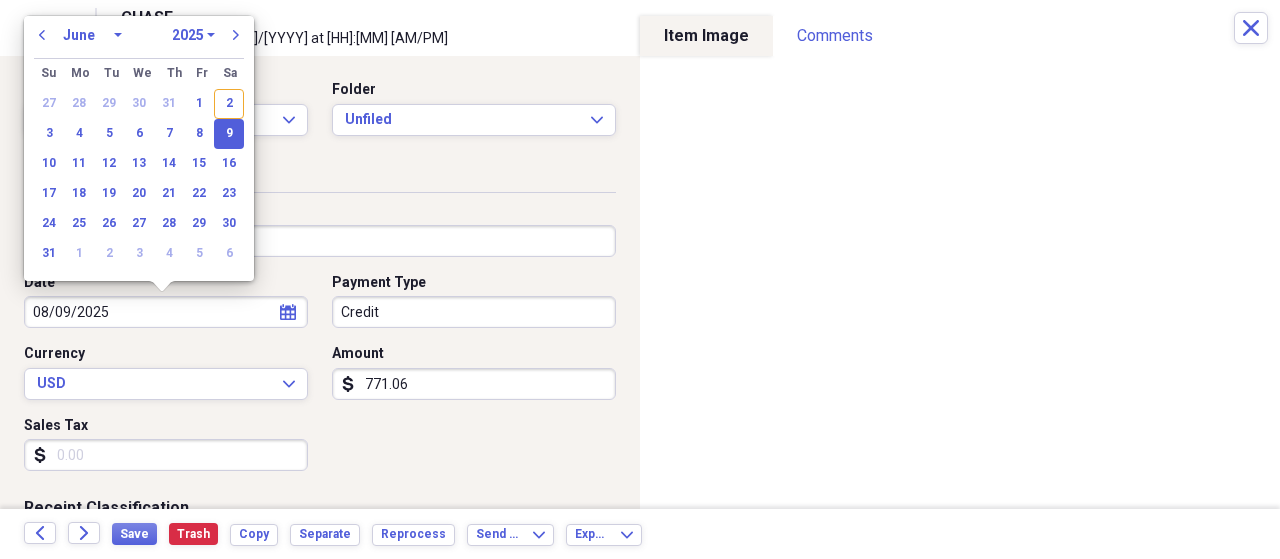 click on "January February March April May June July August September October November December" at bounding box center (92, 35) 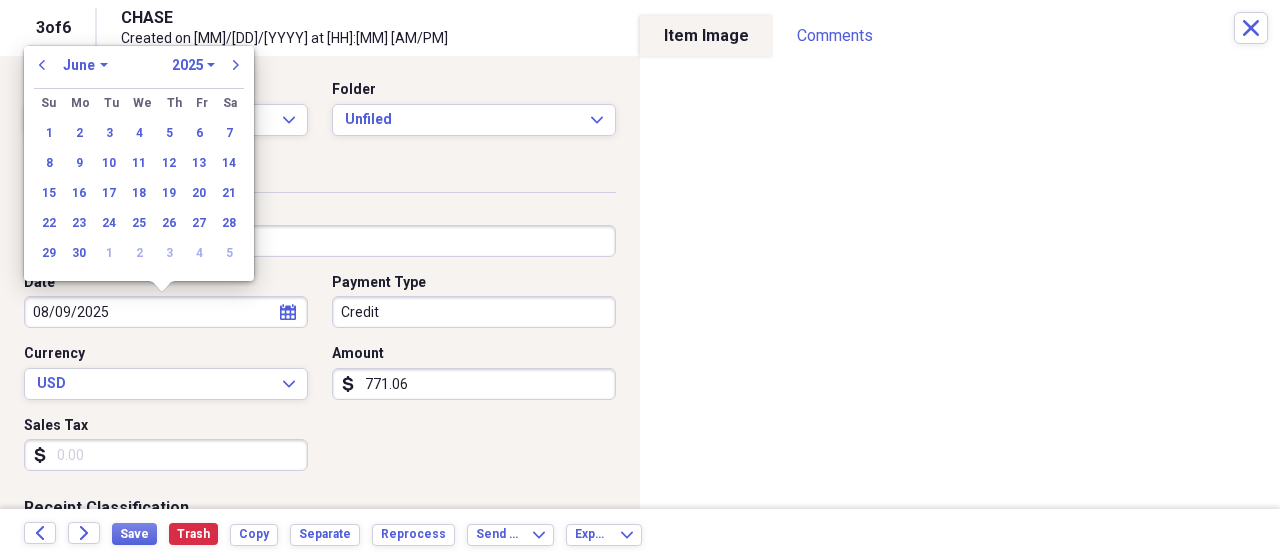 click on "January February March April May June July August September October November December" at bounding box center (85, 65) 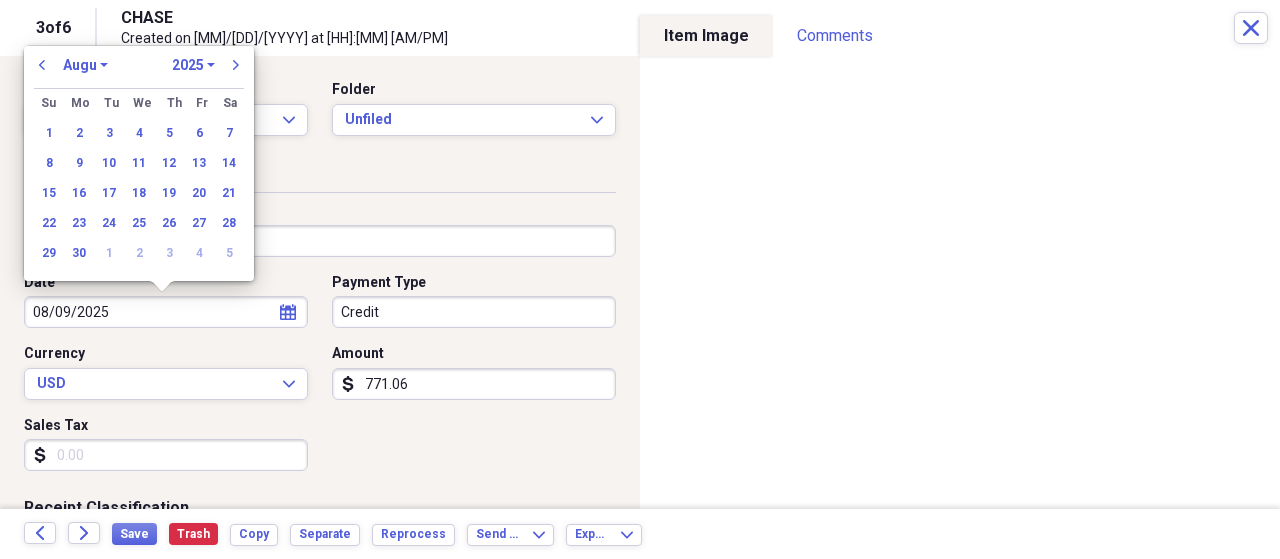 click on "January February March April May June July August September October November December" at bounding box center (85, 65) 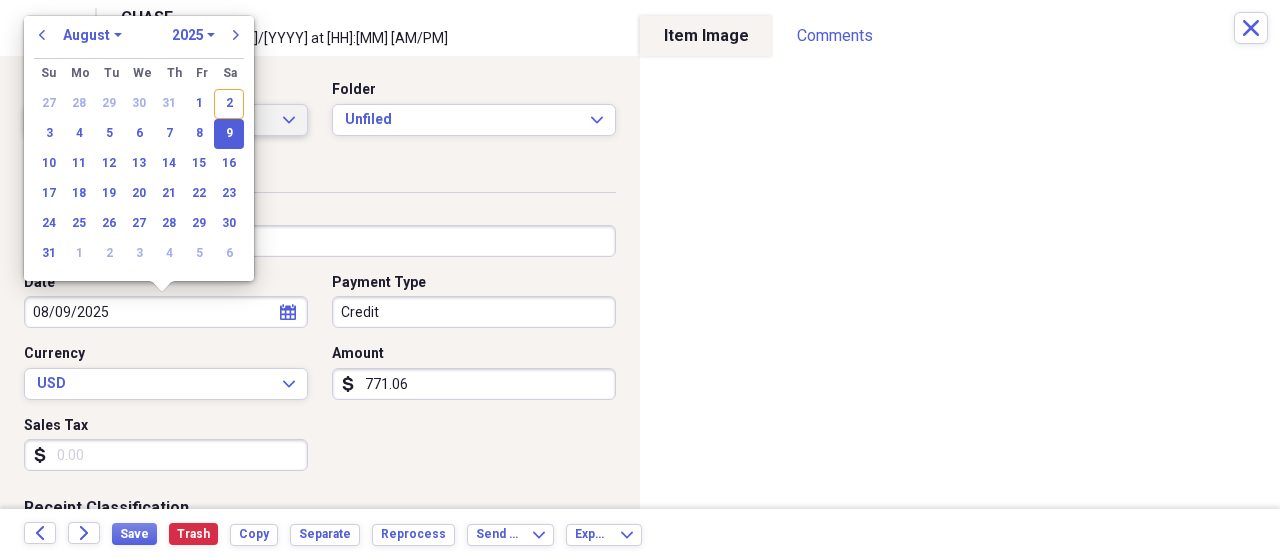 drag, startPoint x: 235, startPoint y: 128, endPoint x: 226, endPoint y: 133, distance: 10.29563 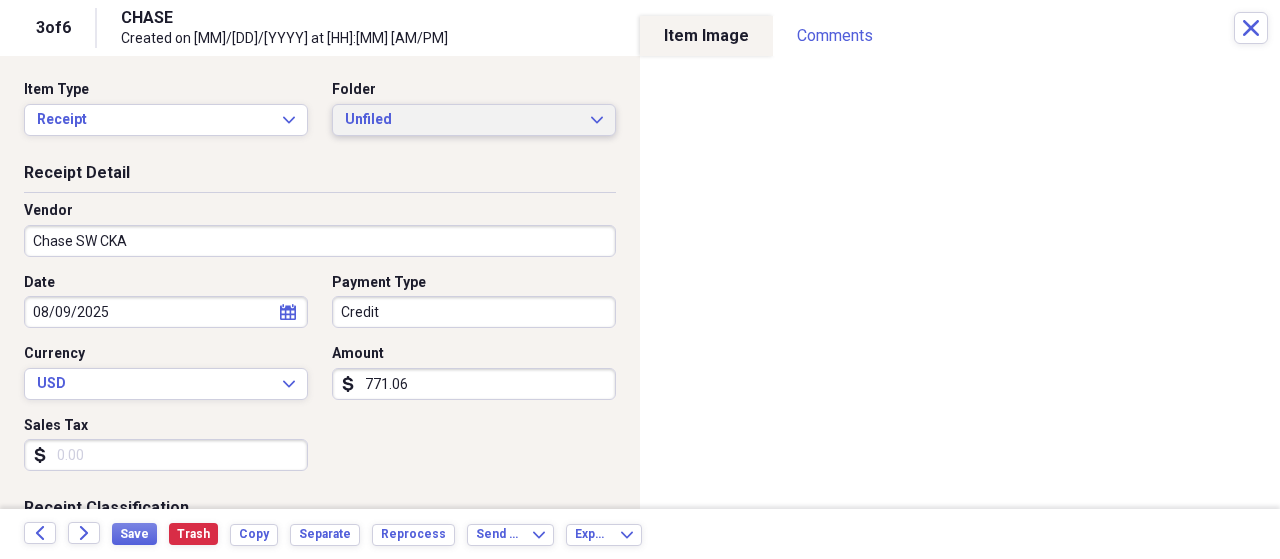 click on "Unfiled" at bounding box center (462, 120) 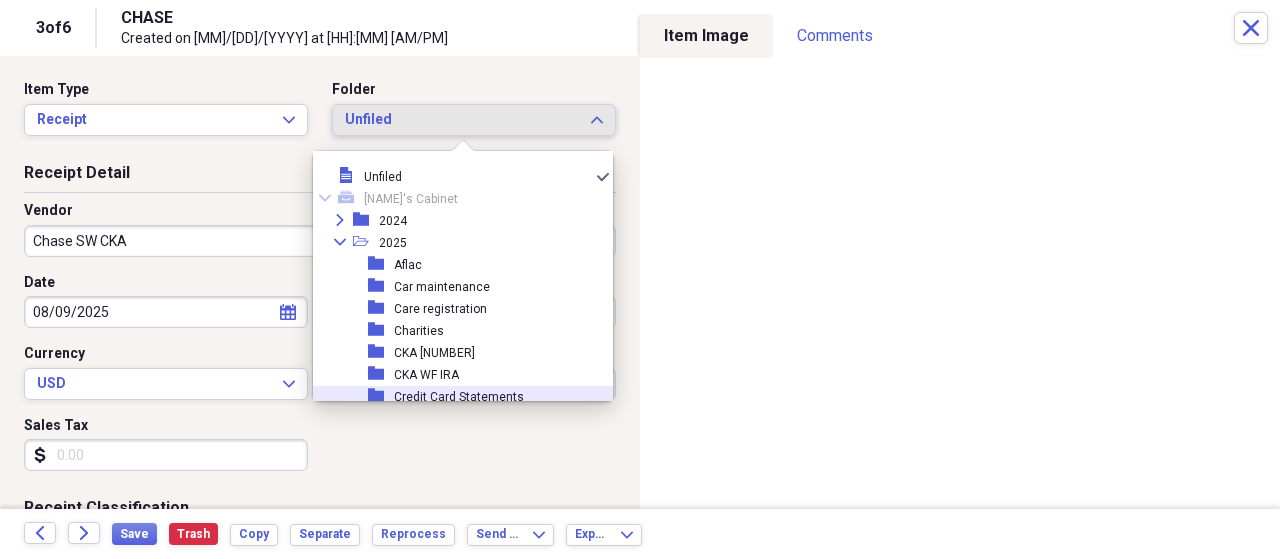 click on "Credit Card Statements" at bounding box center (459, 397) 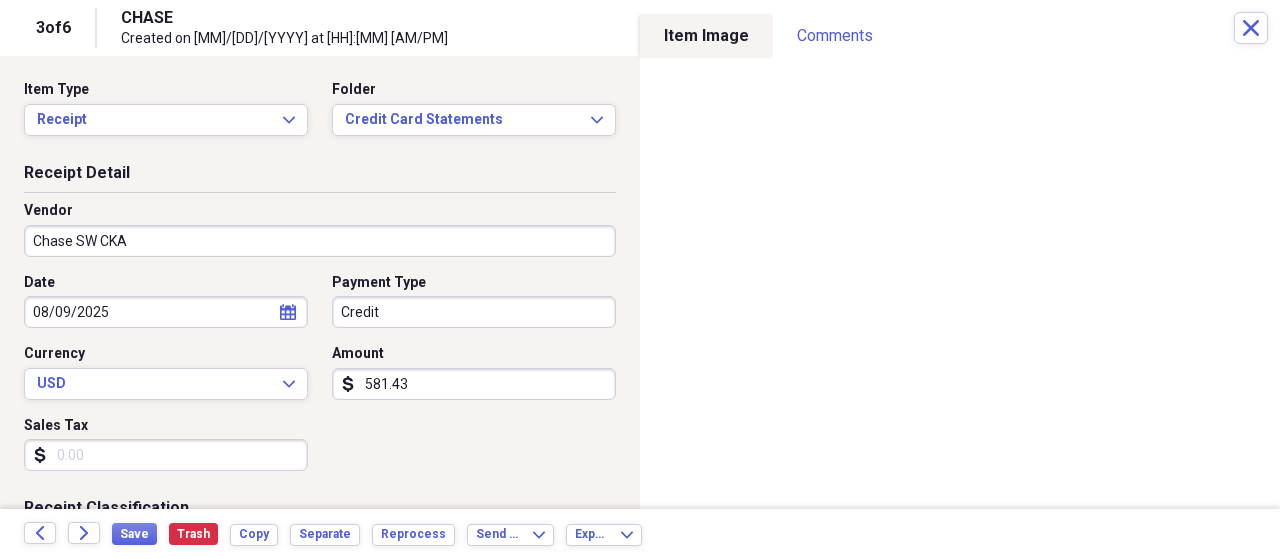 type on "581.43" 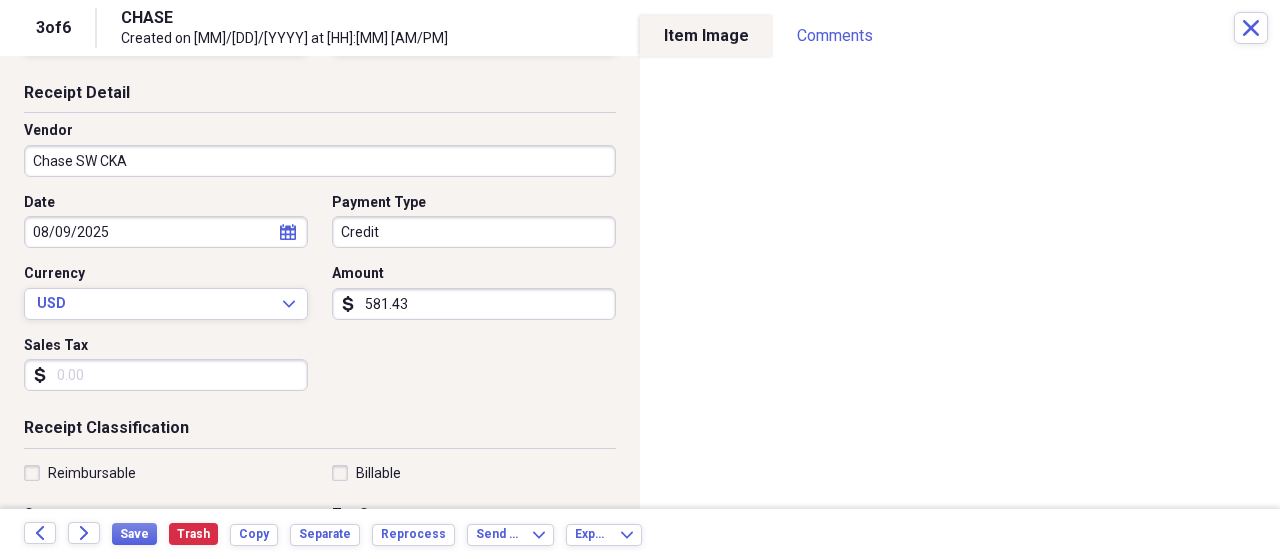 scroll, scrollTop: 0, scrollLeft: 0, axis: both 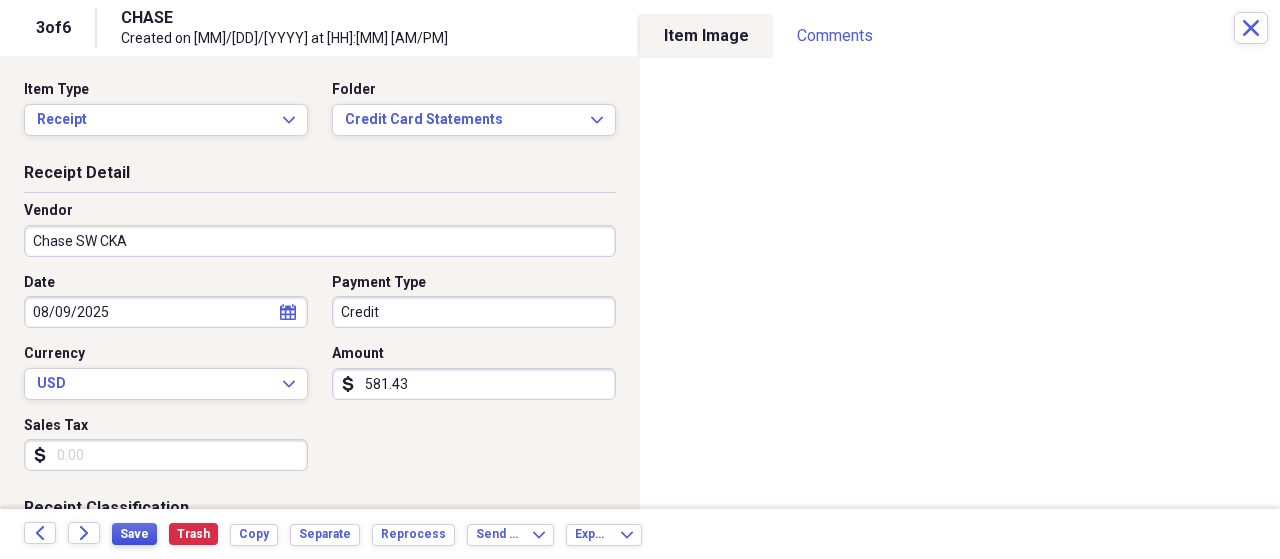 click on "Save" at bounding box center (134, 534) 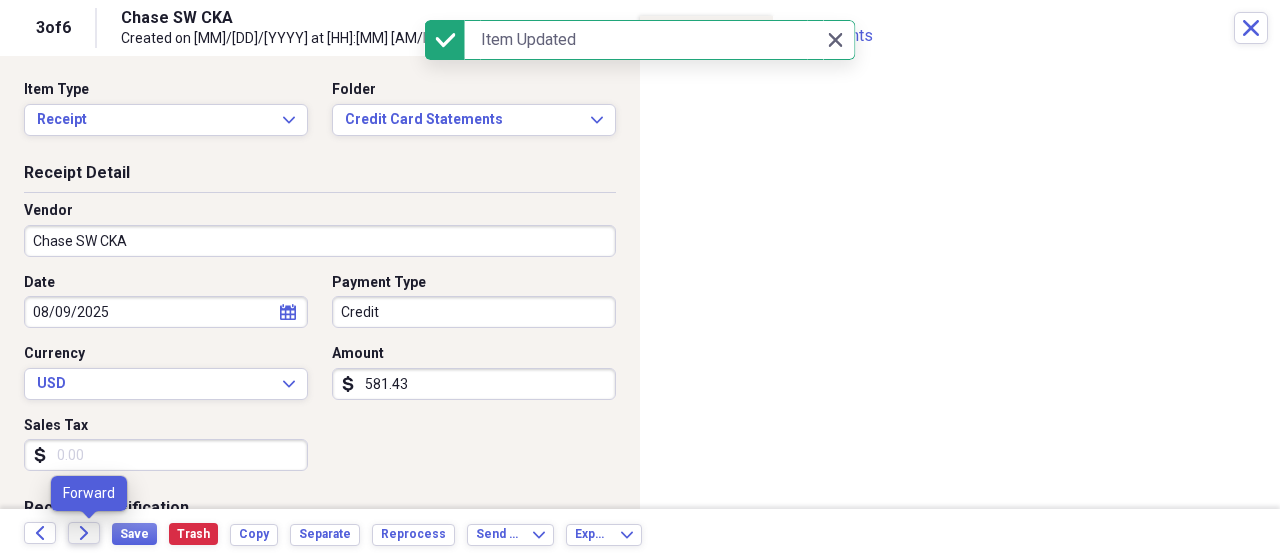 click on "Forward" 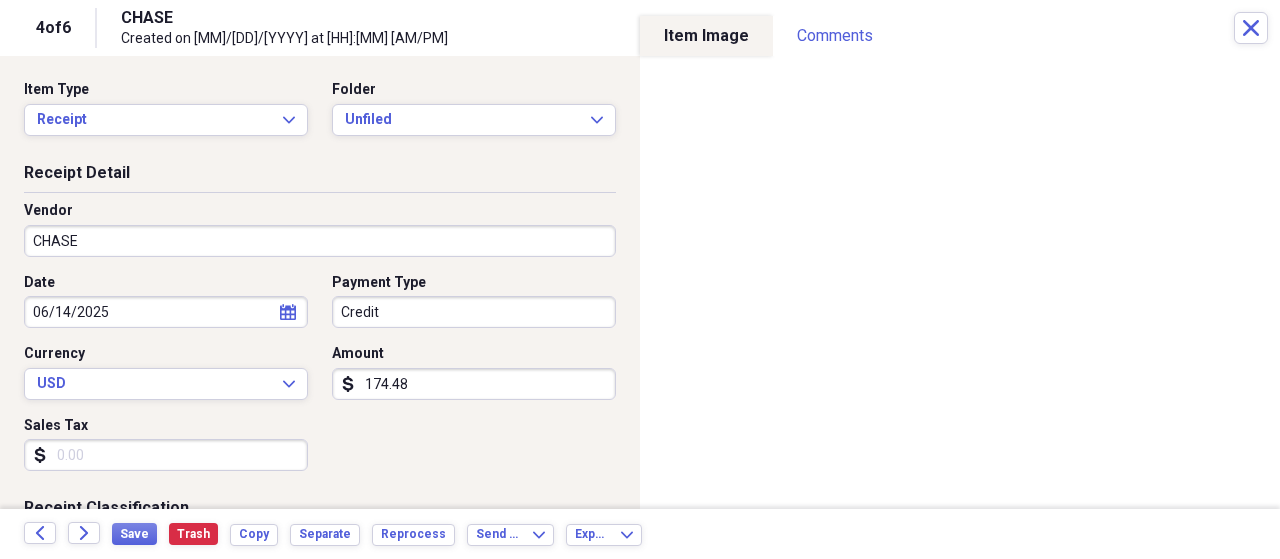 click on "CHASE" at bounding box center (320, 241) 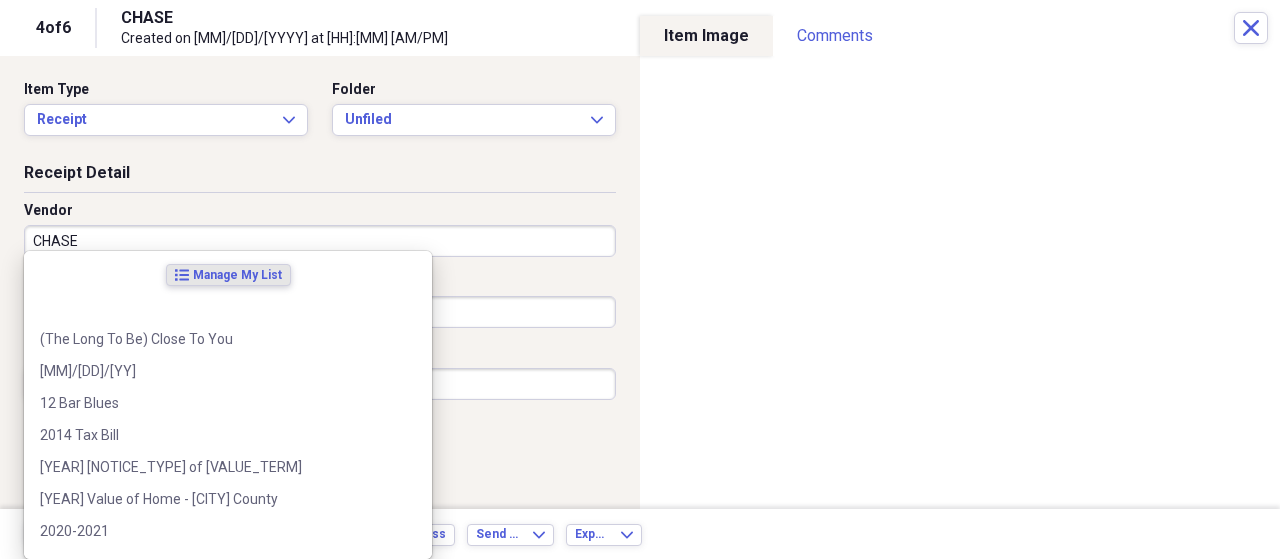 click on "CHASE" at bounding box center [320, 241] 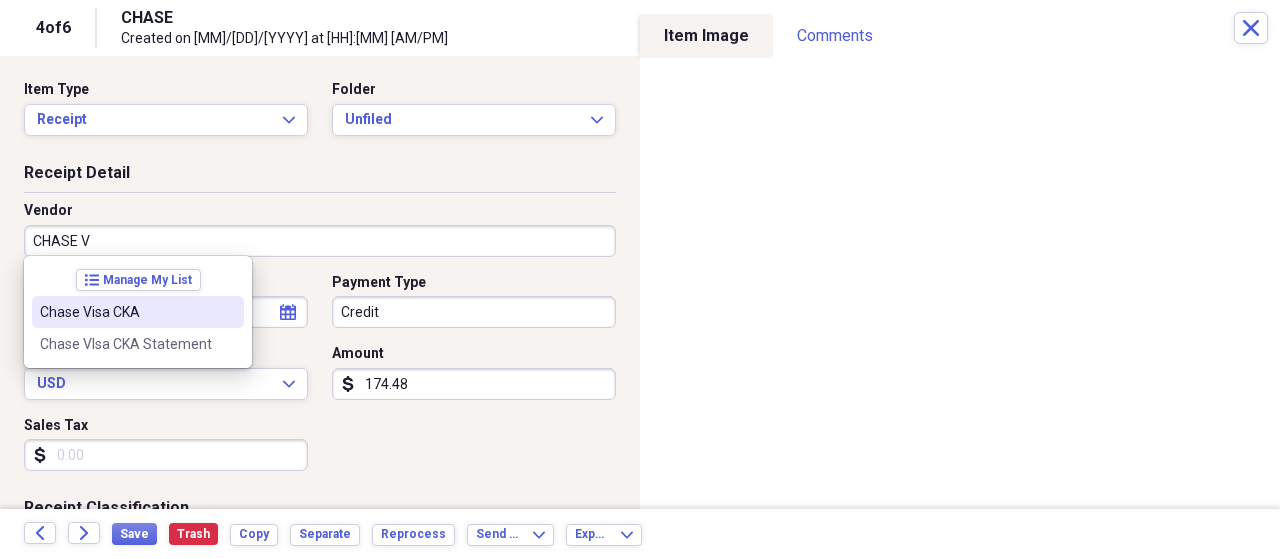 click on "Chase Visa CKA" at bounding box center (126, 312) 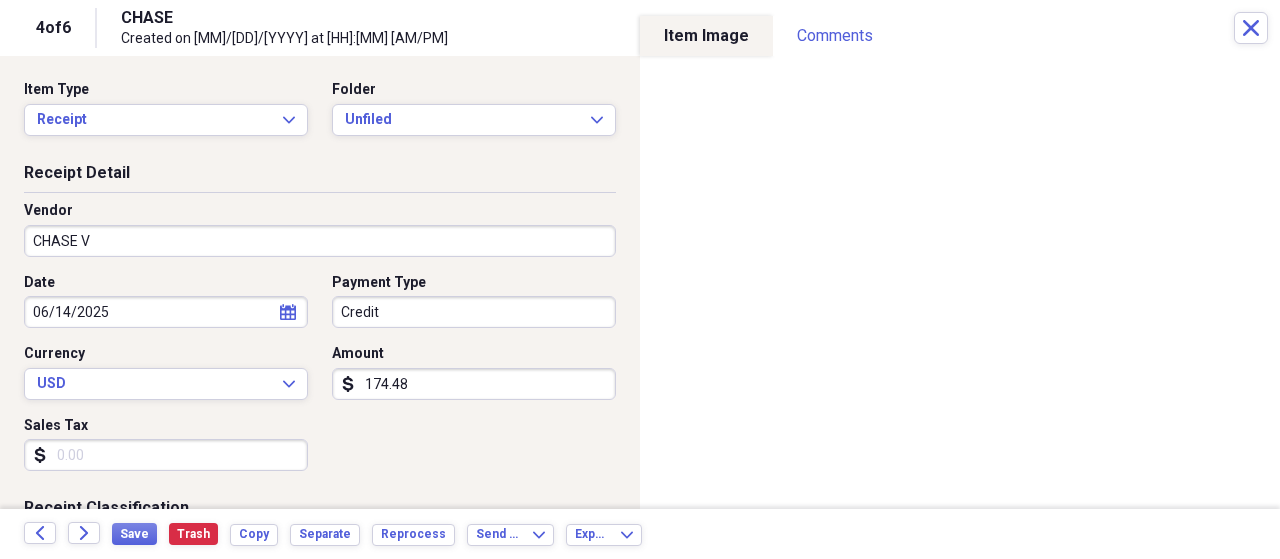 type on "Chase Visa CKA" 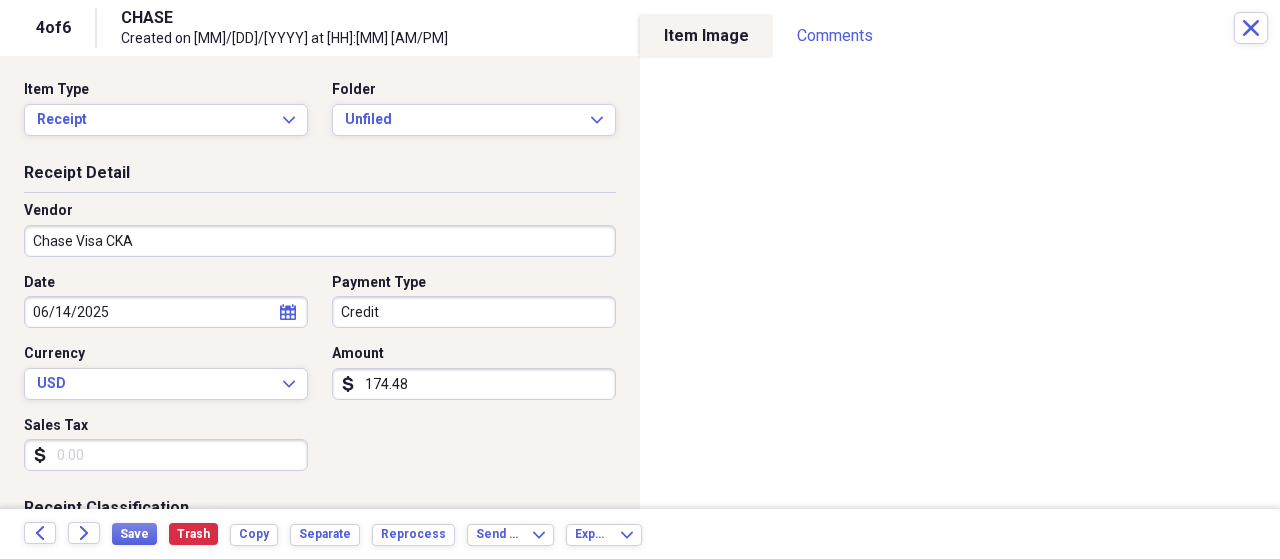 click on "calendar" 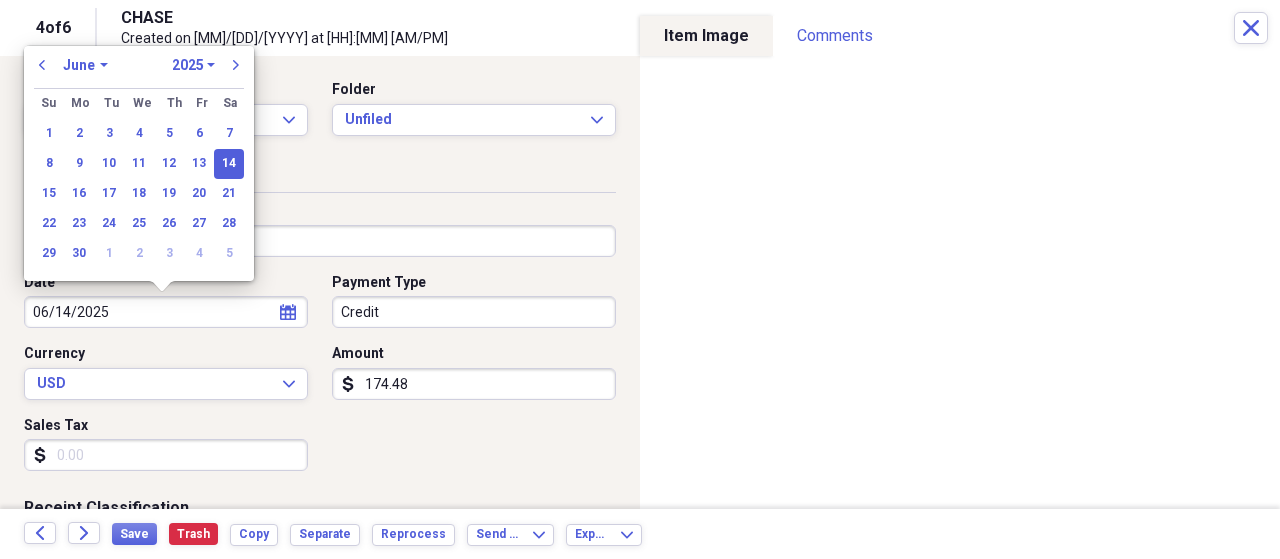 click on "January February March April May June July August September October November December" at bounding box center [85, 65] 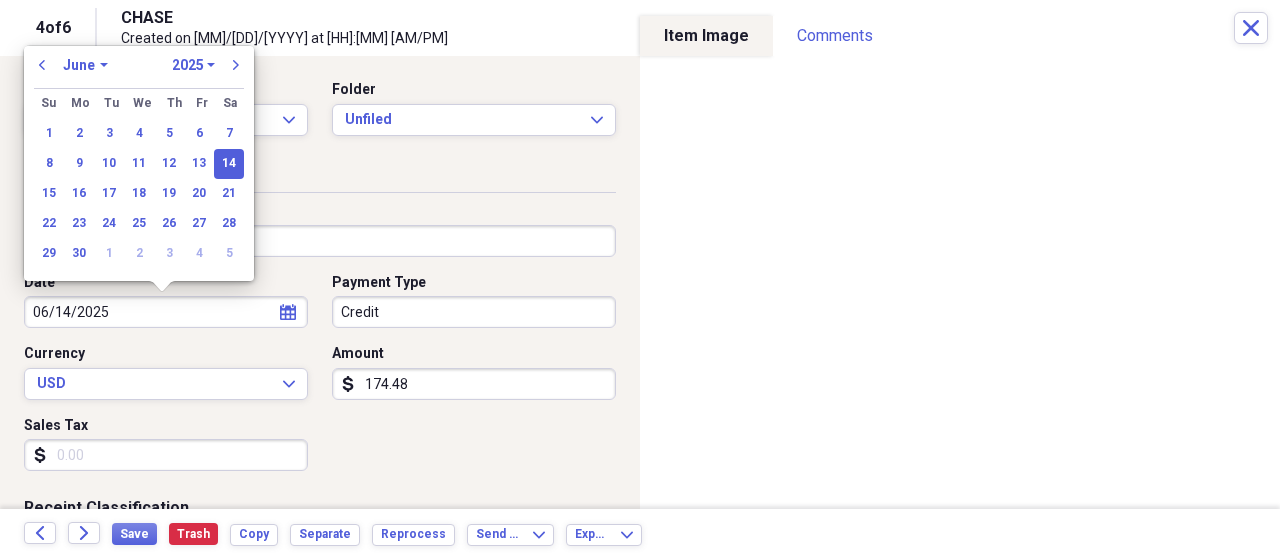 select on "7" 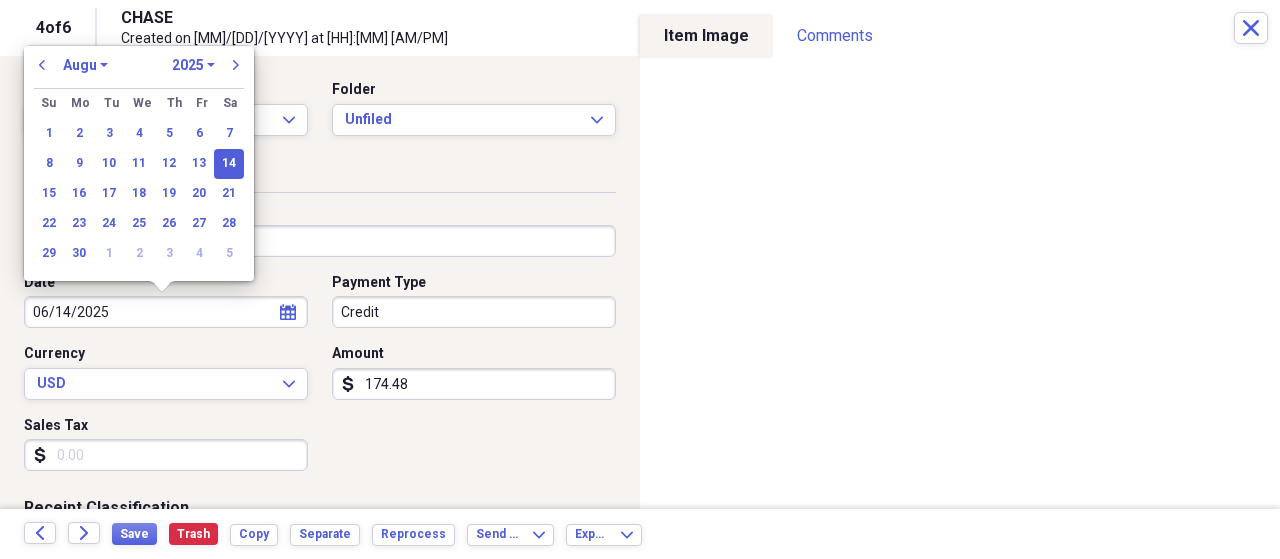 click on "January February March April May June July August September October November December" at bounding box center (85, 65) 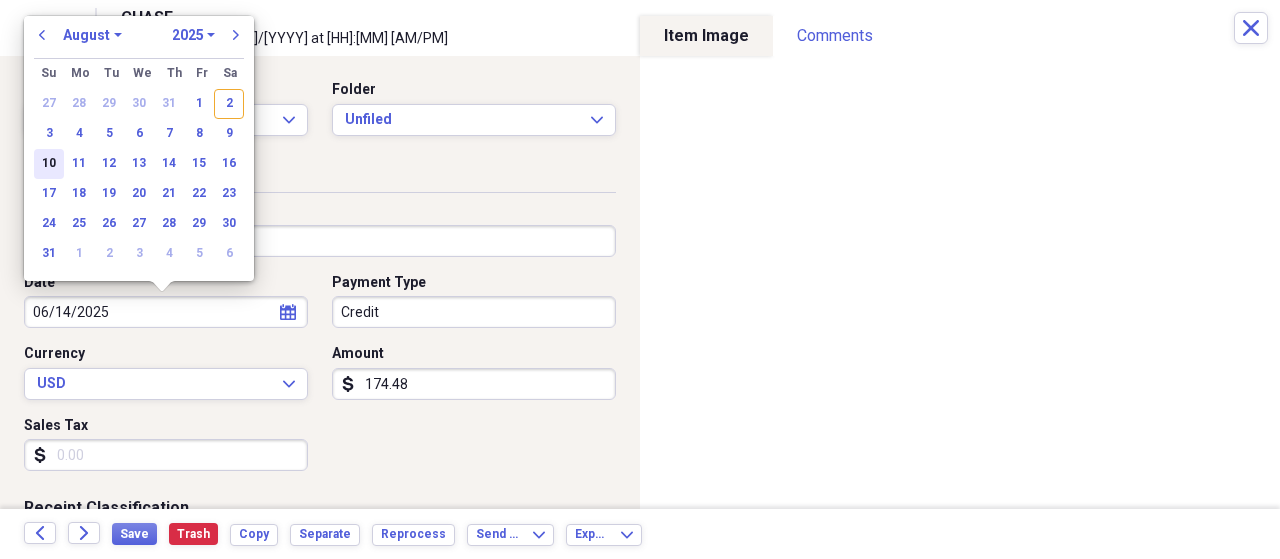 click on "10" at bounding box center [49, 164] 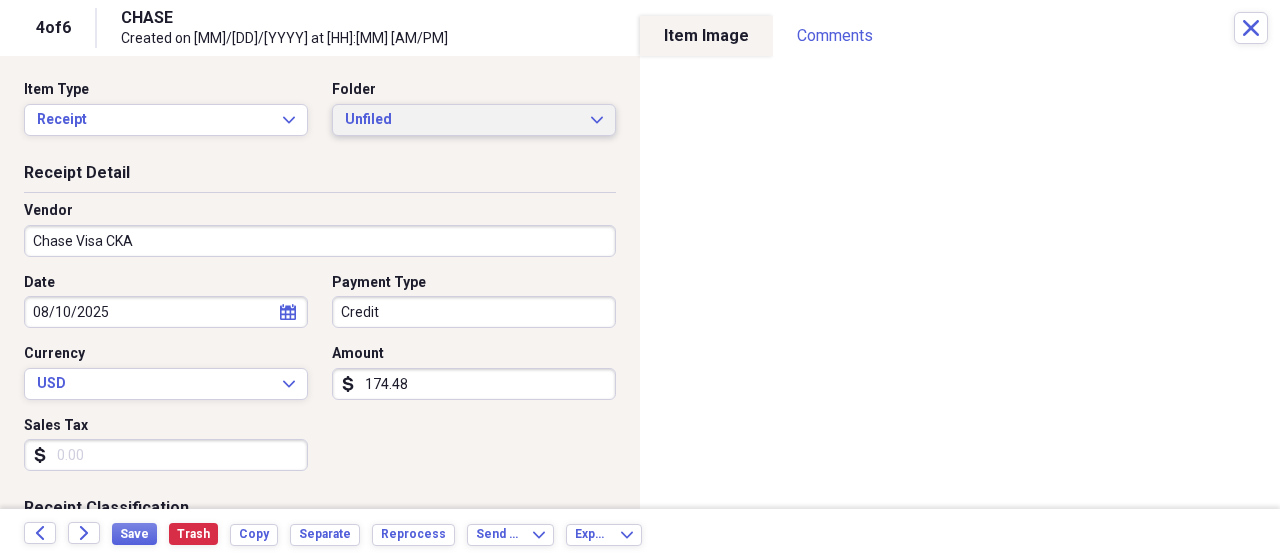 click on "Expand" 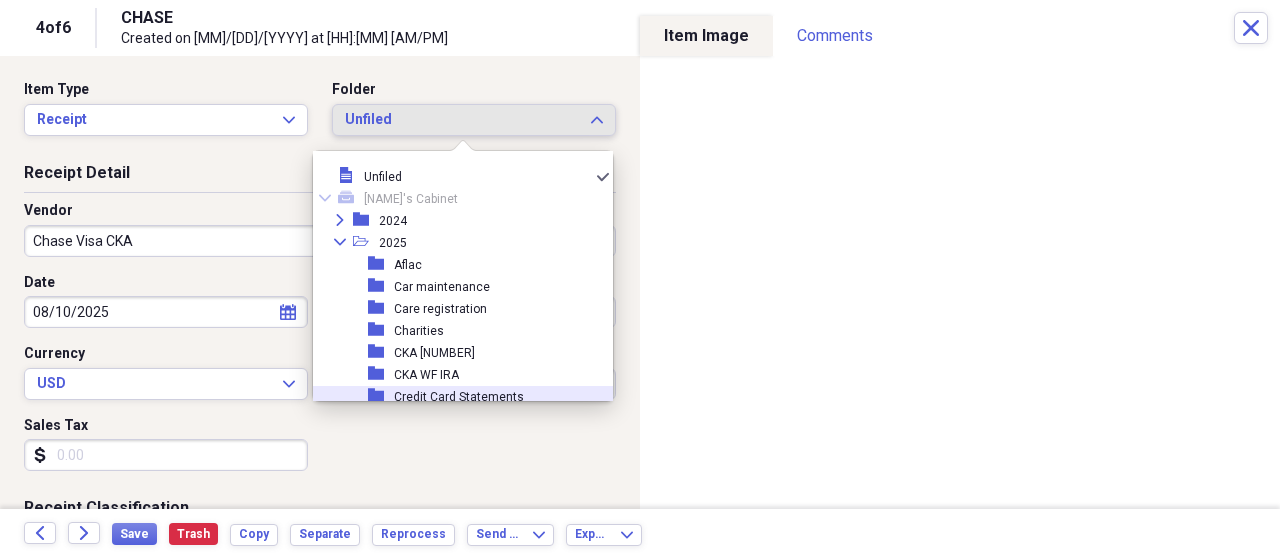 click on "Credit Card Statements" at bounding box center [459, 397] 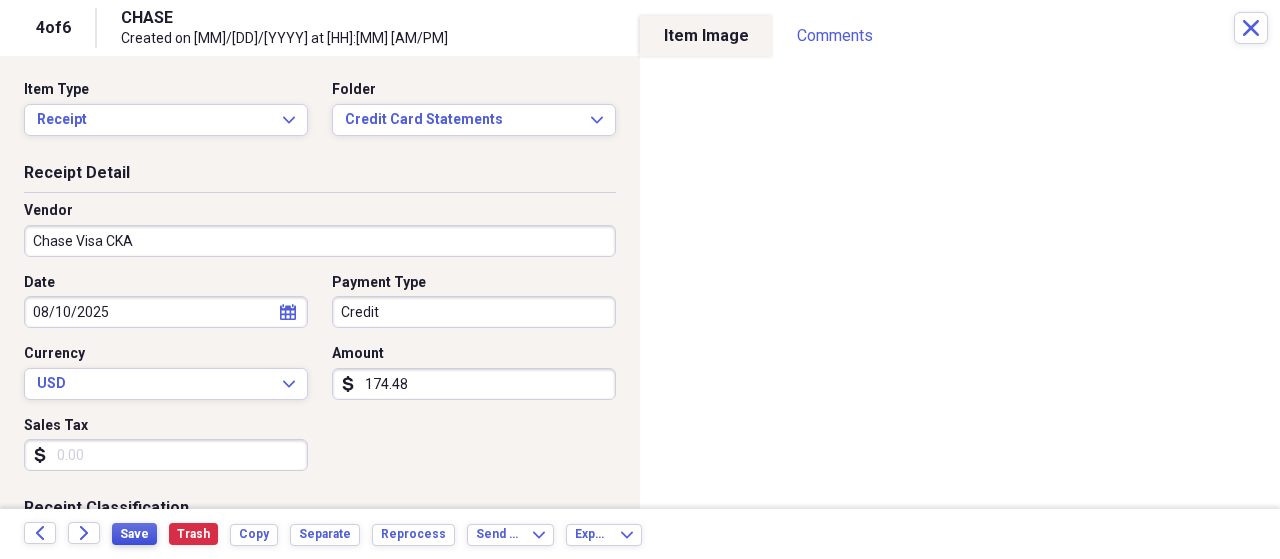 click on "Save" at bounding box center (134, 534) 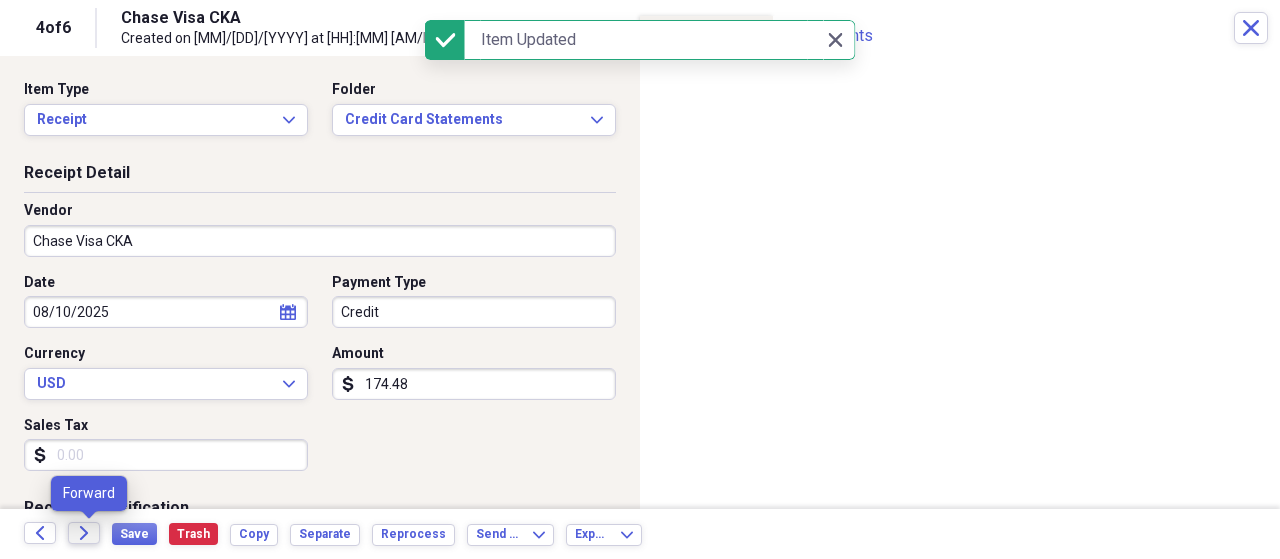 click on "Forward" 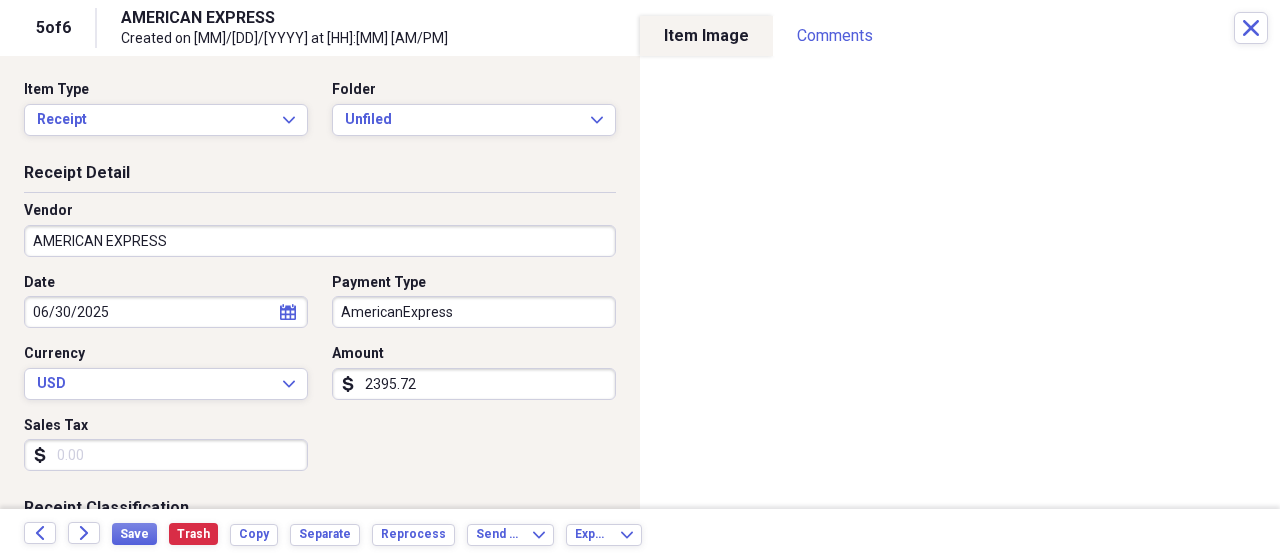 click 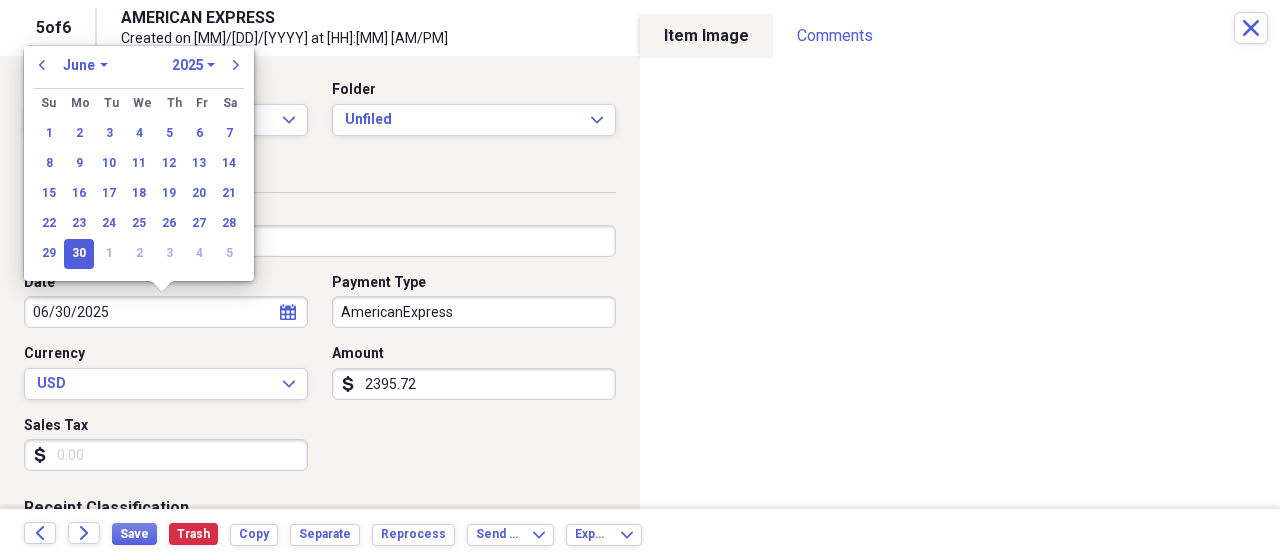 click on "January February March April May June July August September October November December" at bounding box center (85, 65) 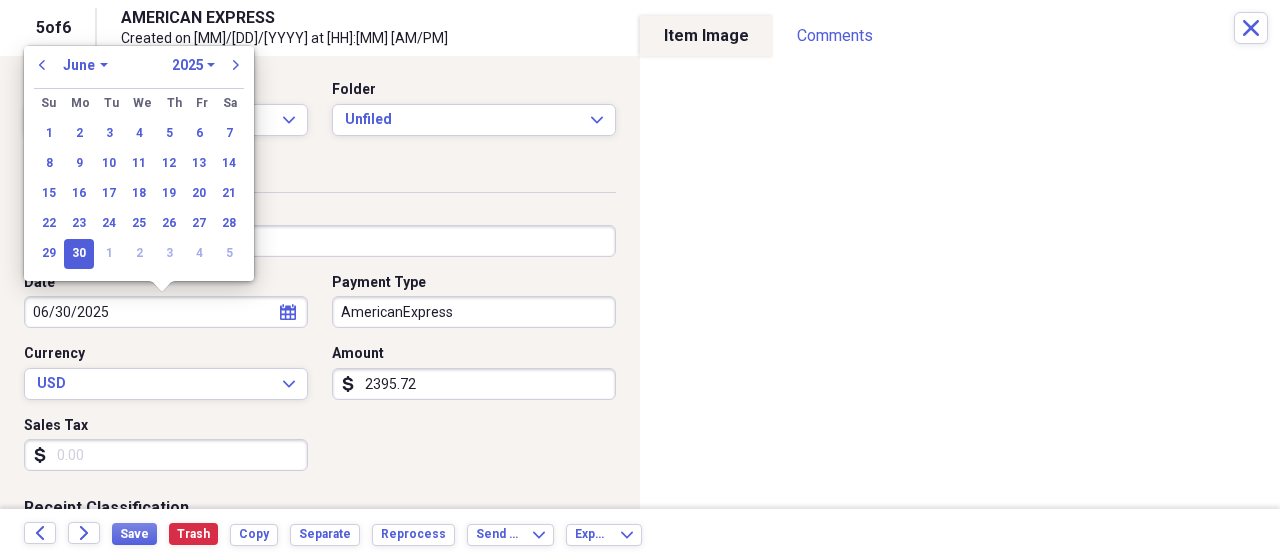 select on "7" 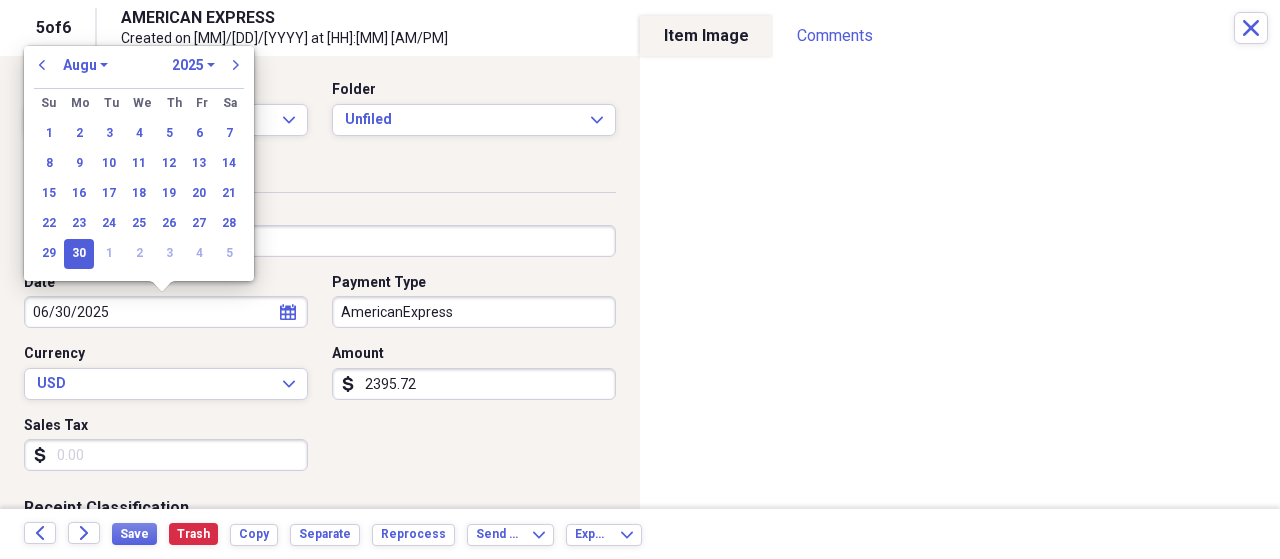 click on "January February March April May June July August September October November December" at bounding box center [85, 65] 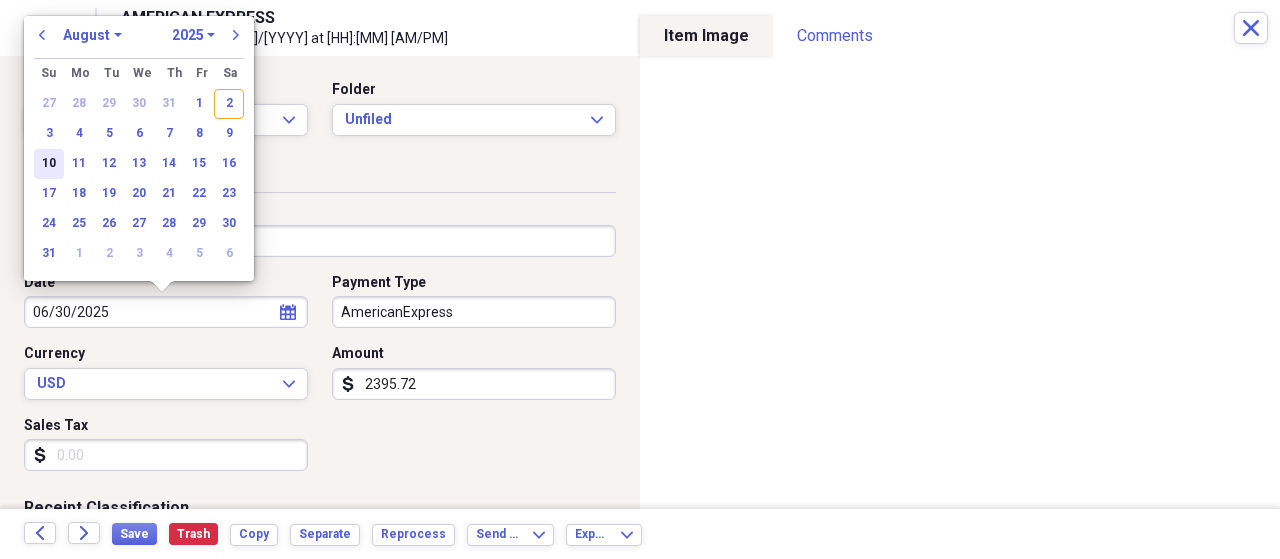 click on "10" at bounding box center [49, 164] 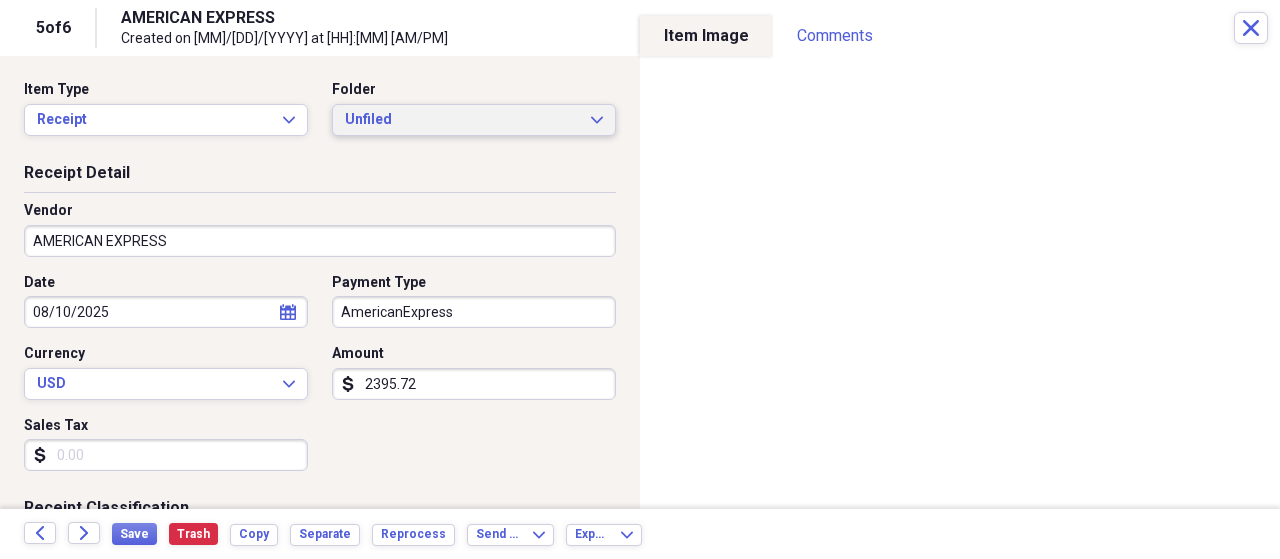 click on "Unfiled Expand" at bounding box center (474, 120) 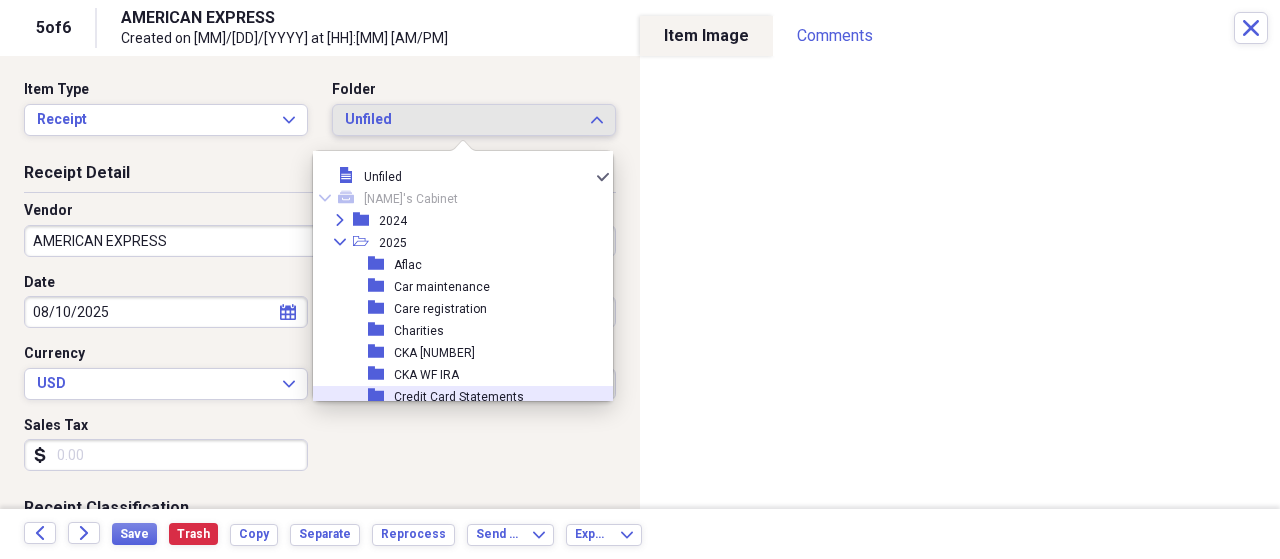 click on "Credit Card Statements" at bounding box center (459, 397) 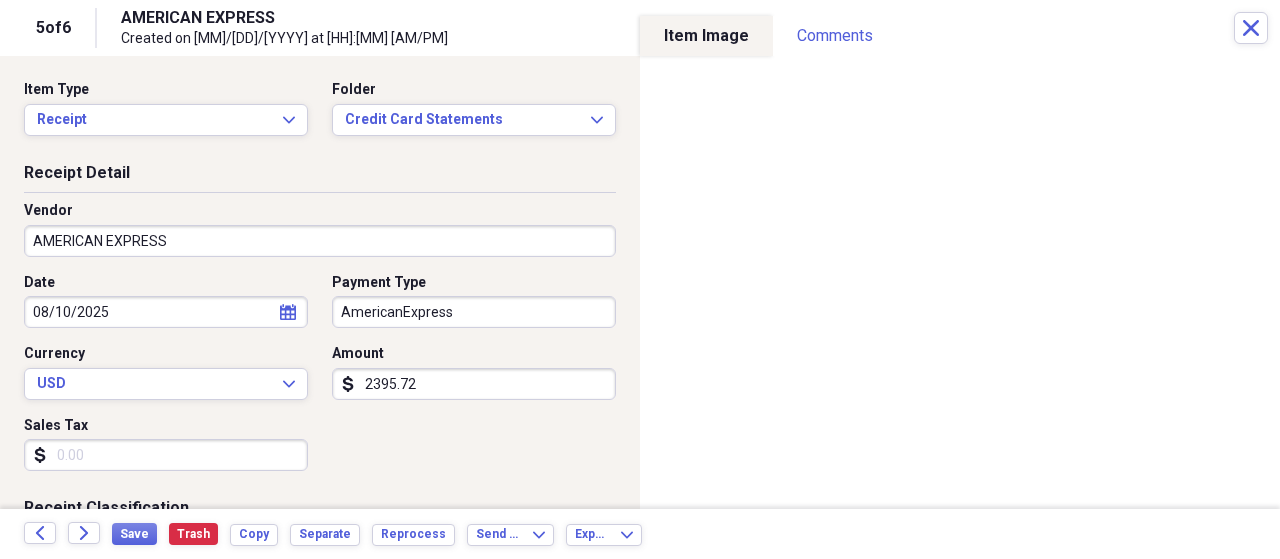drag, startPoint x: 455, startPoint y: 379, endPoint x: 172, endPoint y: 365, distance: 283.34607 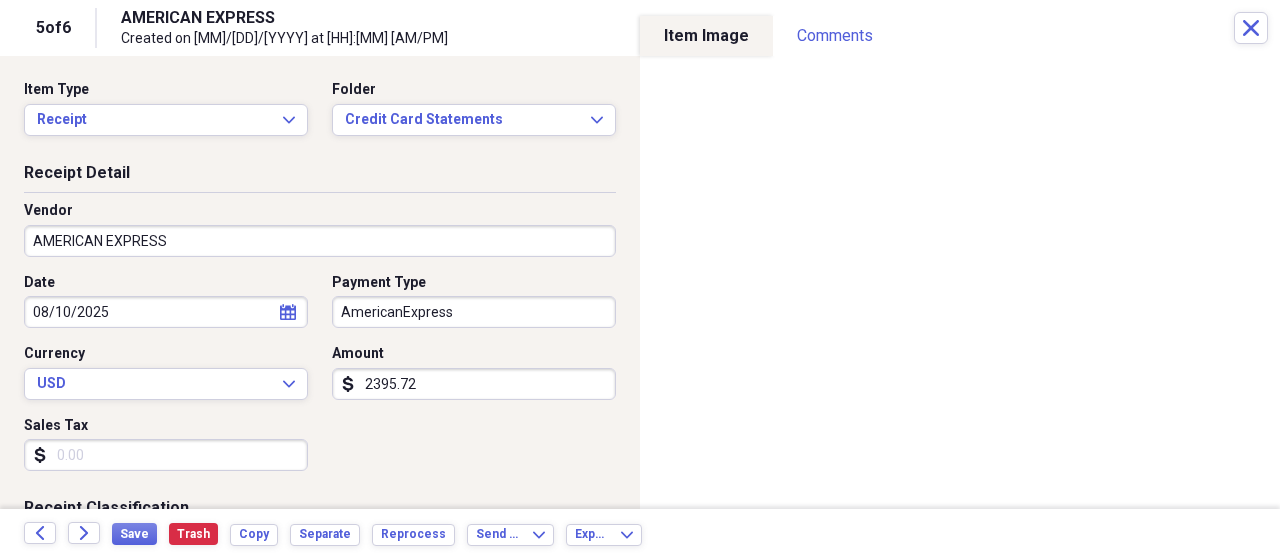 drag, startPoint x: 416, startPoint y: 374, endPoint x: 151, endPoint y: 356, distance: 265.61063 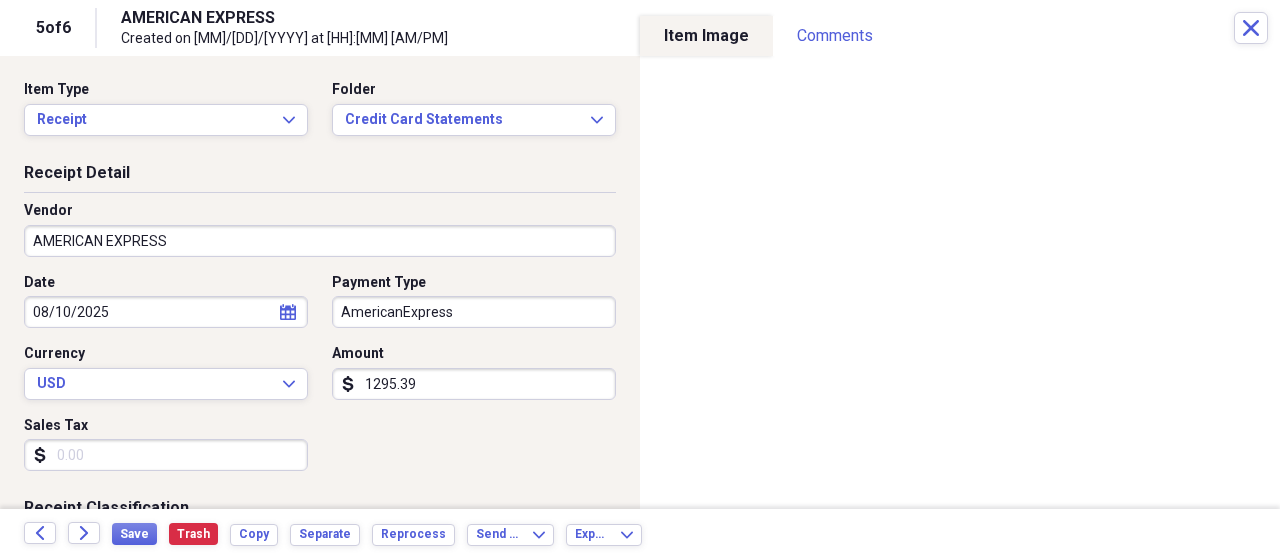 type on "1295.39" 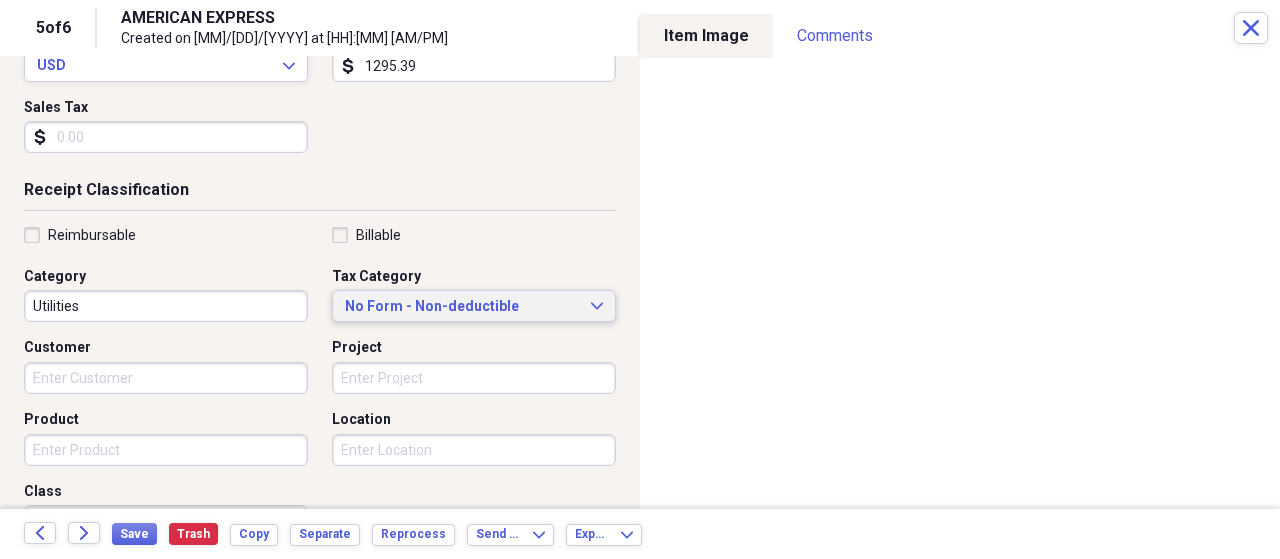 scroll, scrollTop: 500, scrollLeft: 0, axis: vertical 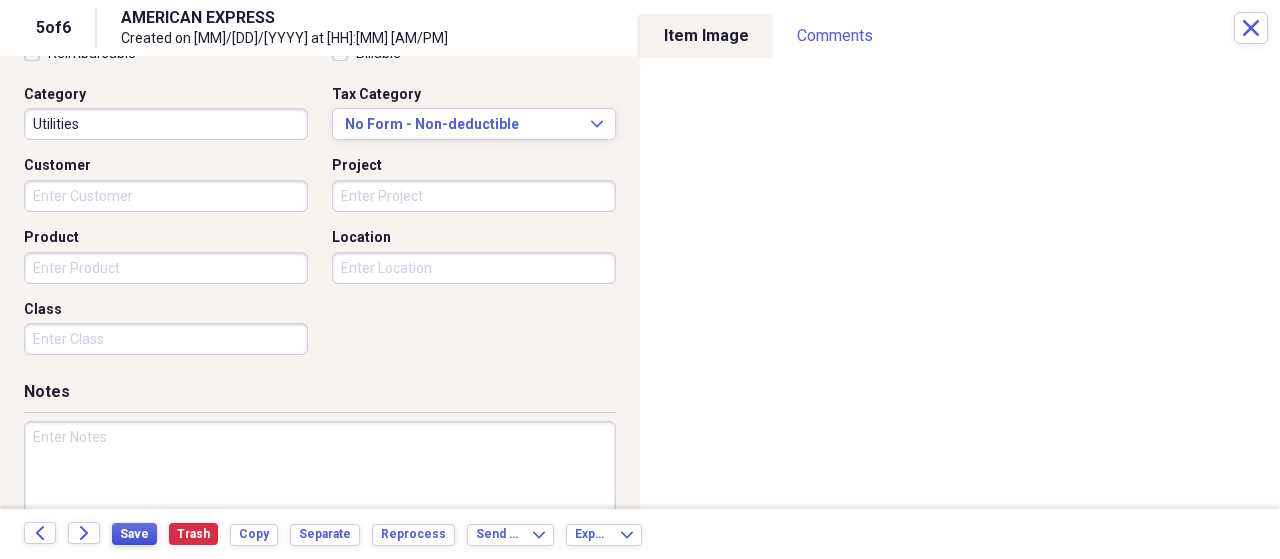click on "Save" at bounding box center (134, 534) 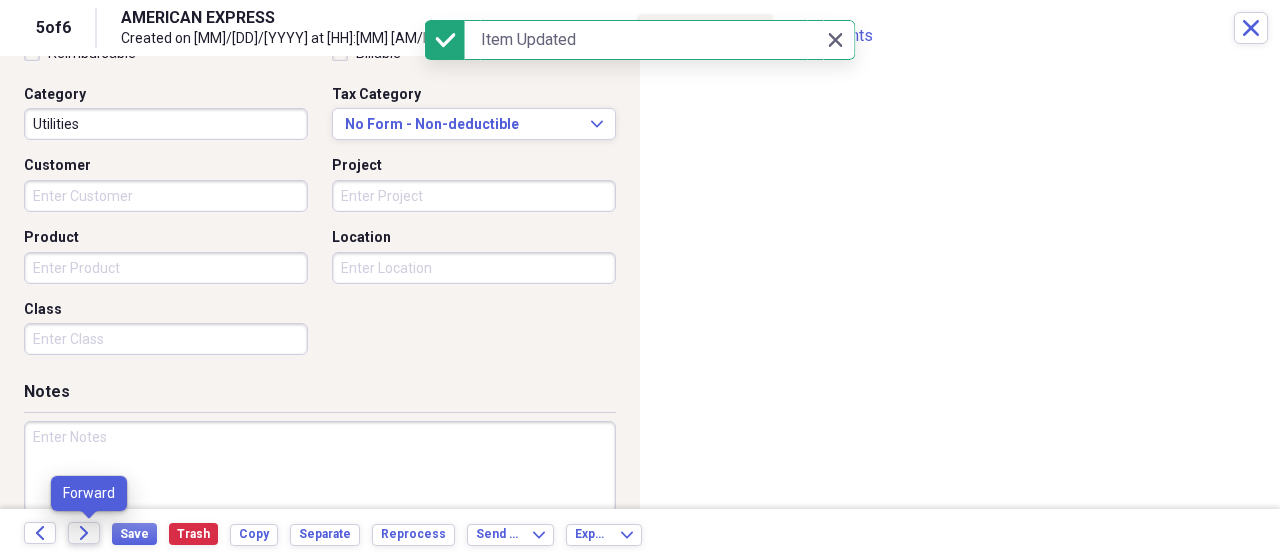 click on "Forward" at bounding box center [84, 533] 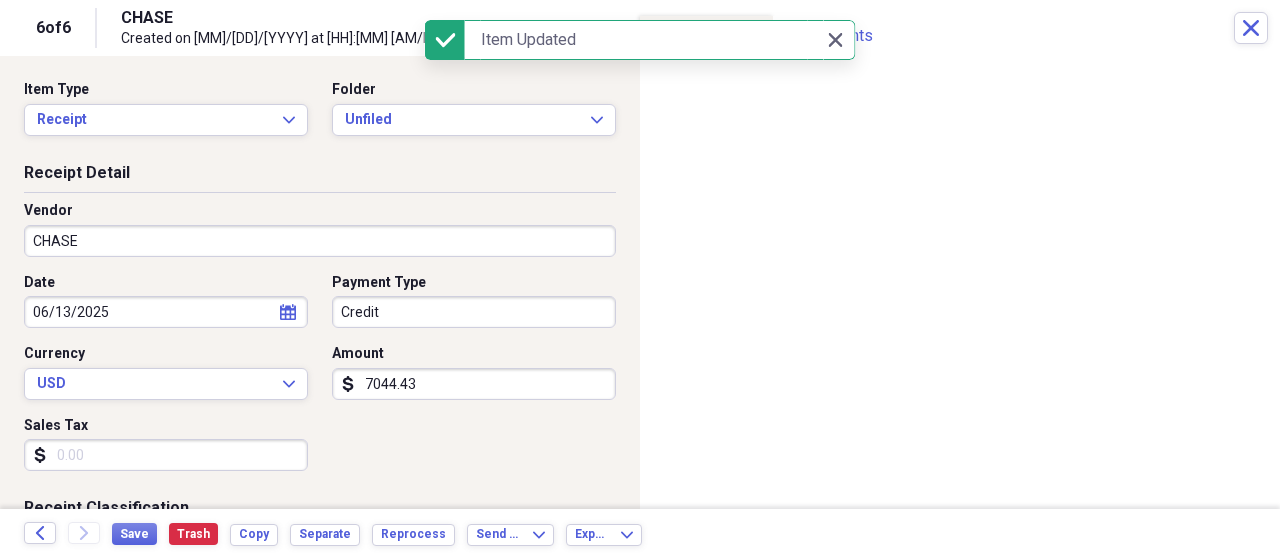 click on "CHASE" at bounding box center [320, 241] 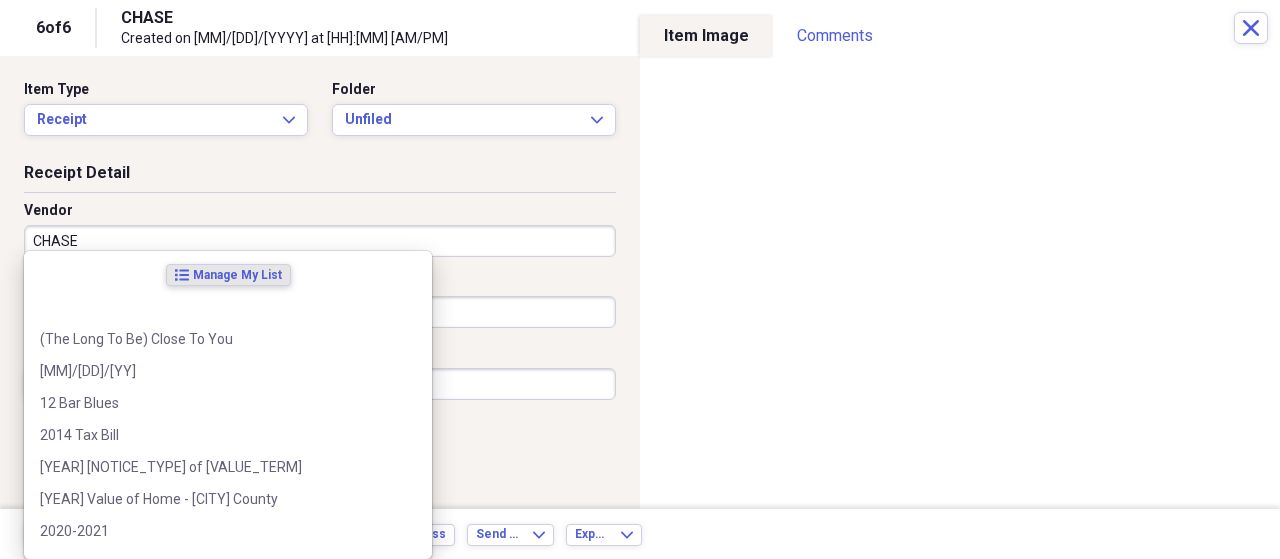 drag, startPoint x: 77, startPoint y: 237, endPoint x: 76, endPoint y: 255, distance: 18.027756 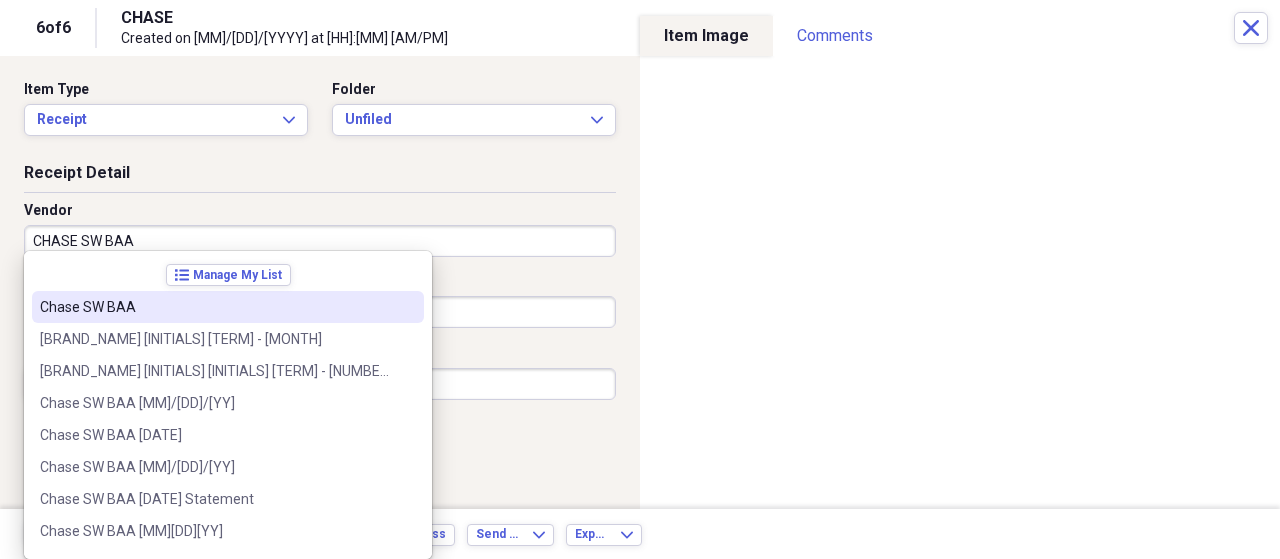 click on "Chase SW BAA" at bounding box center (216, 307) 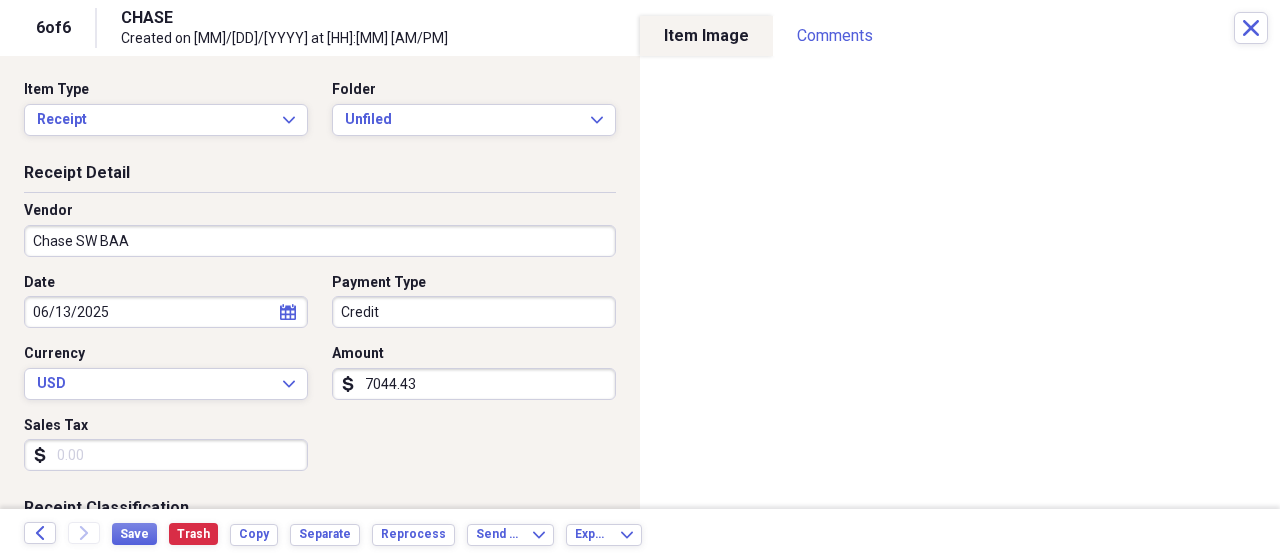 type on "Car Rental" 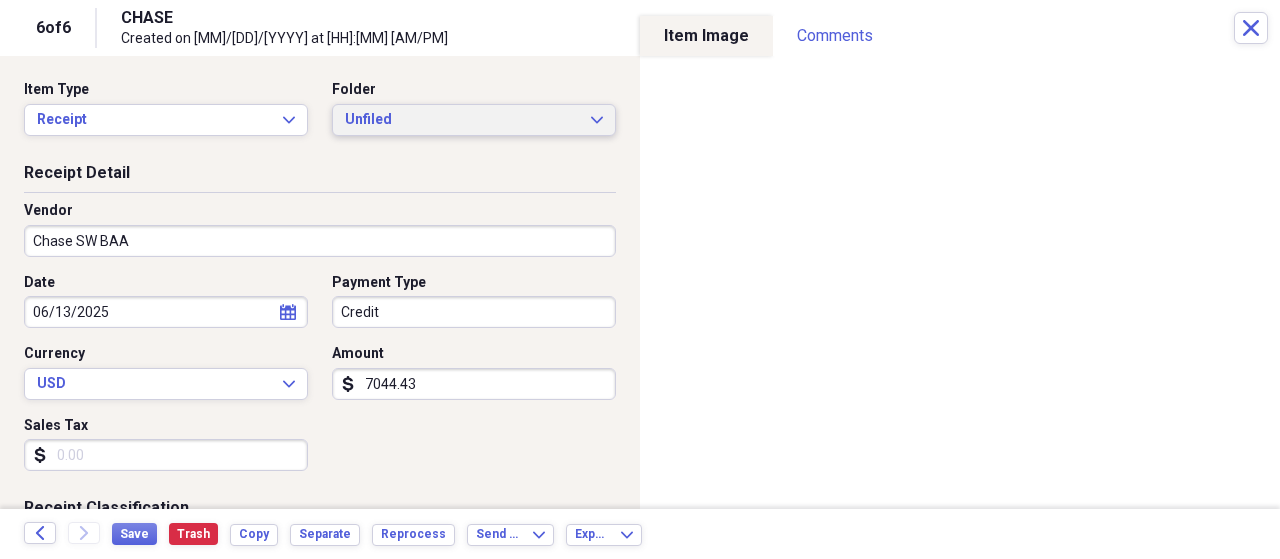 click on "Unfiled Expand" at bounding box center (474, 120) 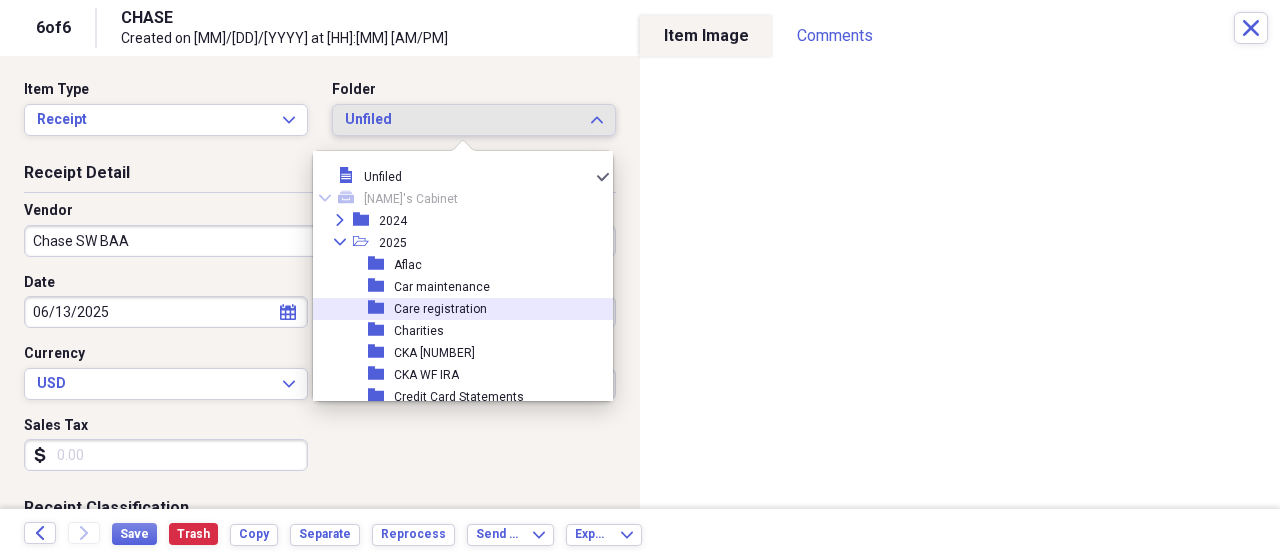 scroll, scrollTop: 100, scrollLeft: 0, axis: vertical 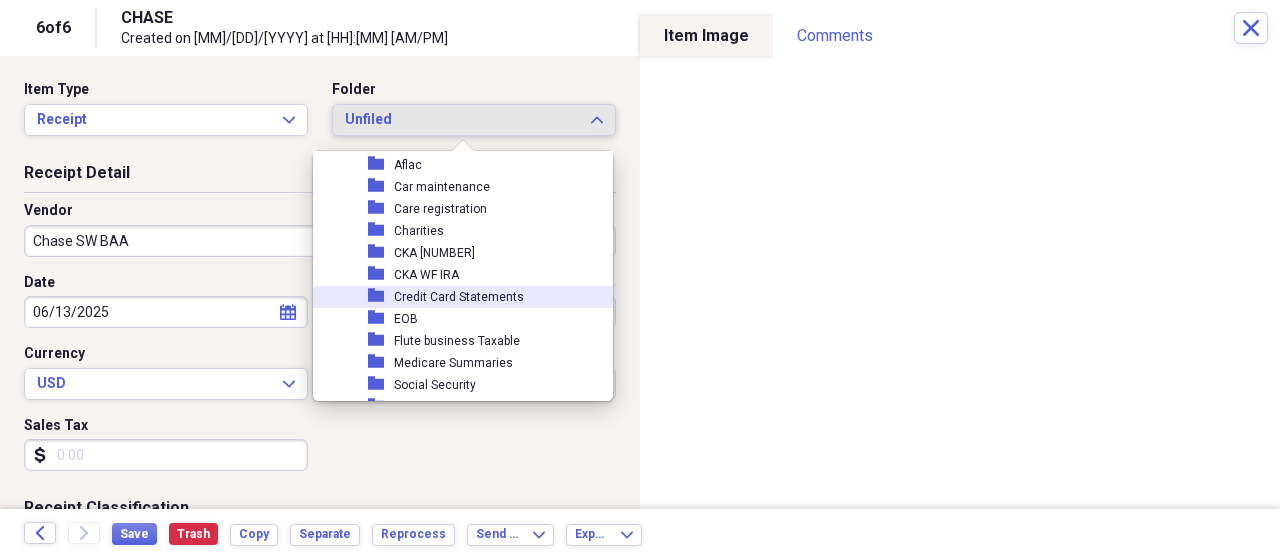 click on "Credit Card Statements" at bounding box center [459, 297] 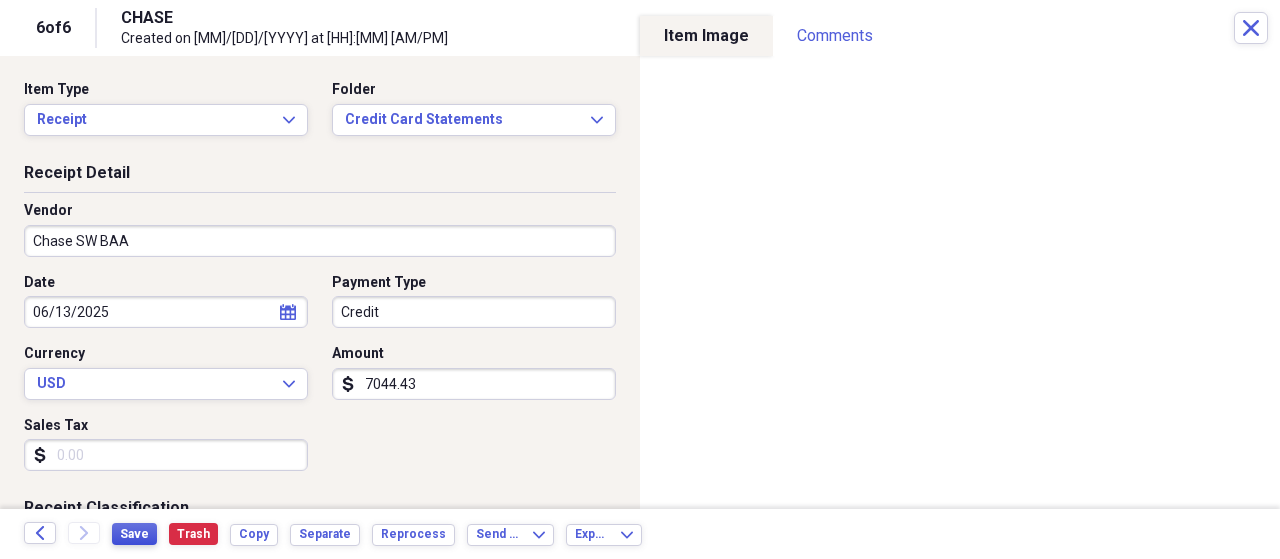 click on "Save" at bounding box center (134, 534) 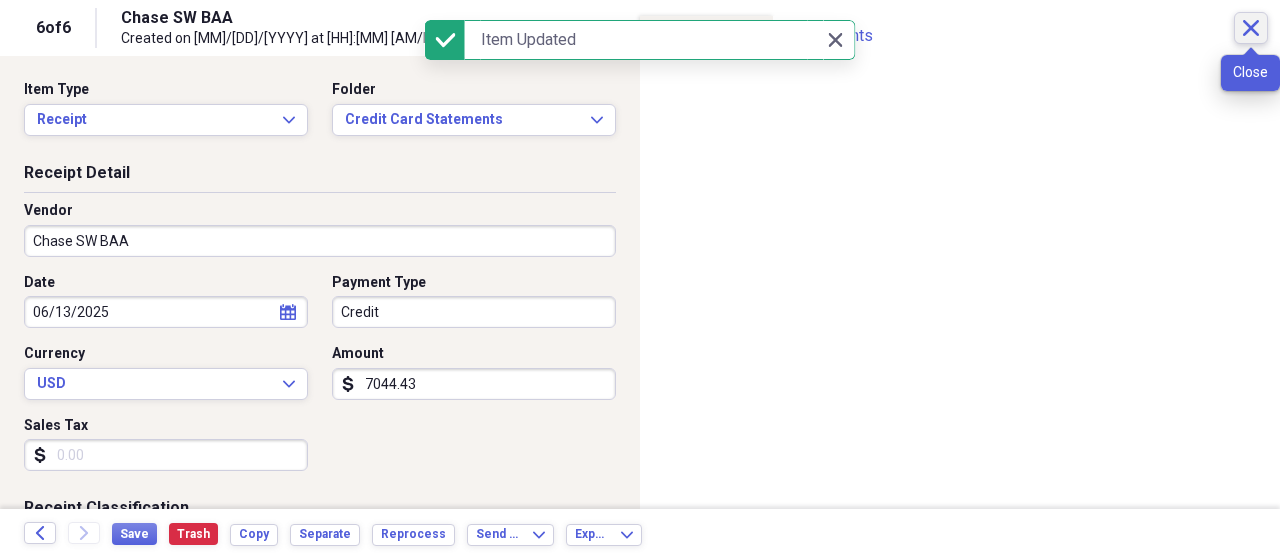 click 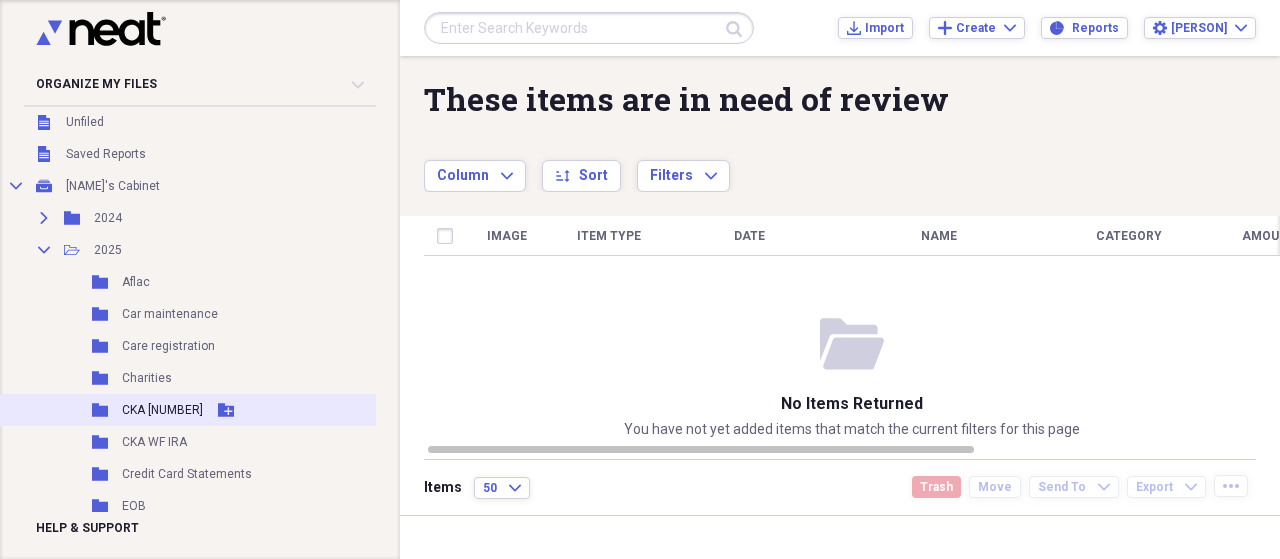scroll, scrollTop: 200, scrollLeft: 0, axis: vertical 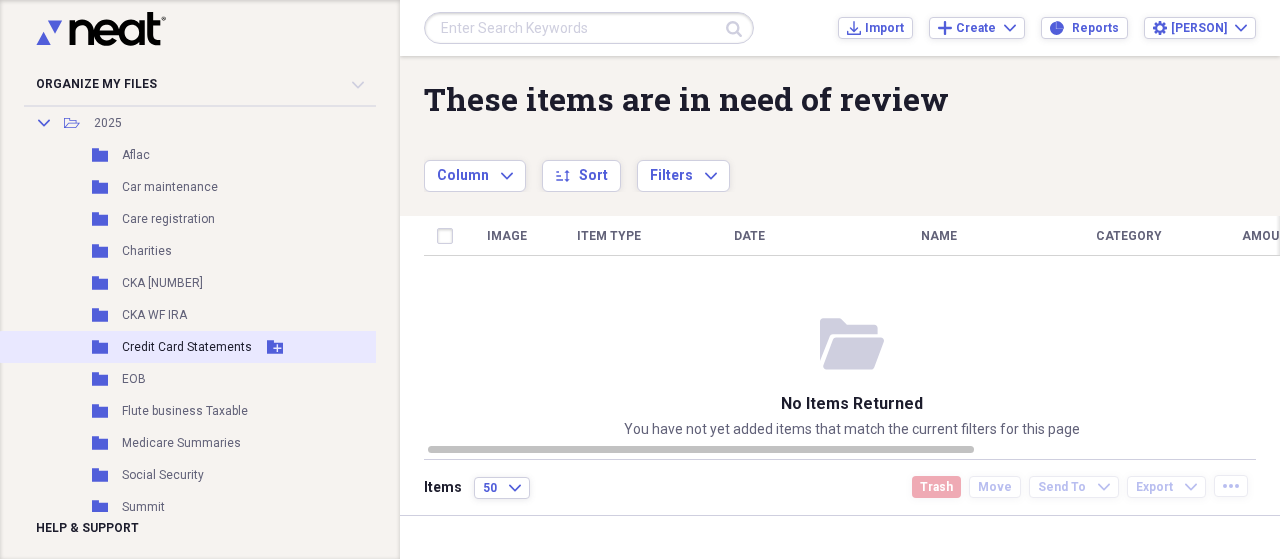 click on "Credit Card Statements" at bounding box center (187, 347) 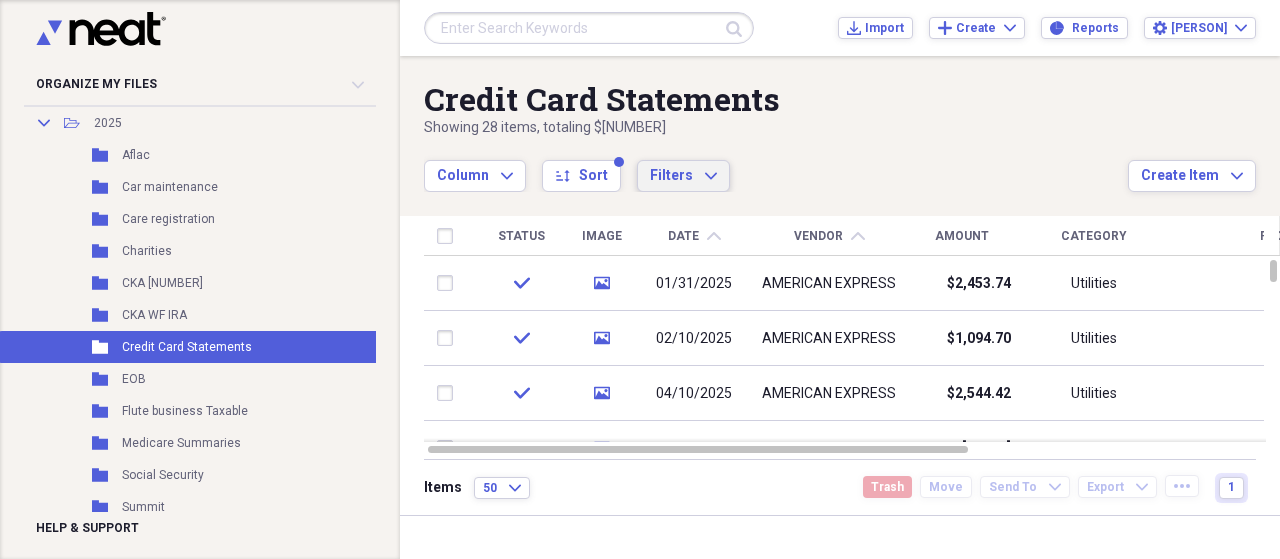 click on "Expand" 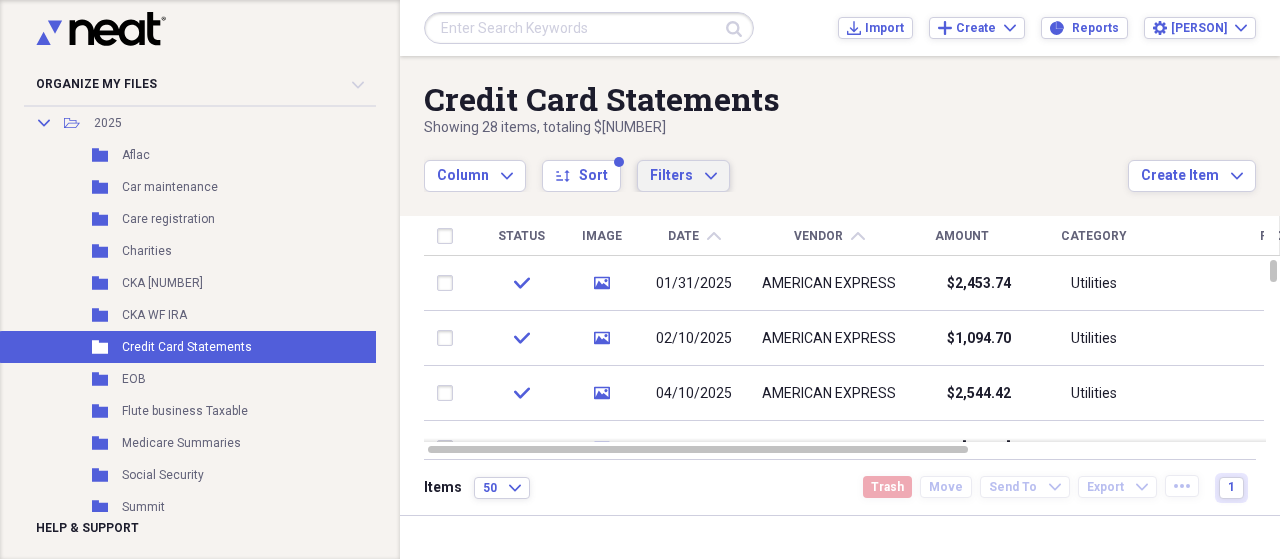 click on "Column Expand sort Sort Filters  Expand" at bounding box center (776, 165) 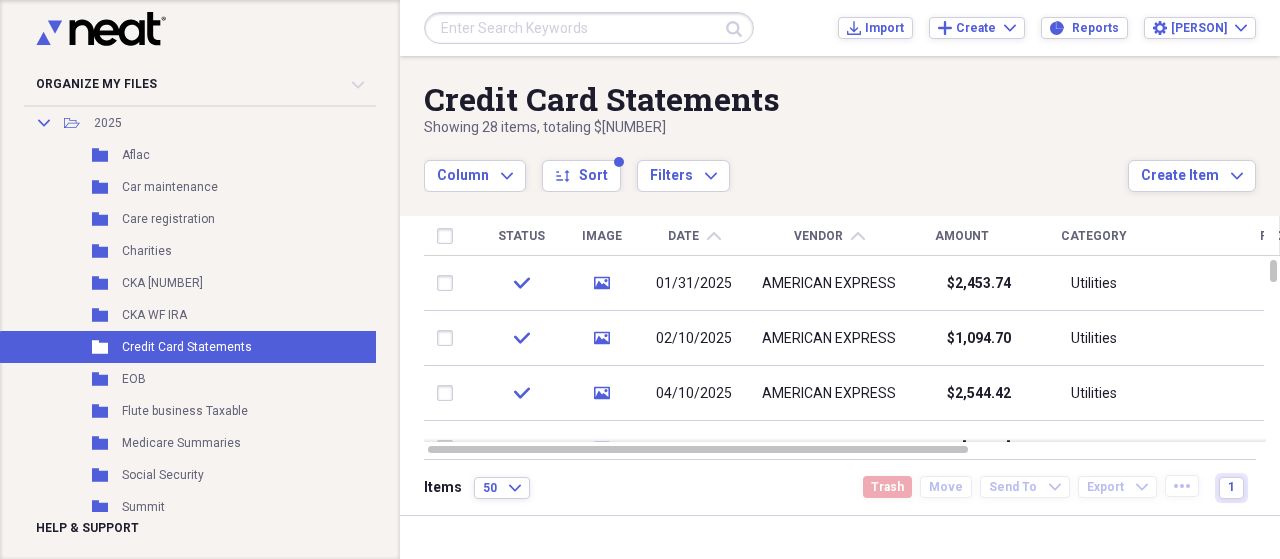 click on "Vendor" at bounding box center (818, 236) 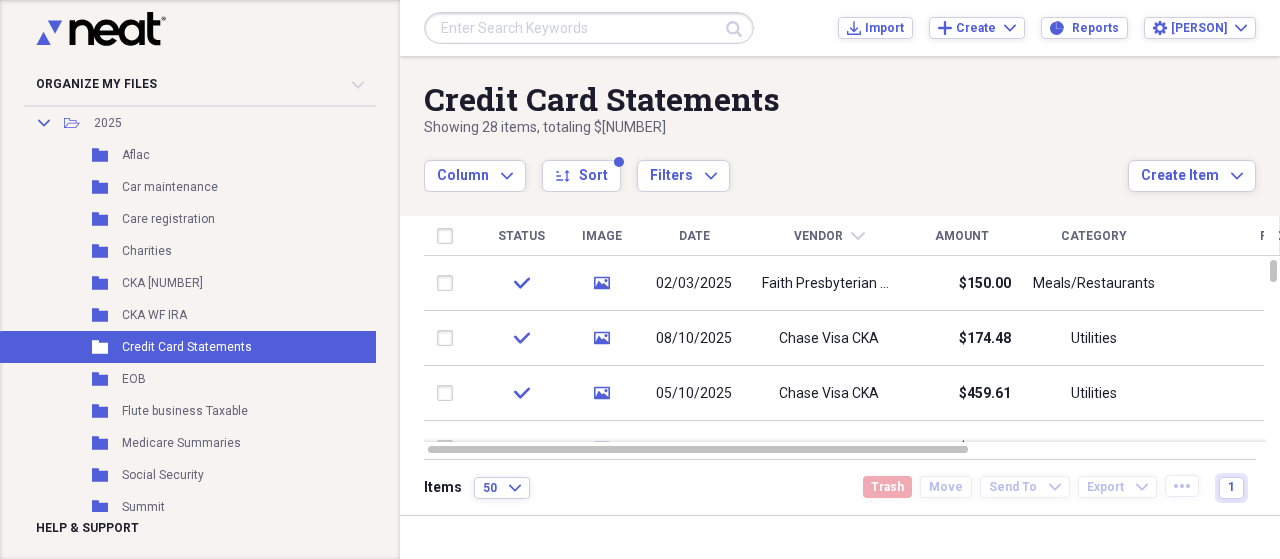 click on "Vendor" at bounding box center [818, 236] 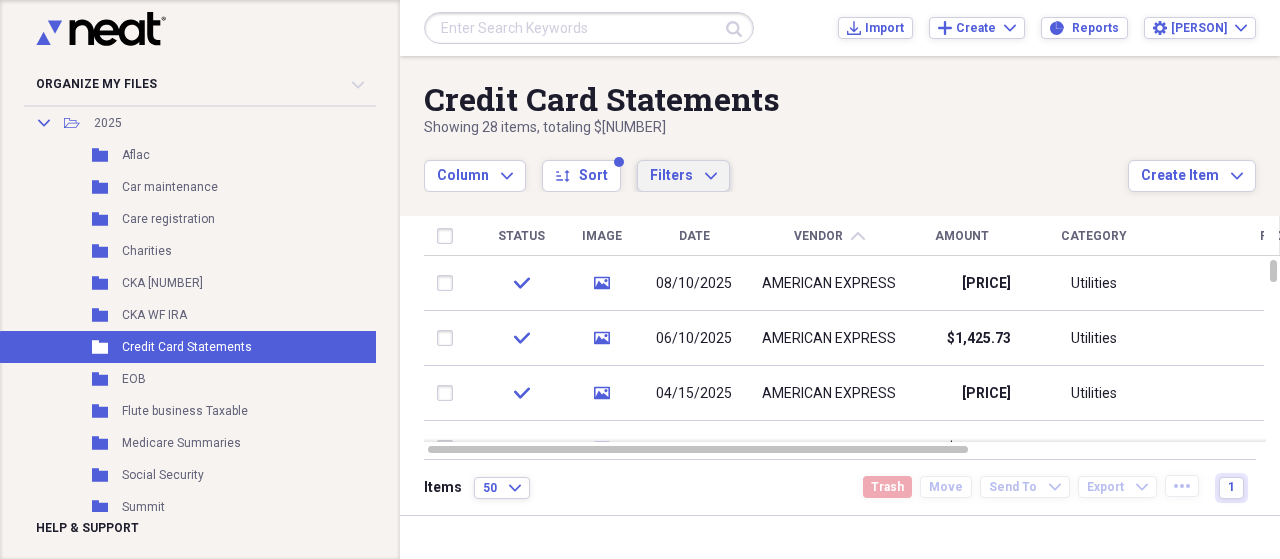click on "Filters" at bounding box center (671, 175) 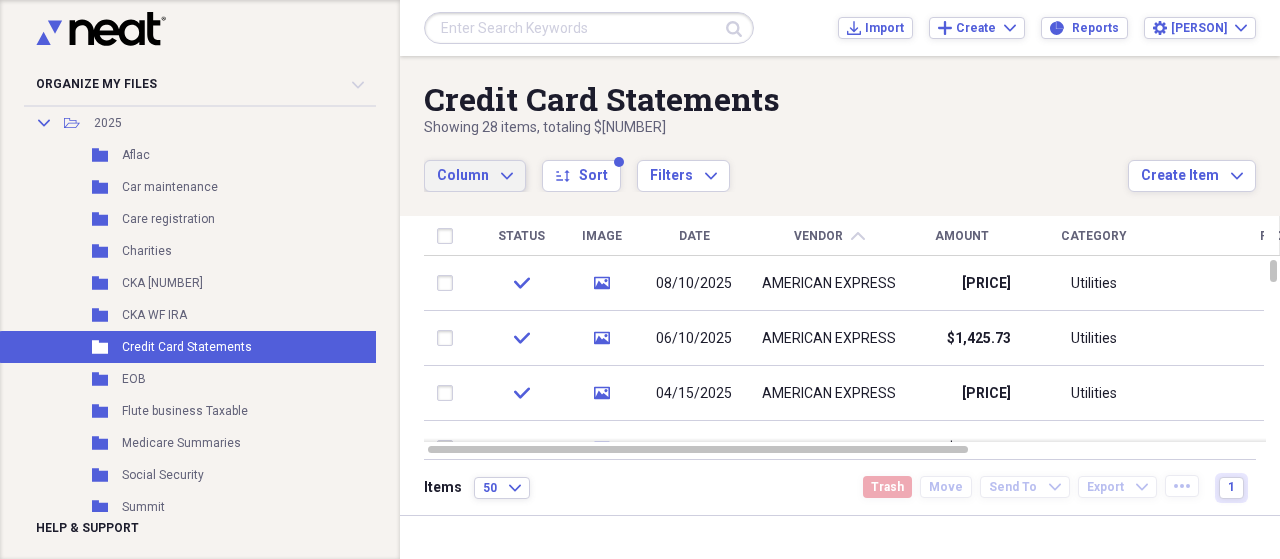 click on "Column Expand" at bounding box center (475, 176) 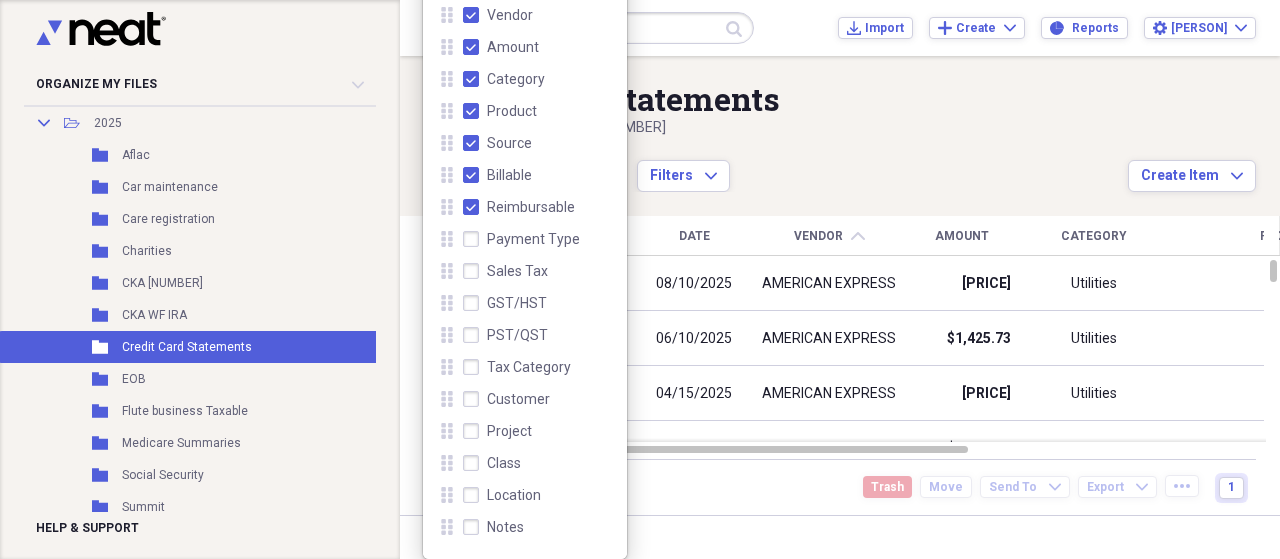 click on "Category" at bounding box center [504, 79] 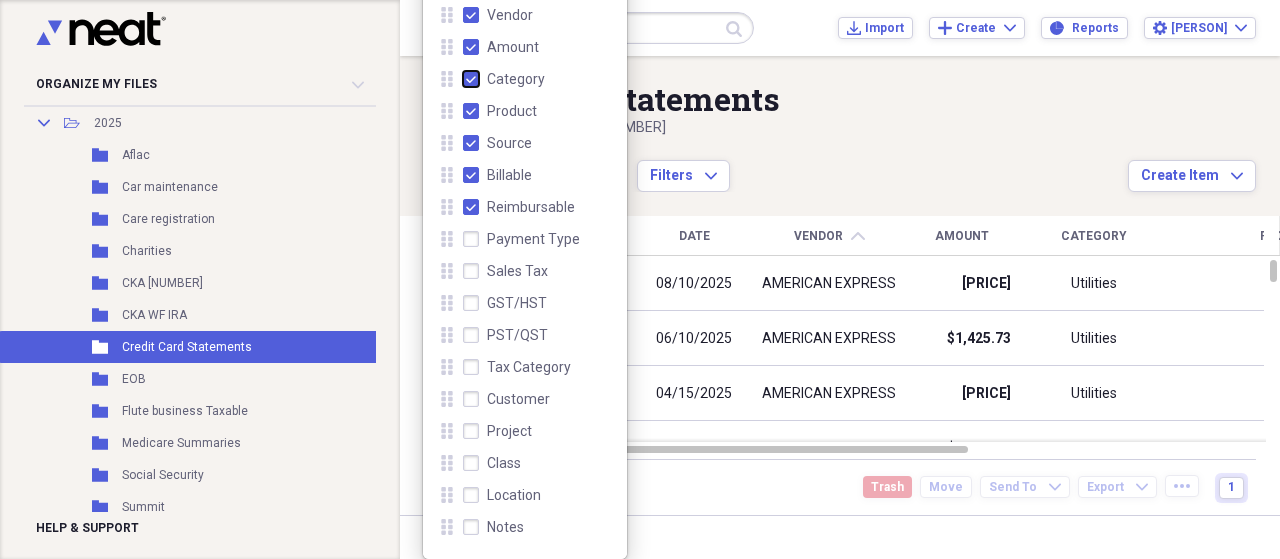 click on "Category" at bounding box center [463, 79] 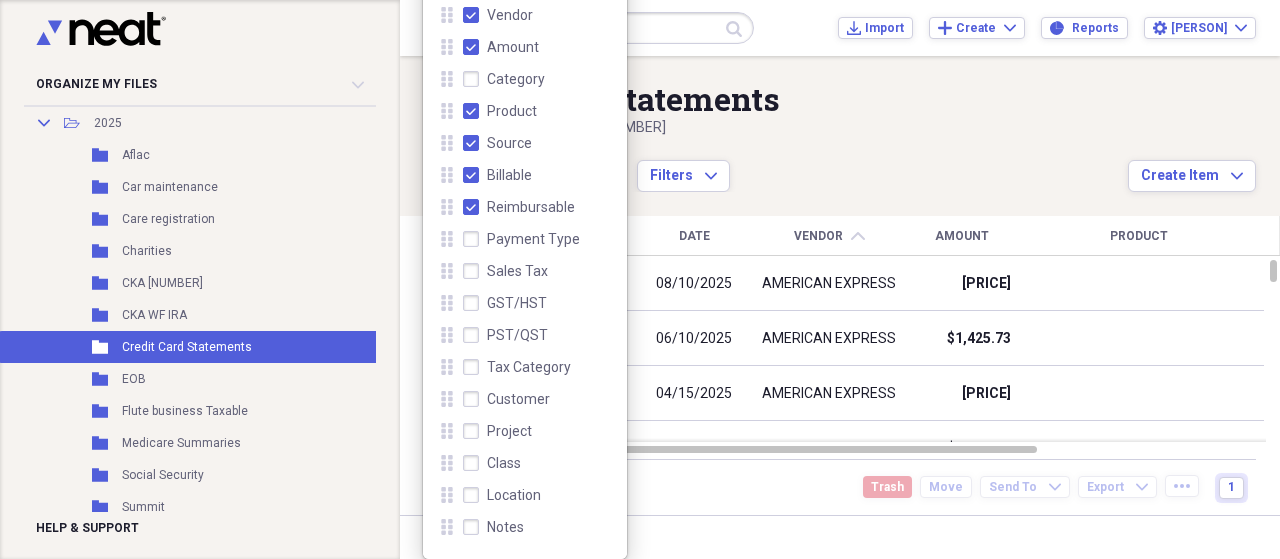 click on "Product" at bounding box center [500, 111] 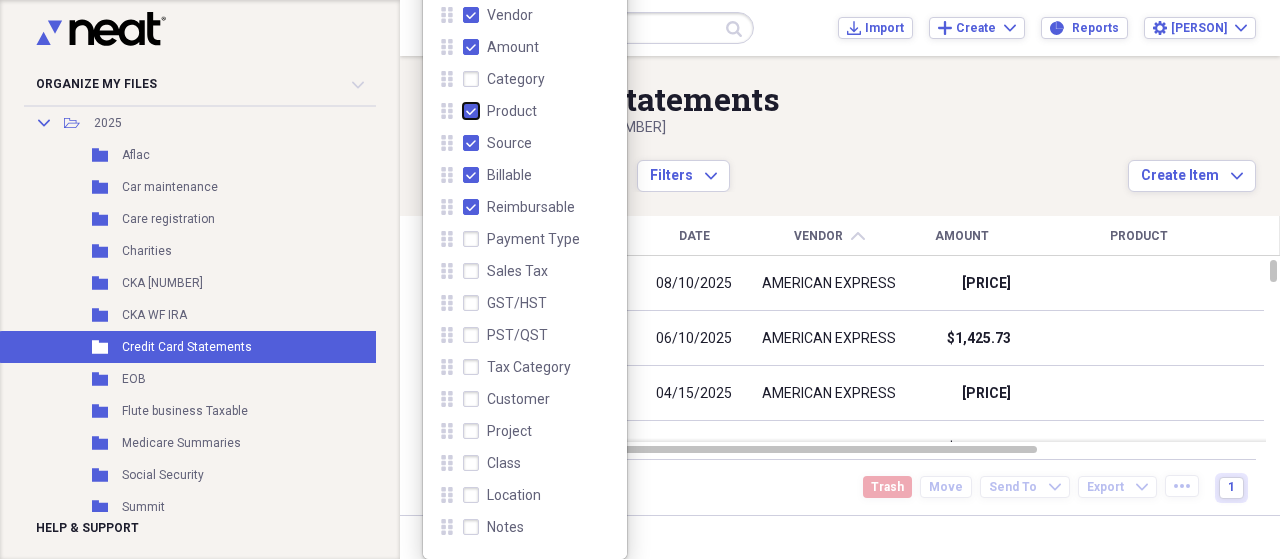 click on "Product" at bounding box center [463, 111] 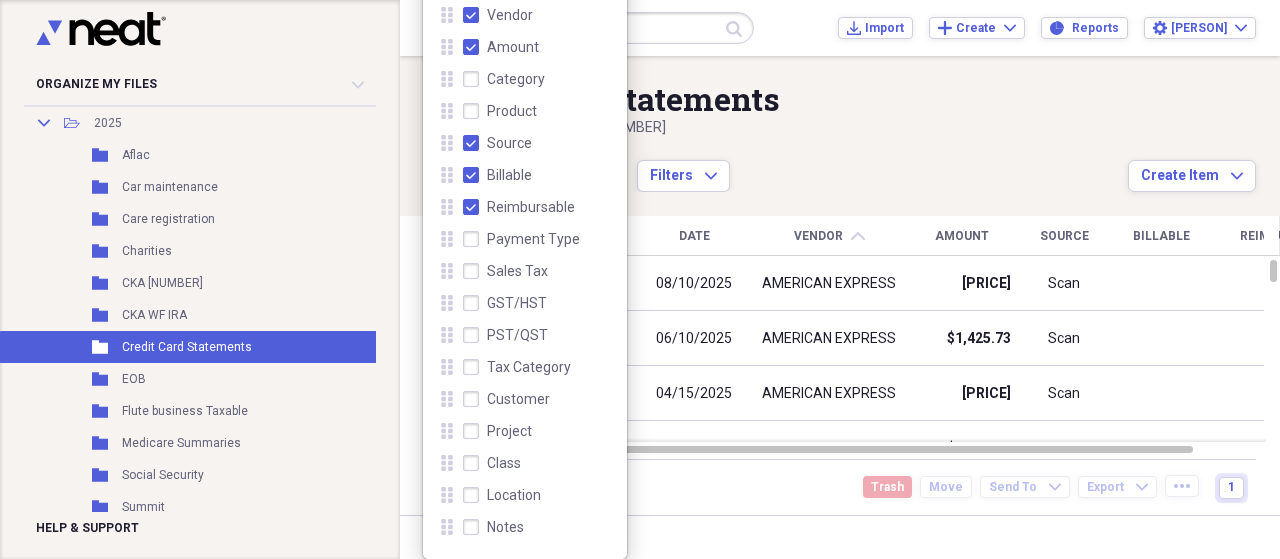 click on "Source" at bounding box center [497, 143] 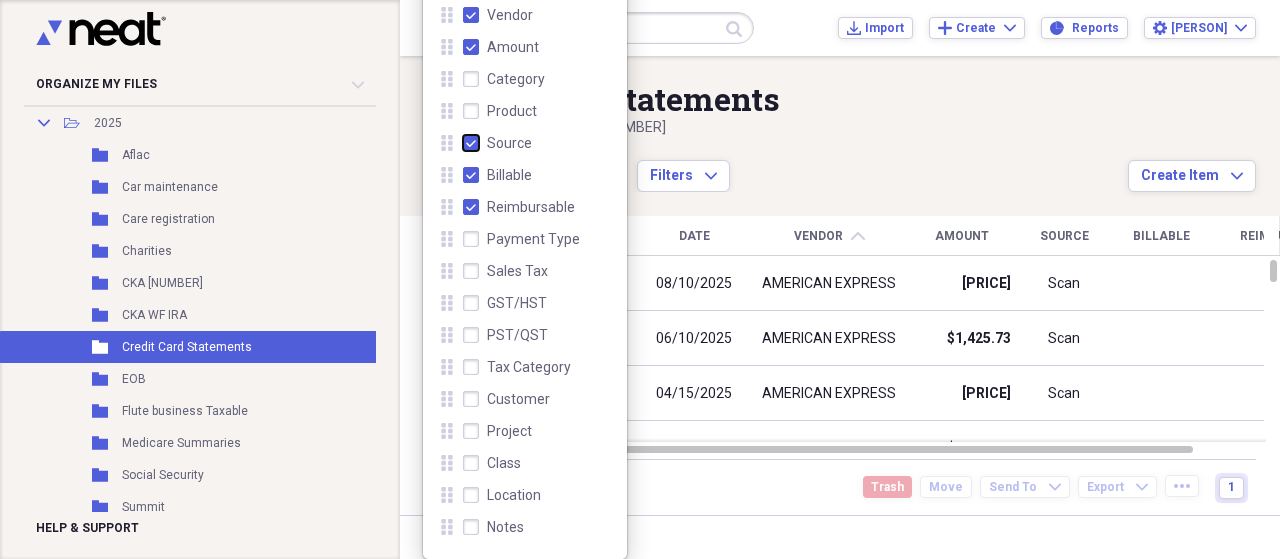 click on "Source" at bounding box center [463, 143] 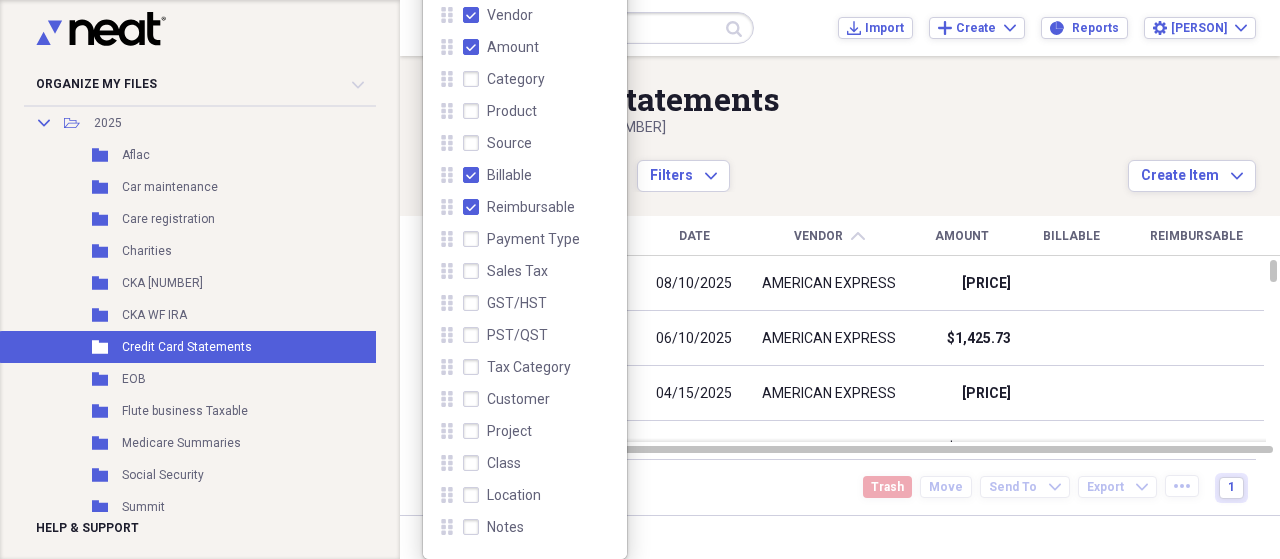 click on "Billable" at bounding box center [497, 175] 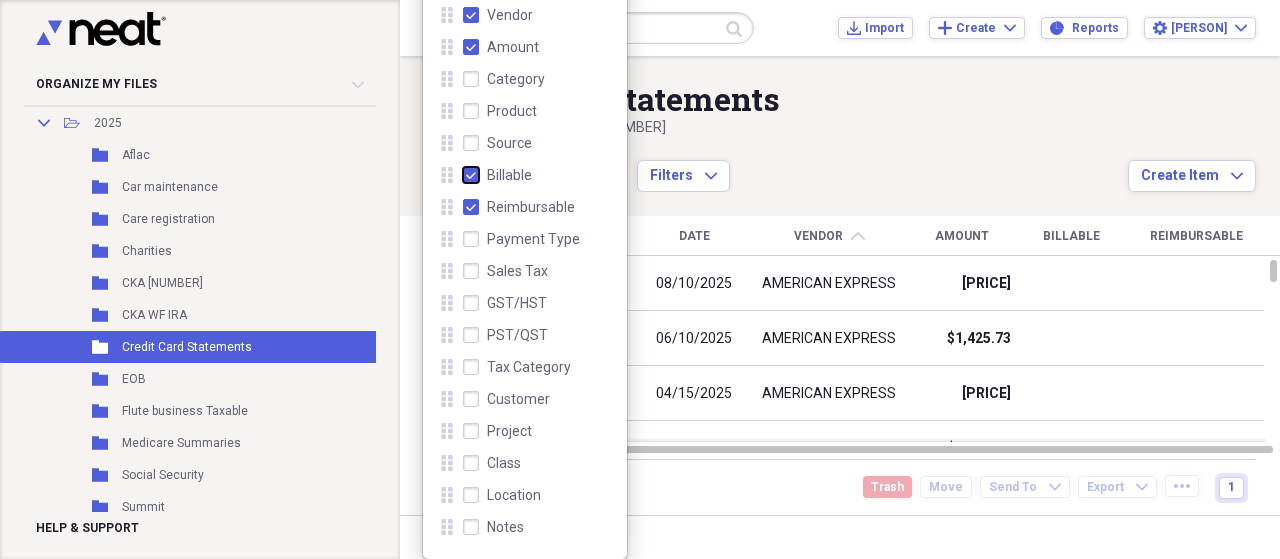 click on "Billable" at bounding box center [463, 175] 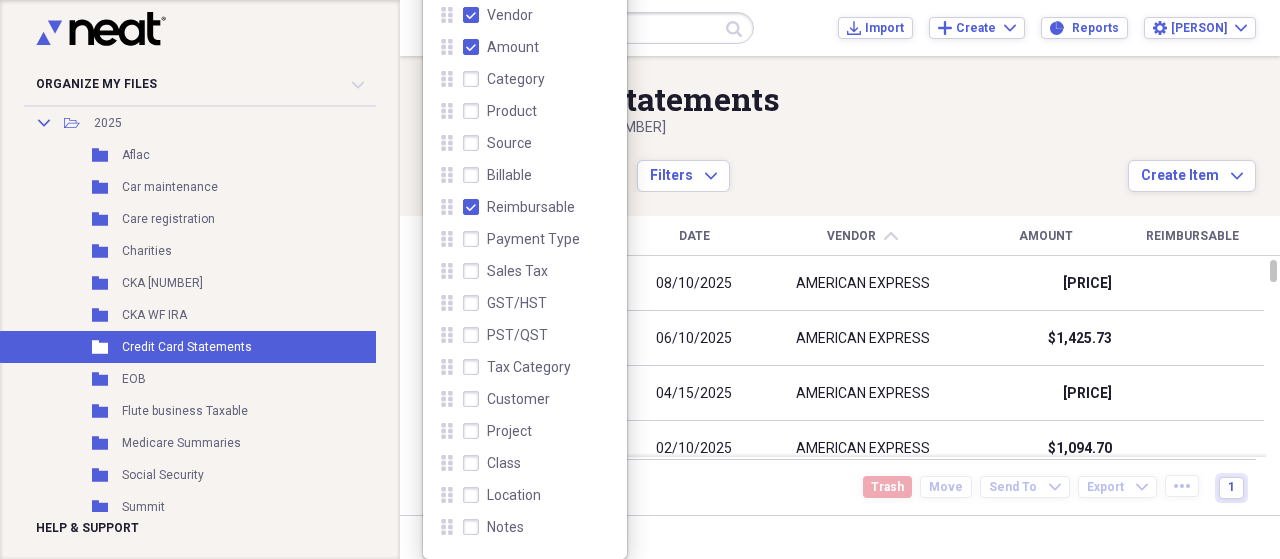 click on "Reimbursable" at bounding box center [519, 207] 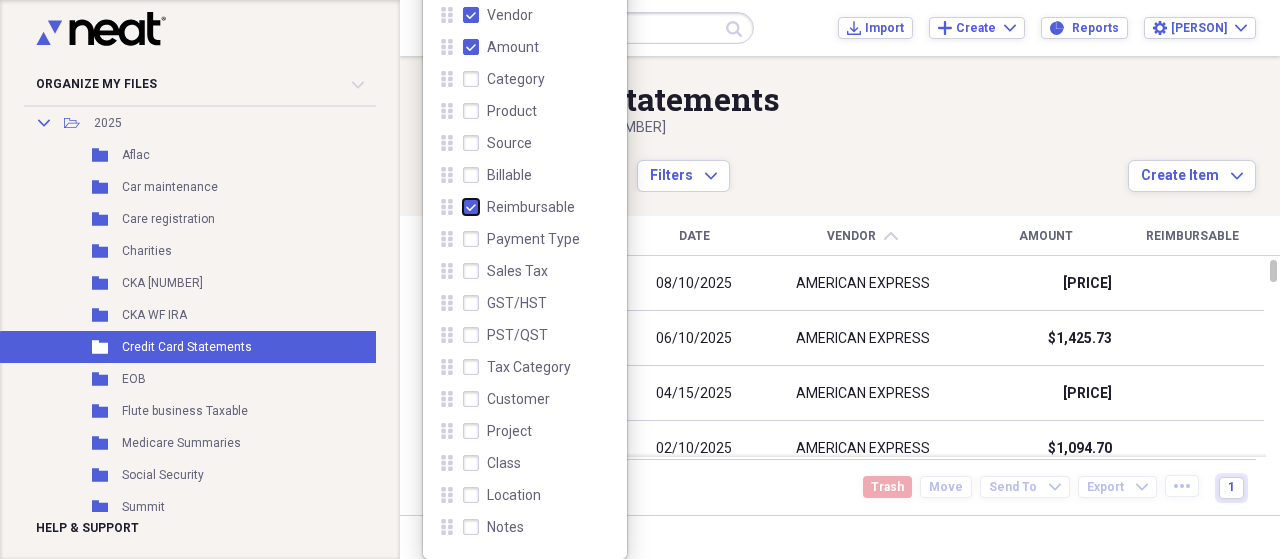 click on "Reimbursable" at bounding box center [463, 207] 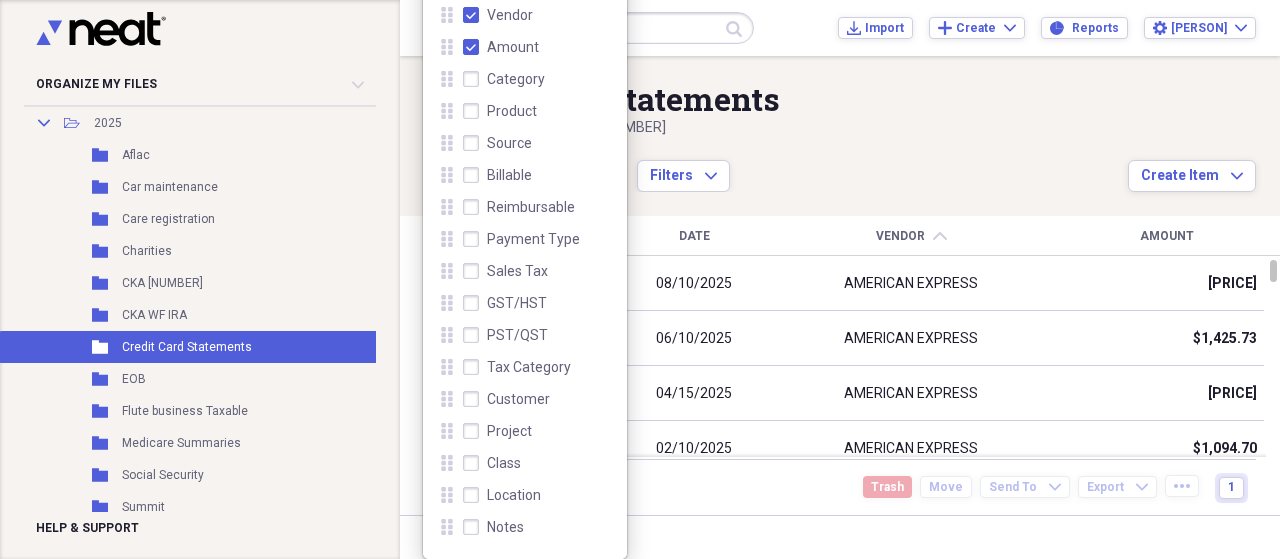 click on "Showing 28 items , totaling $49,128.10" at bounding box center [776, 128] 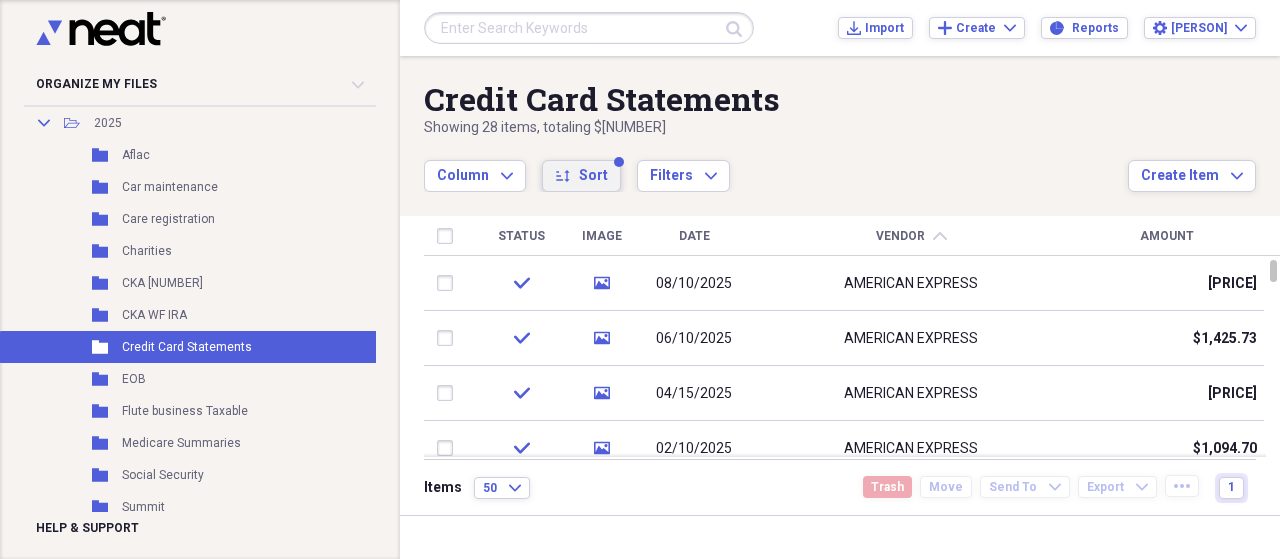 click on "Sort" at bounding box center (593, 176) 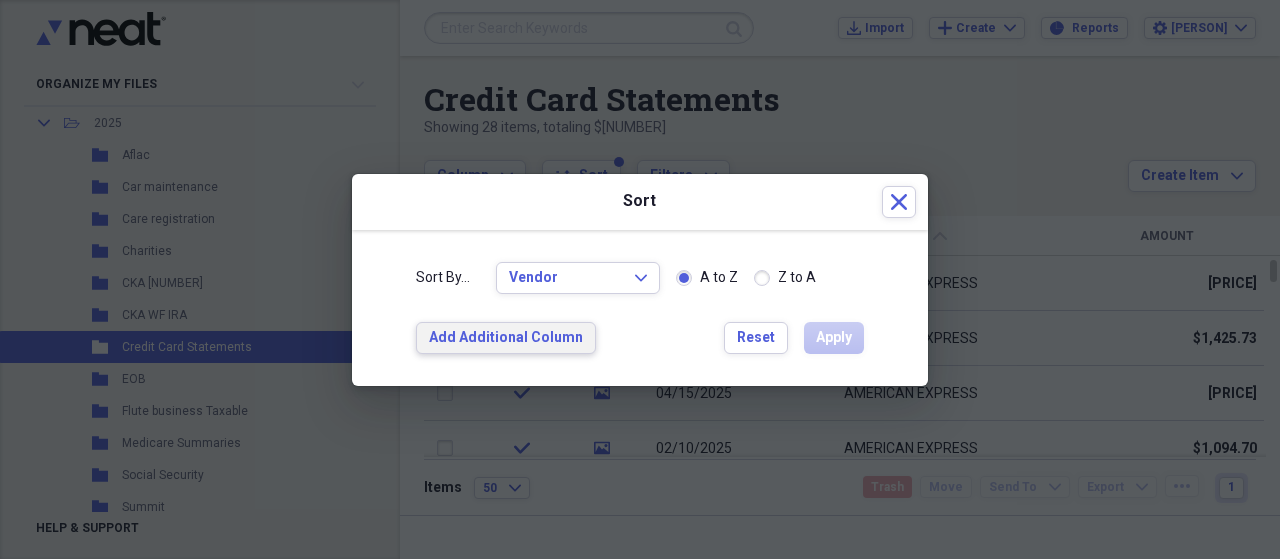 click on "Add Additional Column" at bounding box center (506, 338) 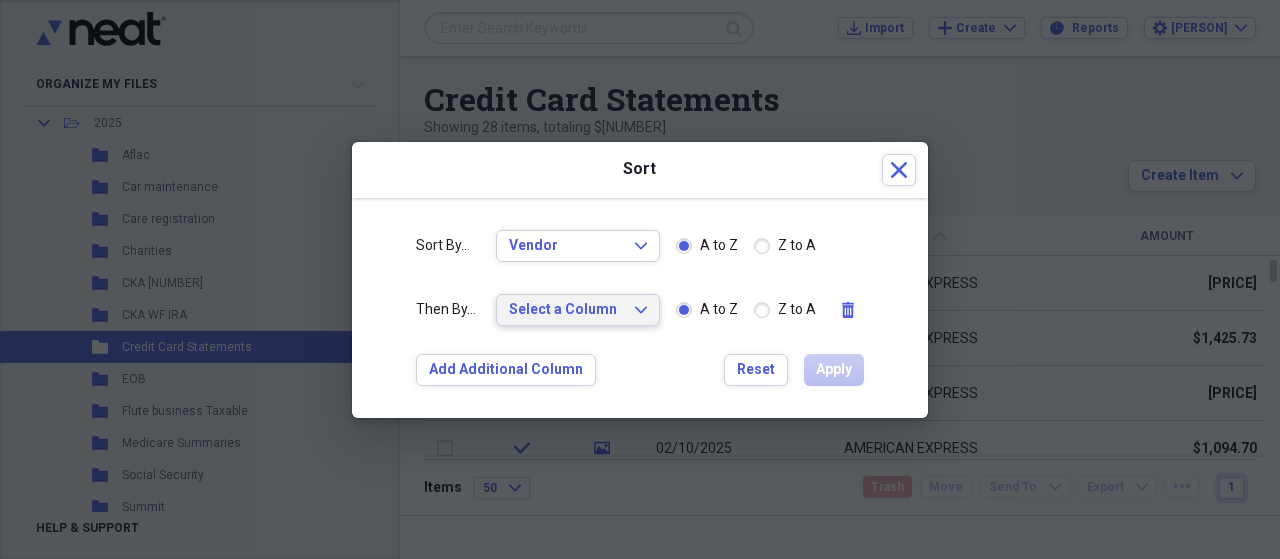 click on "Expand" 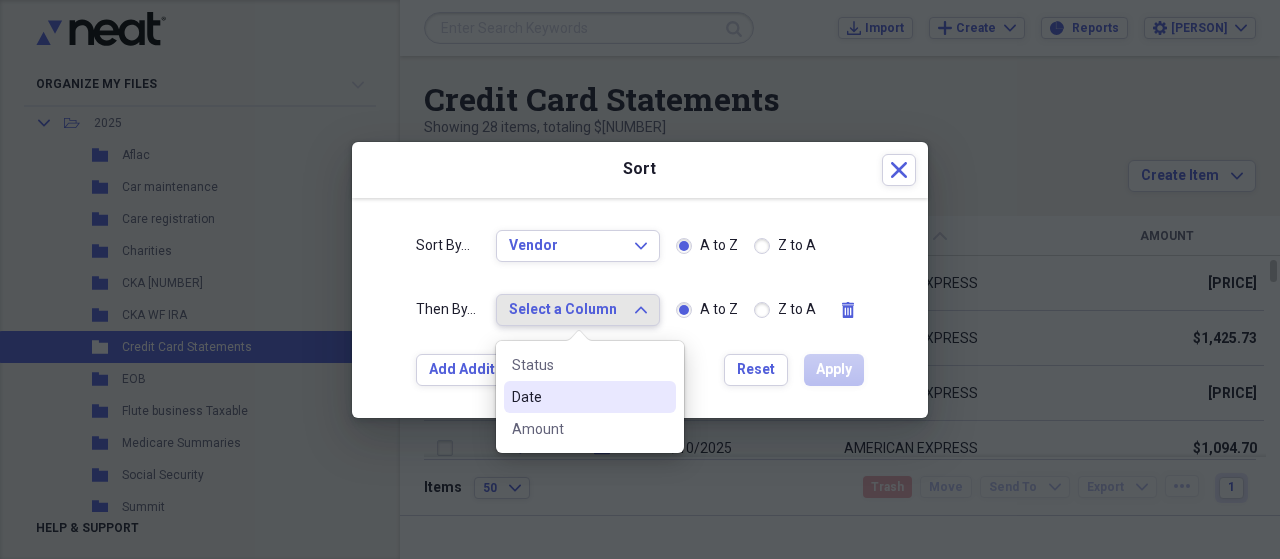 click on "Date" at bounding box center [578, 397] 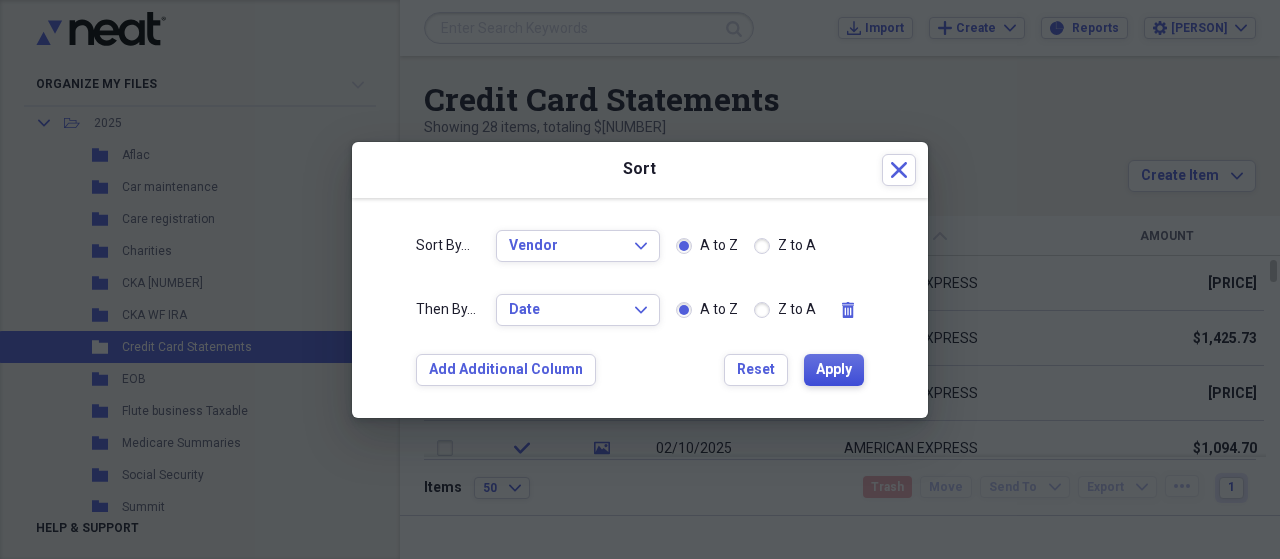 click on "Apply" at bounding box center (834, 370) 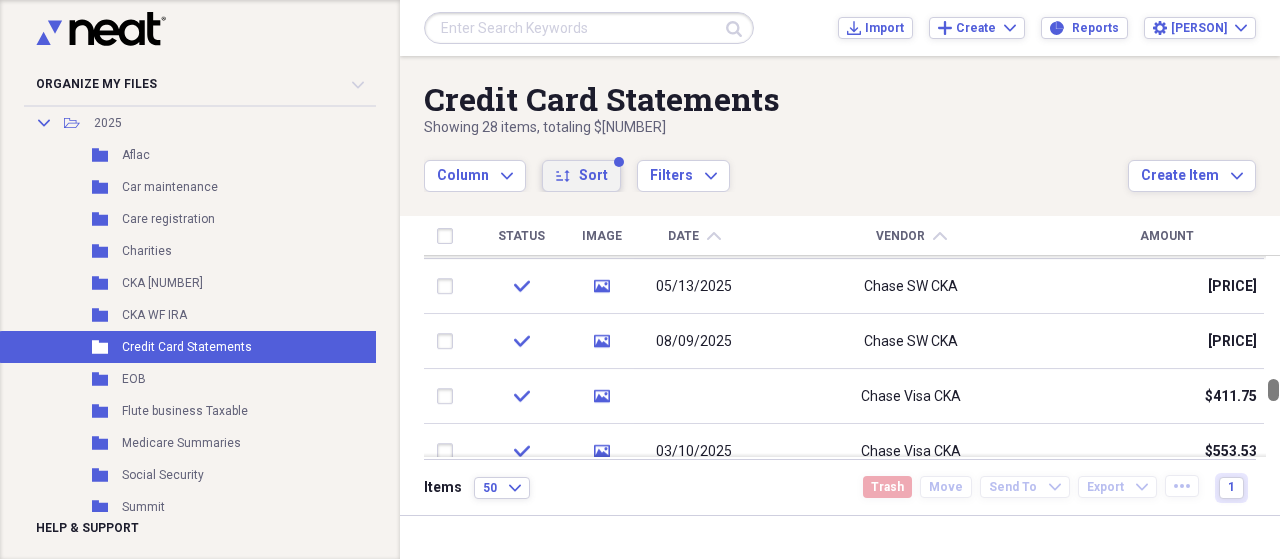 drag, startPoint x: 1272, startPoint y: 277, endPoint x: 1279, endPoint y: 398, distance: 121.20231 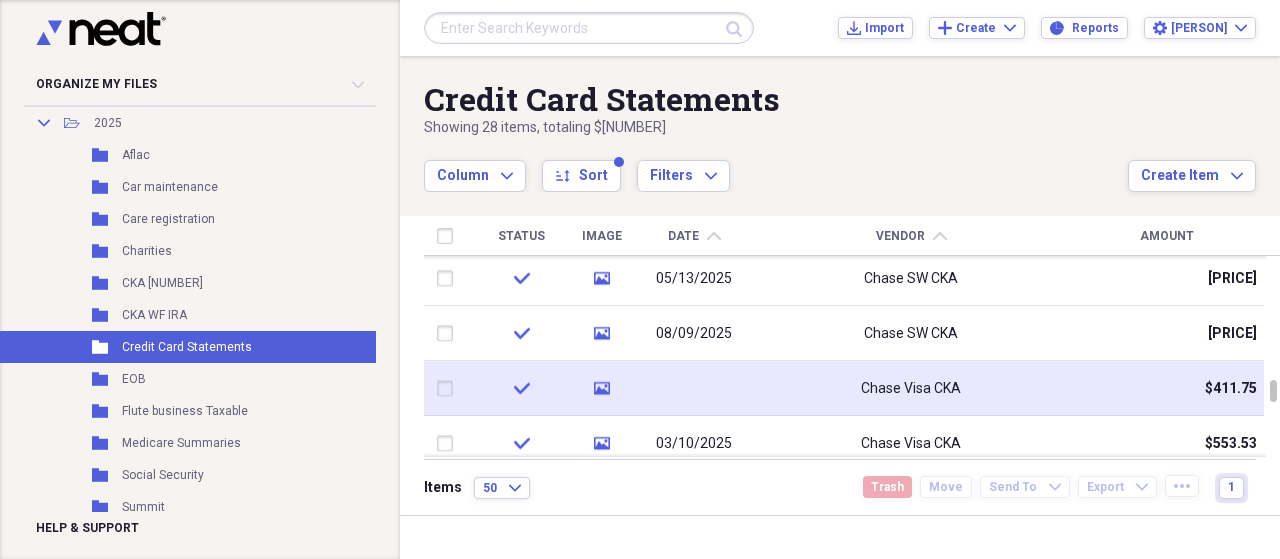 click at bounding box center (694, 388) 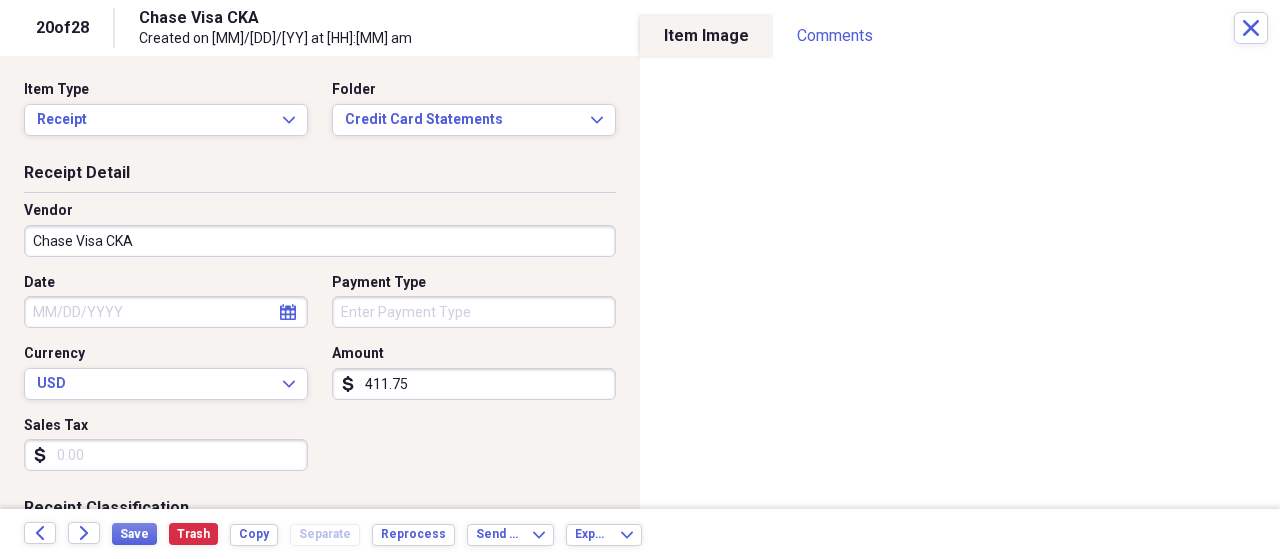 click 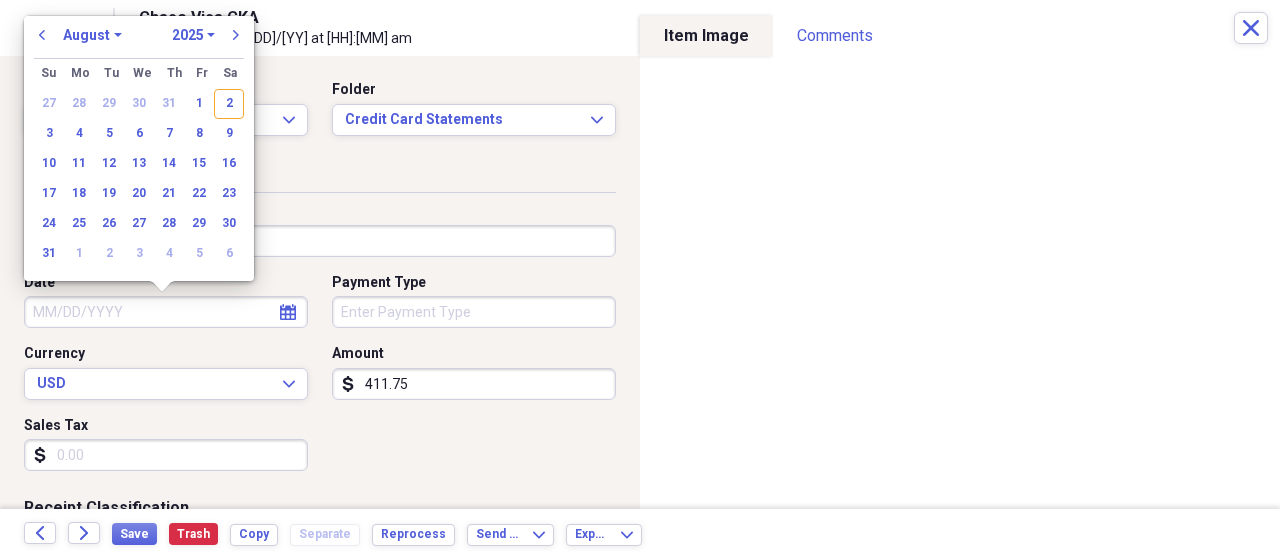click on "January February March April May June July August September October November December" at bounding box center (92, 35) 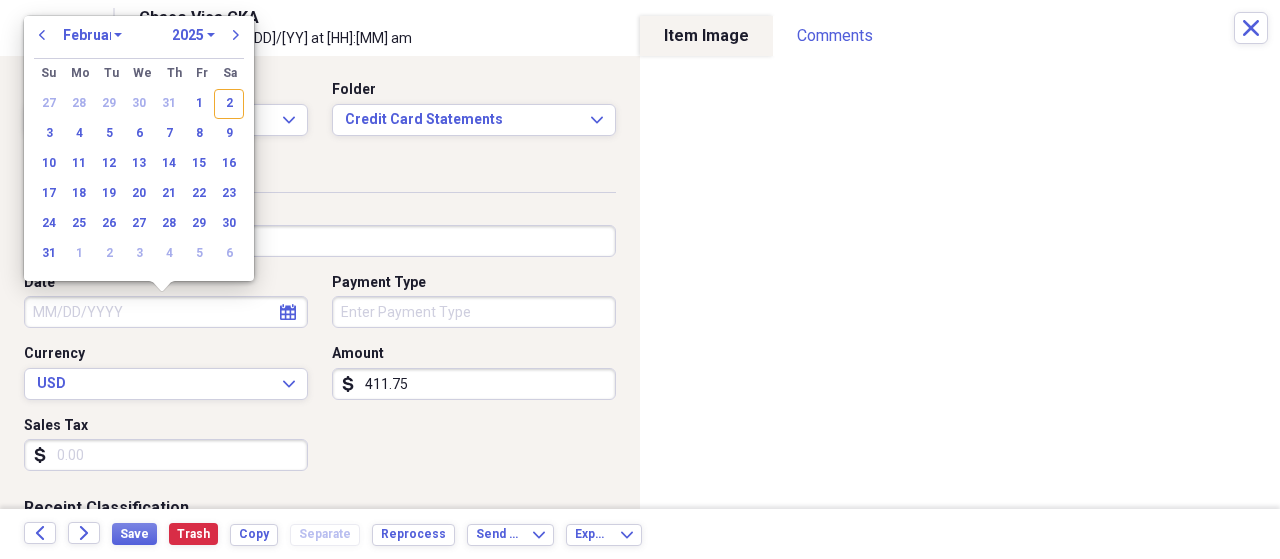 click on "January February March April May June July August September October November December" at bounding box center (92, 35) 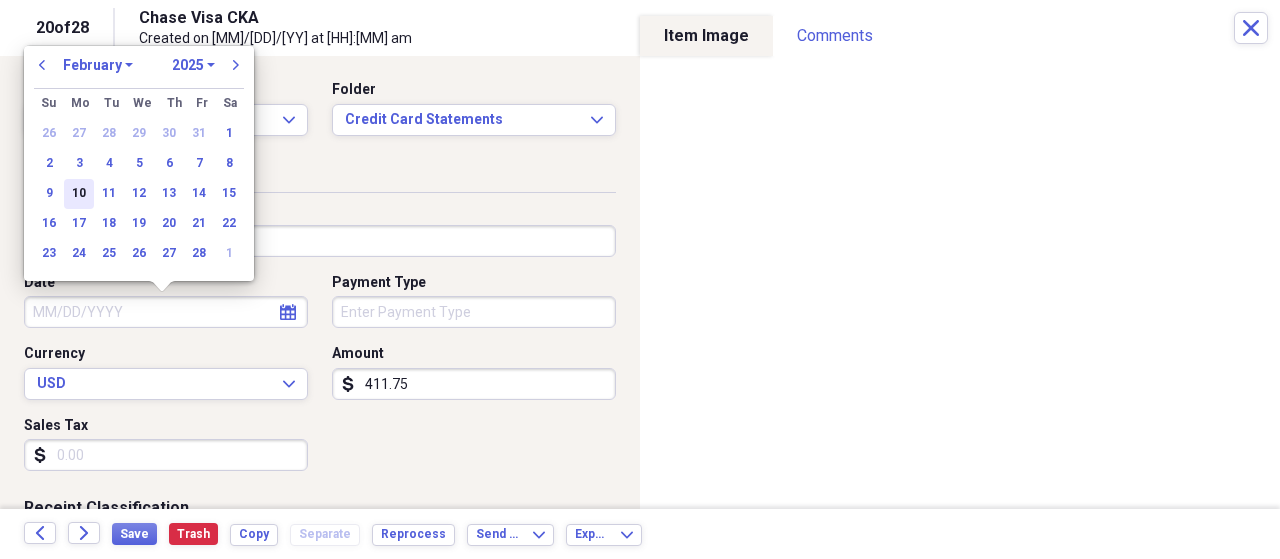 click on "10" at bounding box center (79, 194) 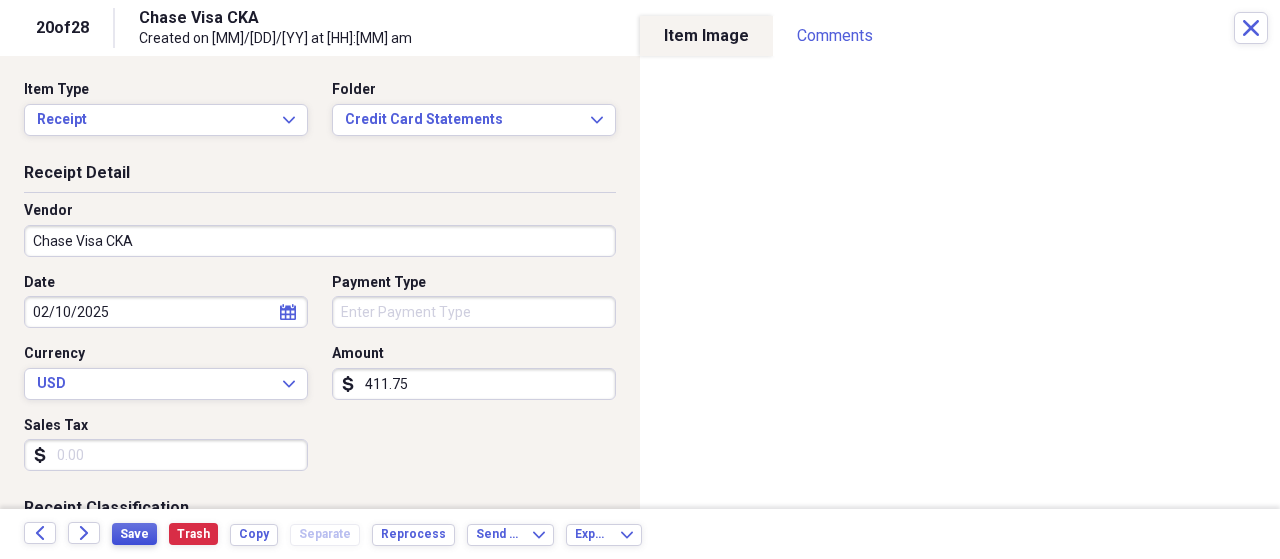 click on "Save" at bounding box center [134, 534] 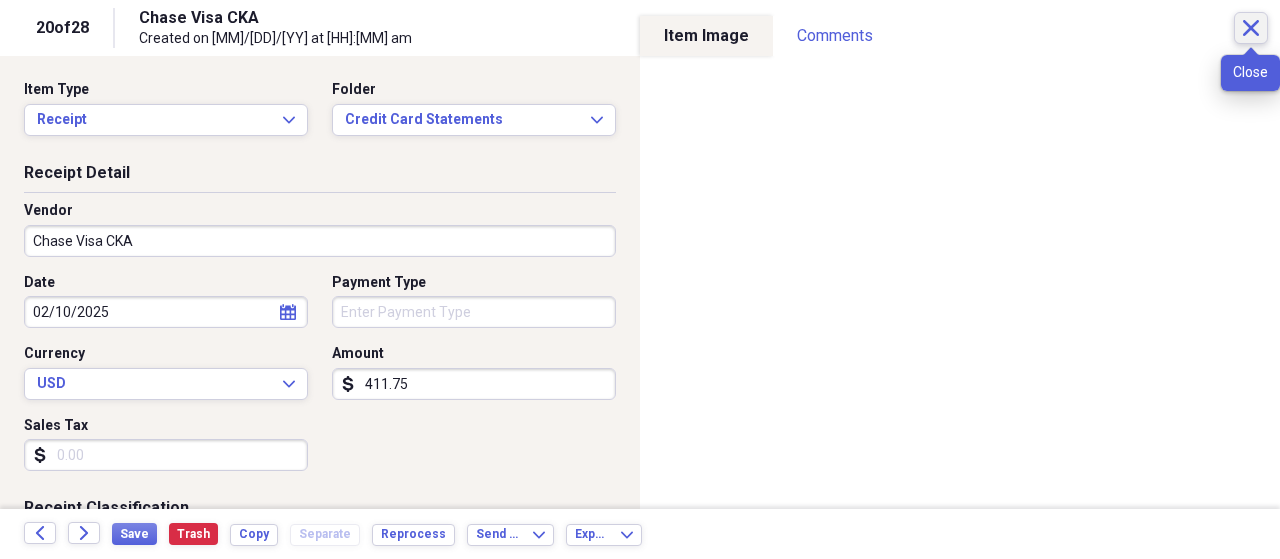 click 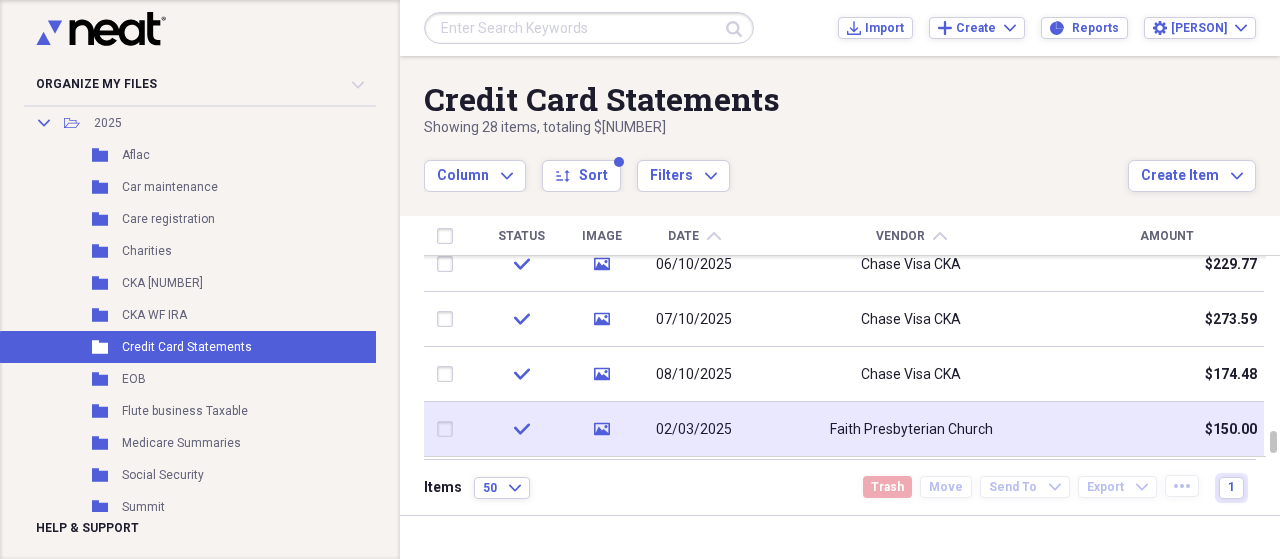 click on "Faith Presbyterian Church" at bounding box center [911, 430] 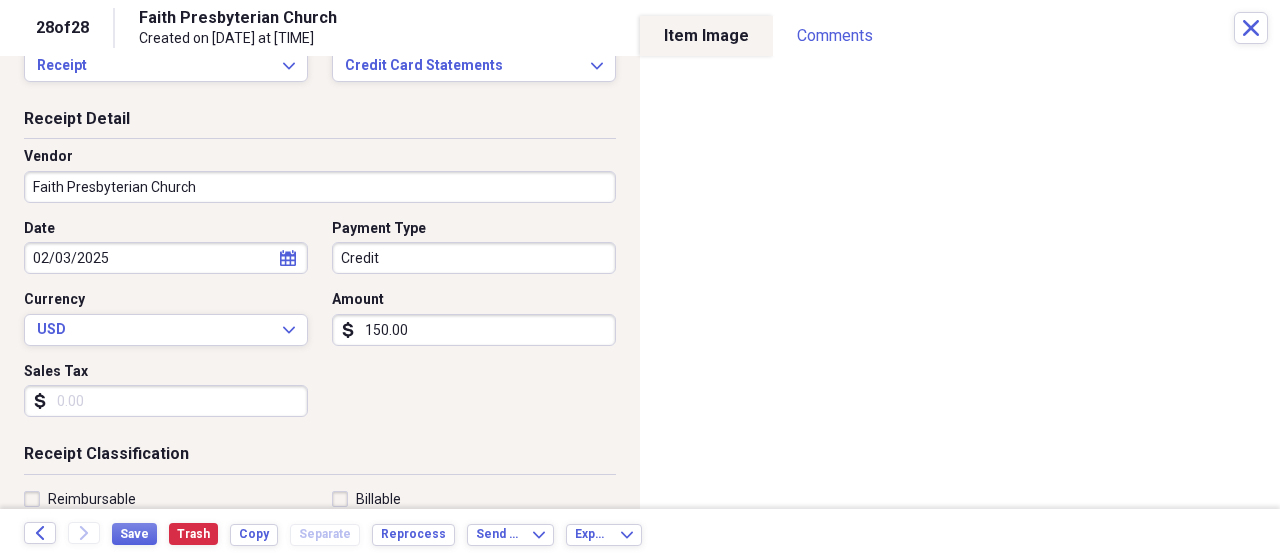 scroll, scrollTop: 0, scrollLeft: 0, axis: both 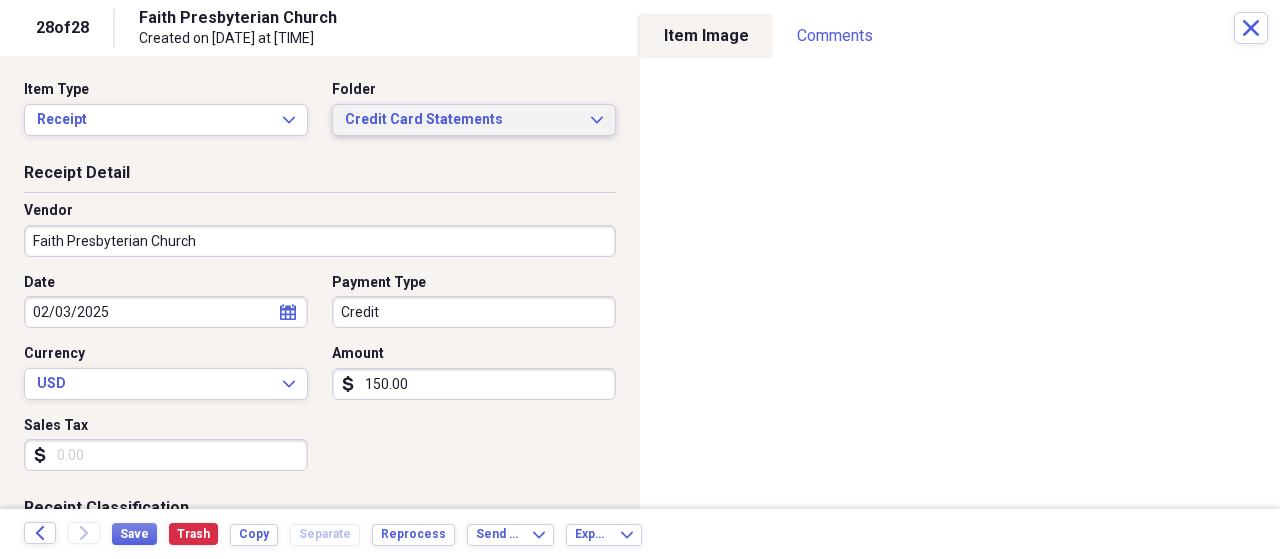 click on "Credit Card Statements Expand" at bounding box center (474, 120) 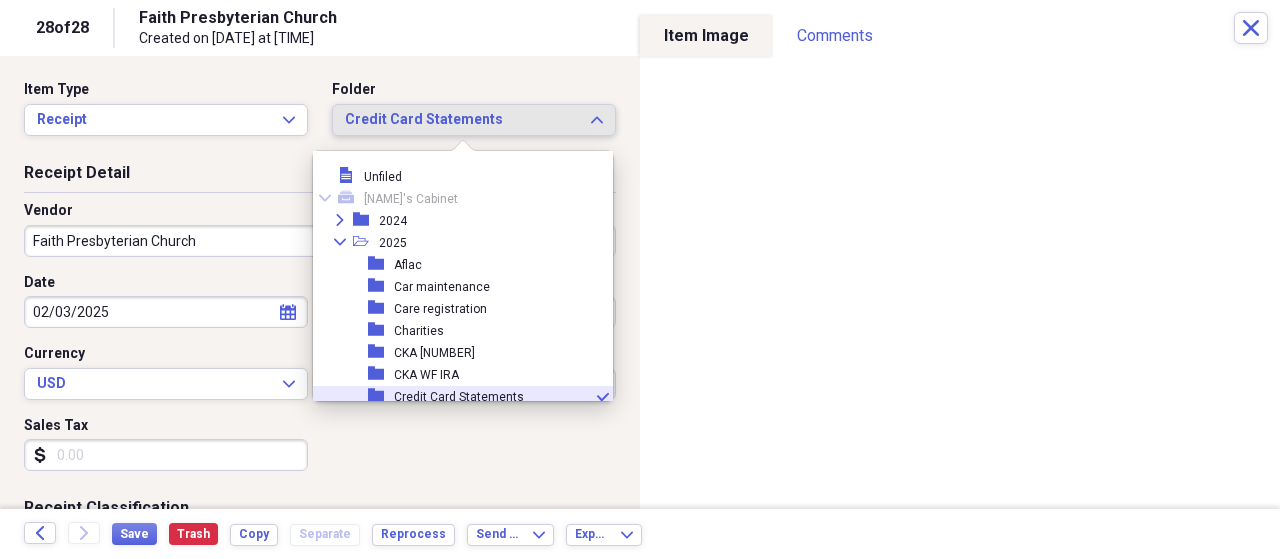 scroll, scrollTop: 121, scrollLeft: 0, axis: vertical 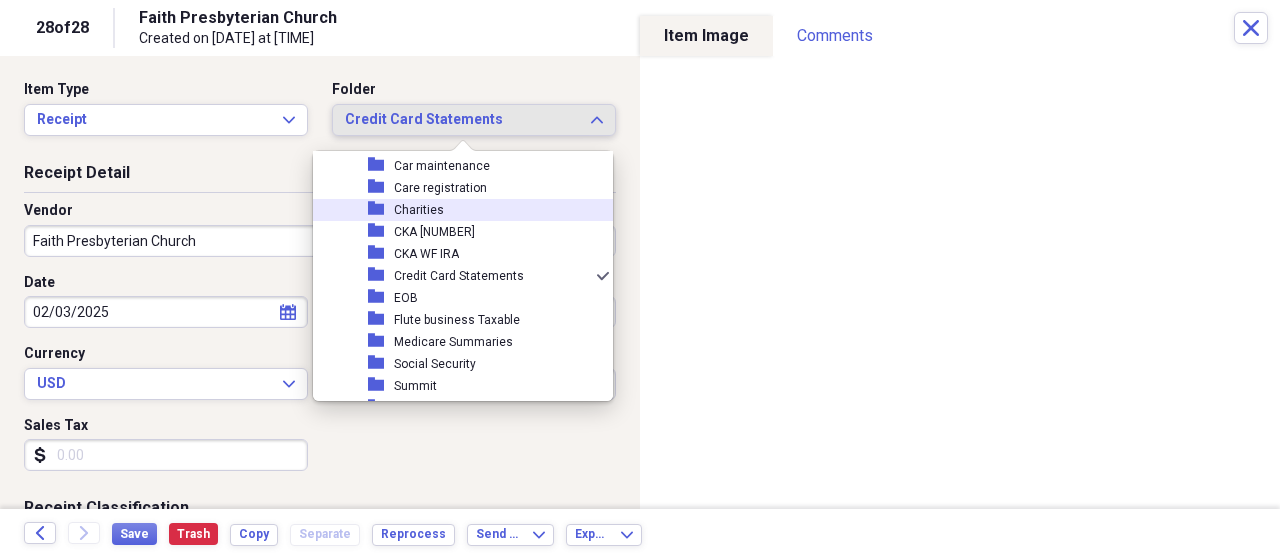 click on "Charities" at bounding box center (419, 210) 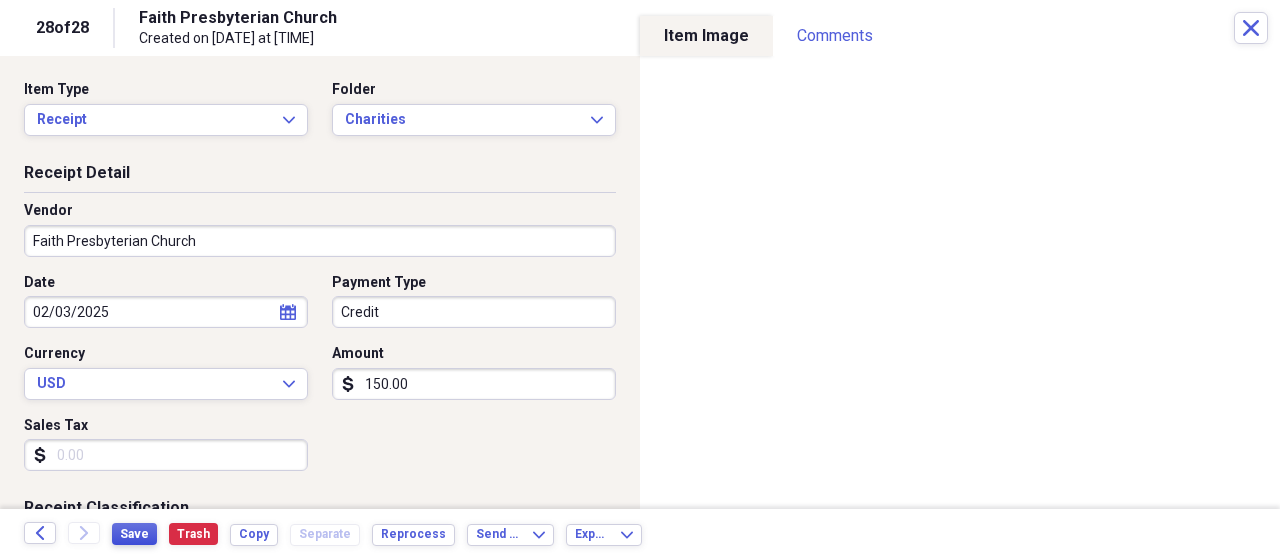 click on "Save" at bounding box center (134, 534) 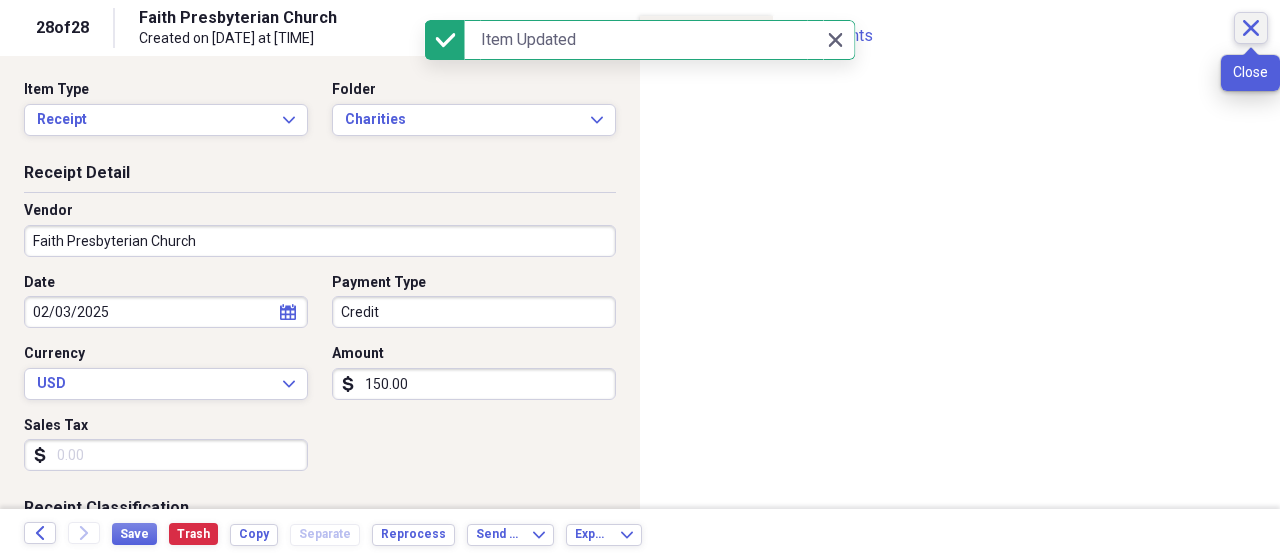 click on "Close" 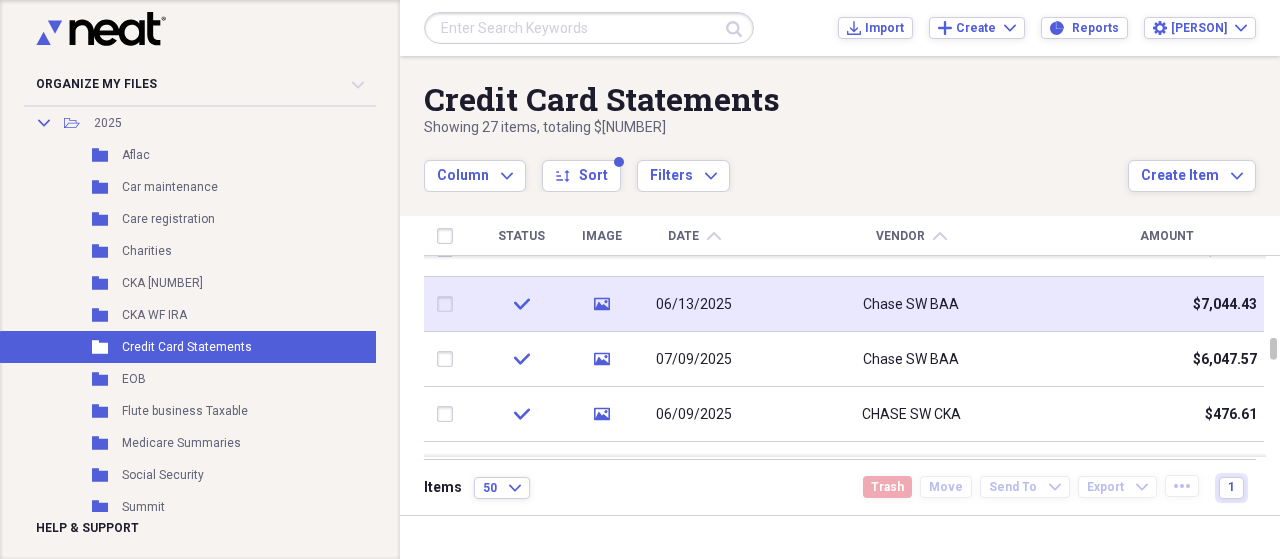 click on "Chase SW BAA" at bounding box center [911, 304] 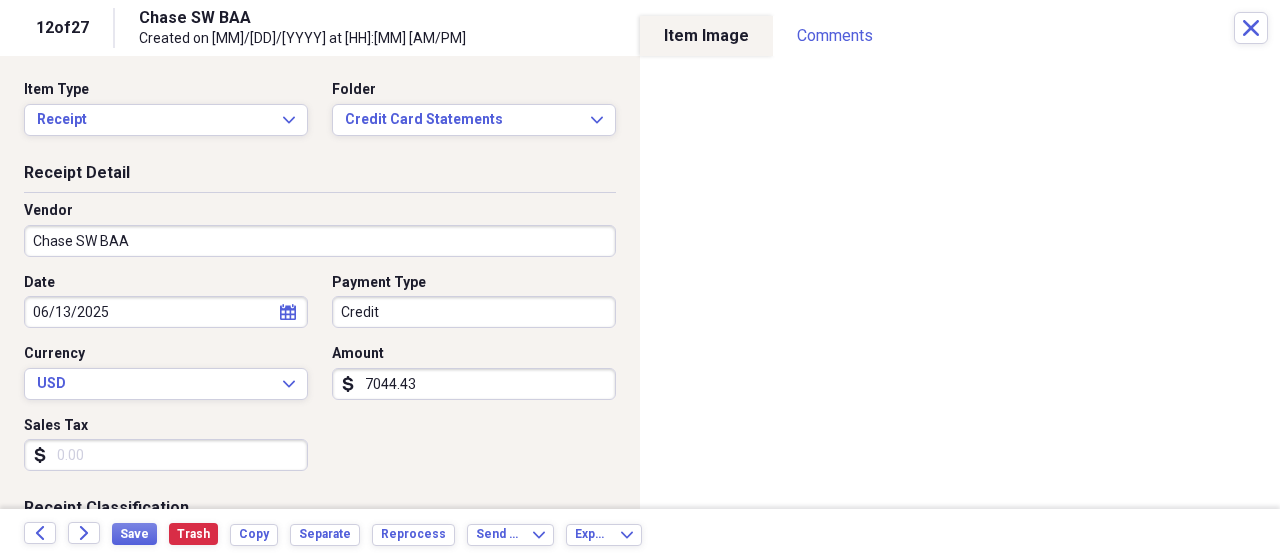 click 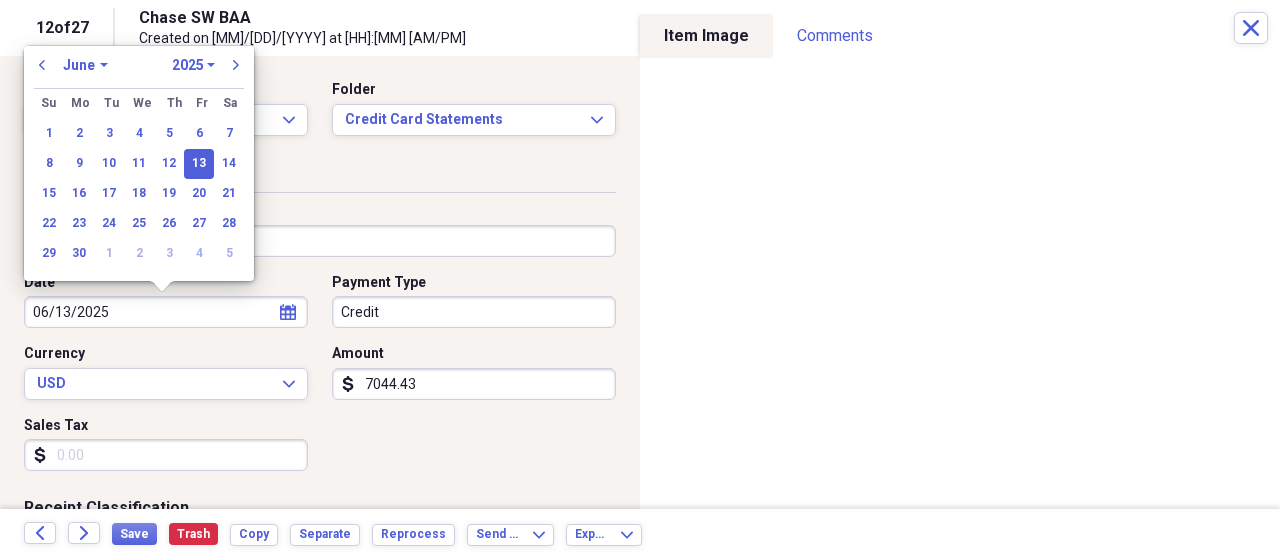 click on "January February March April May June July August September October November December" at bounding box center (85, 65) 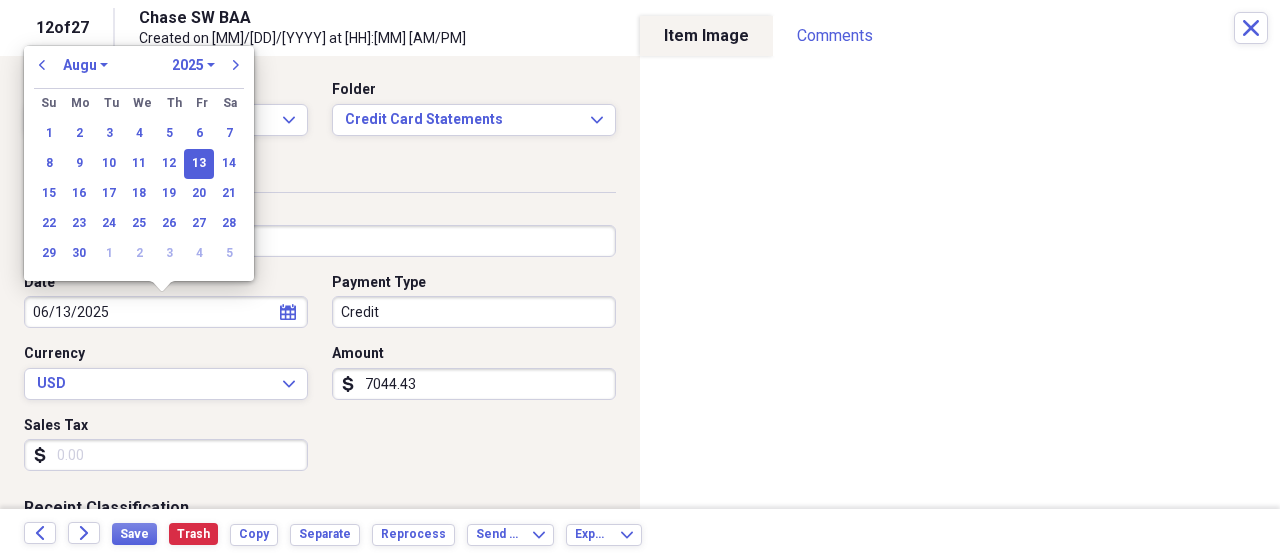 click on "January February March April May June July August September October November December" at bounding box center (85, 65) 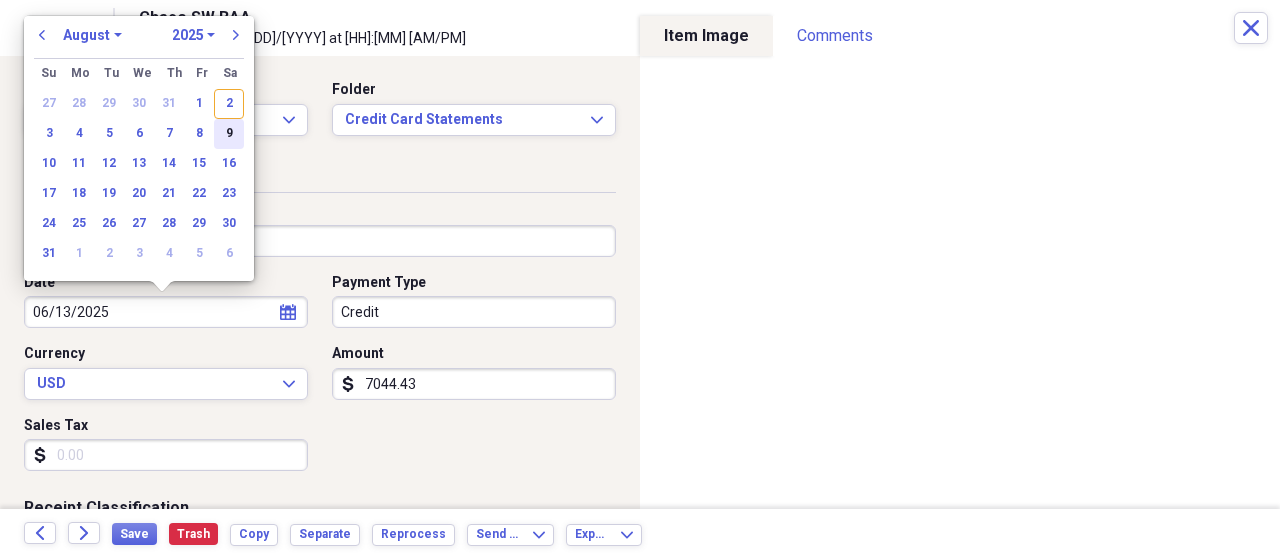 click on "9" at bounding box center [229, 134] 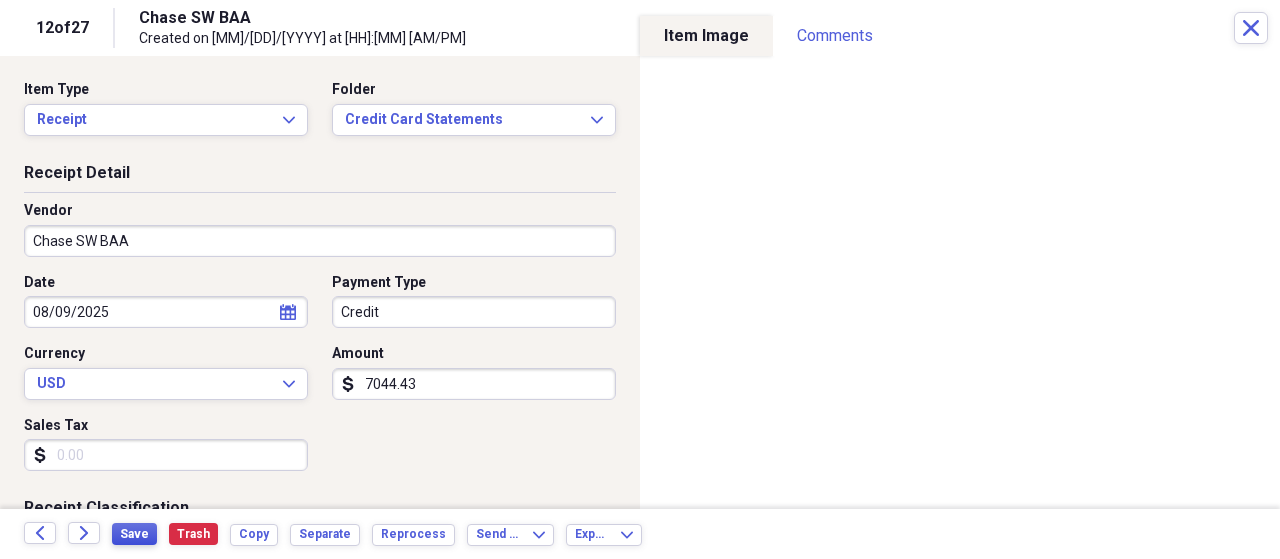 click on "Save" at bounding box center (134, 534) 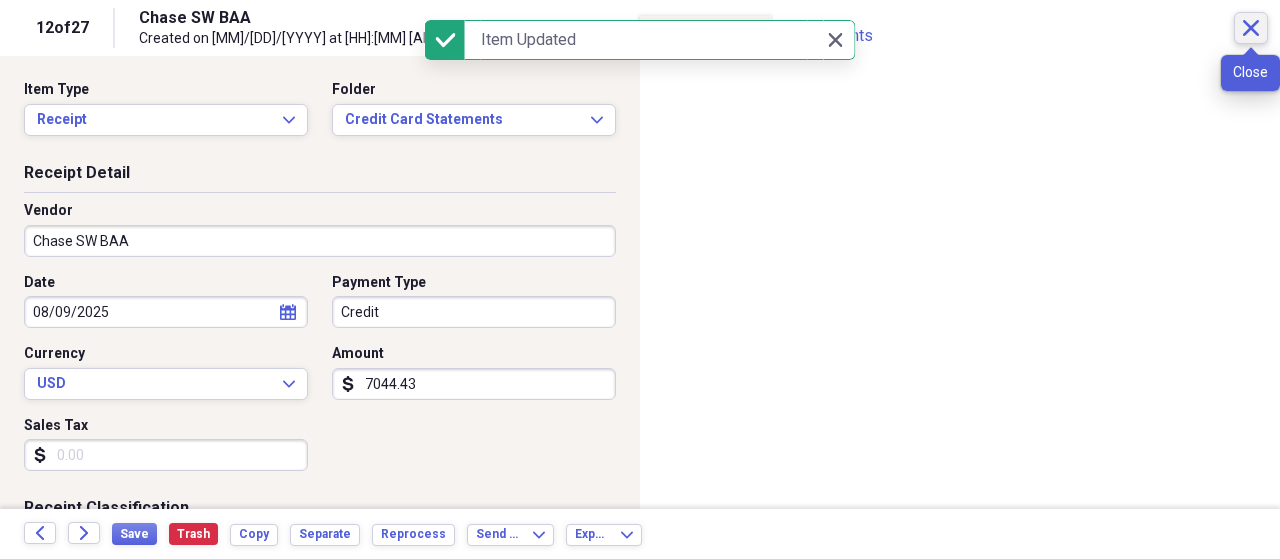 click 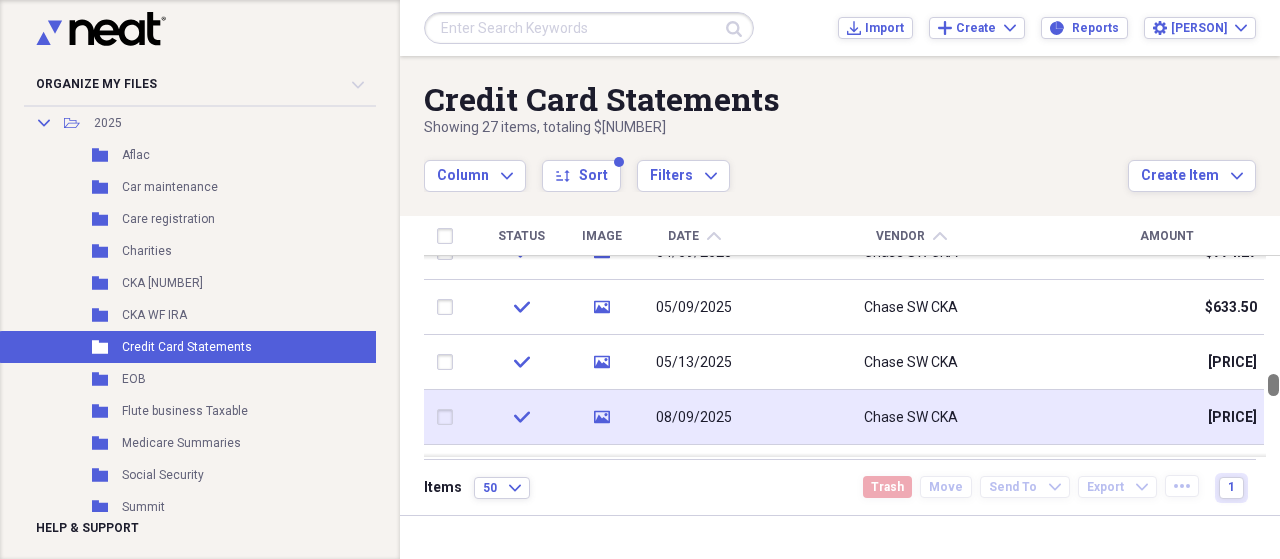 drag, startPoint x: 1269, startPoint y: 360, endPoint x: 1244, endPoint y: 403, distance: 49.73932 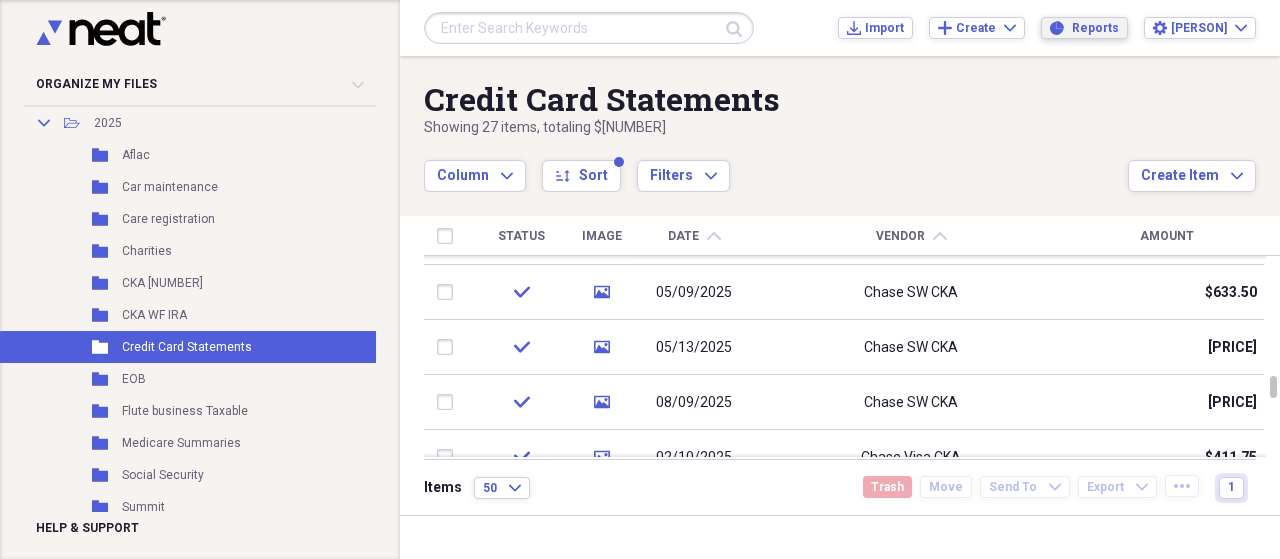 click on "Reports Reports" at bounding box center [1084, 28] 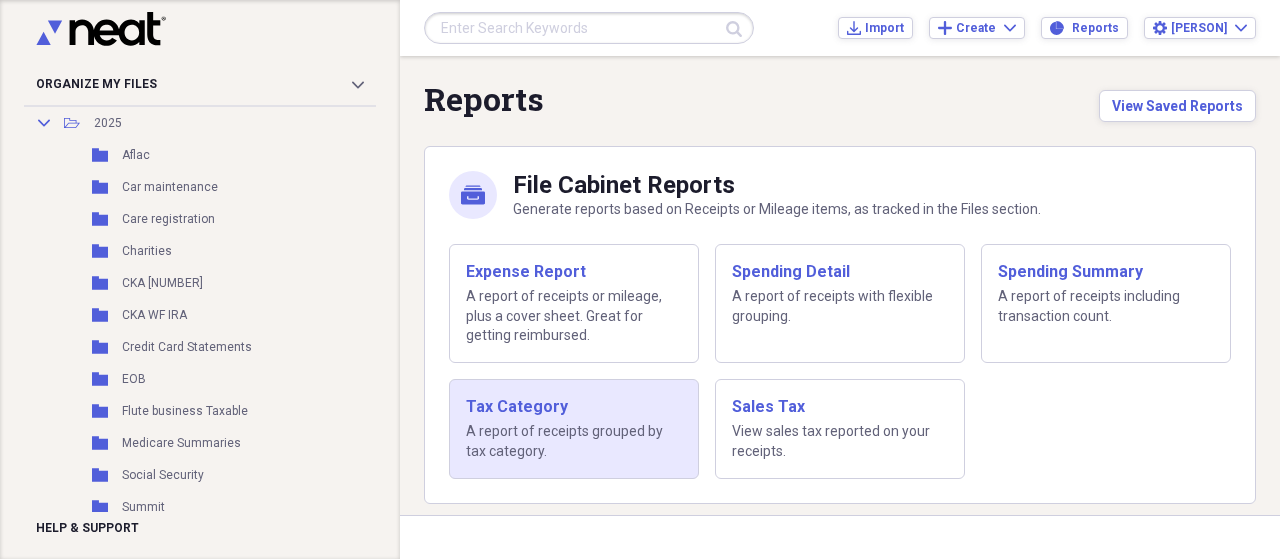 click on "Tax Category" at bounding box center [574, 407] 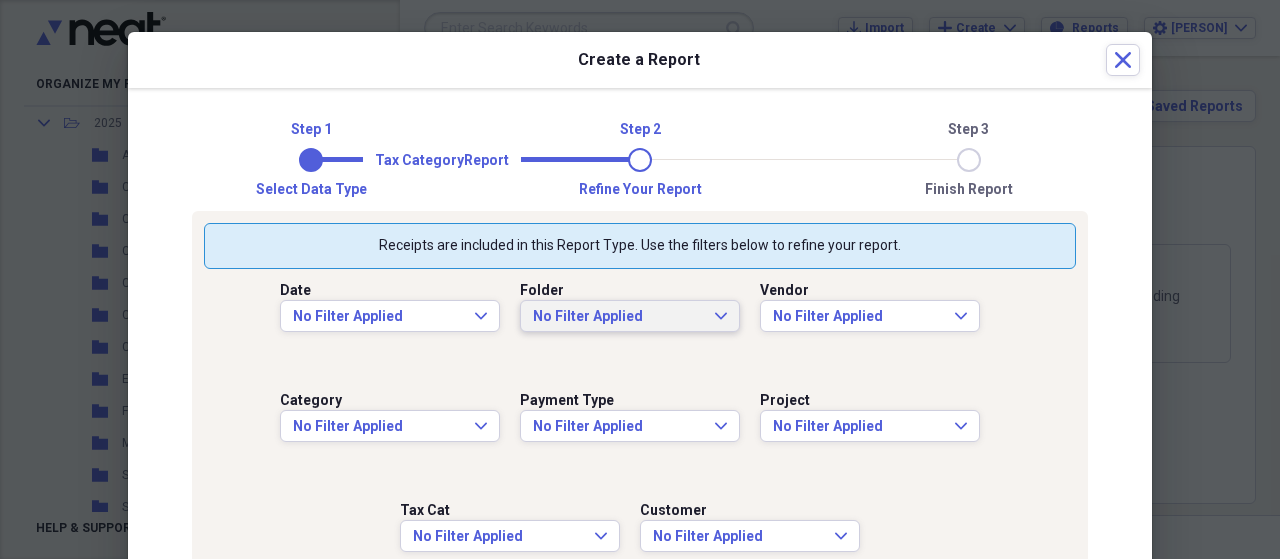 click 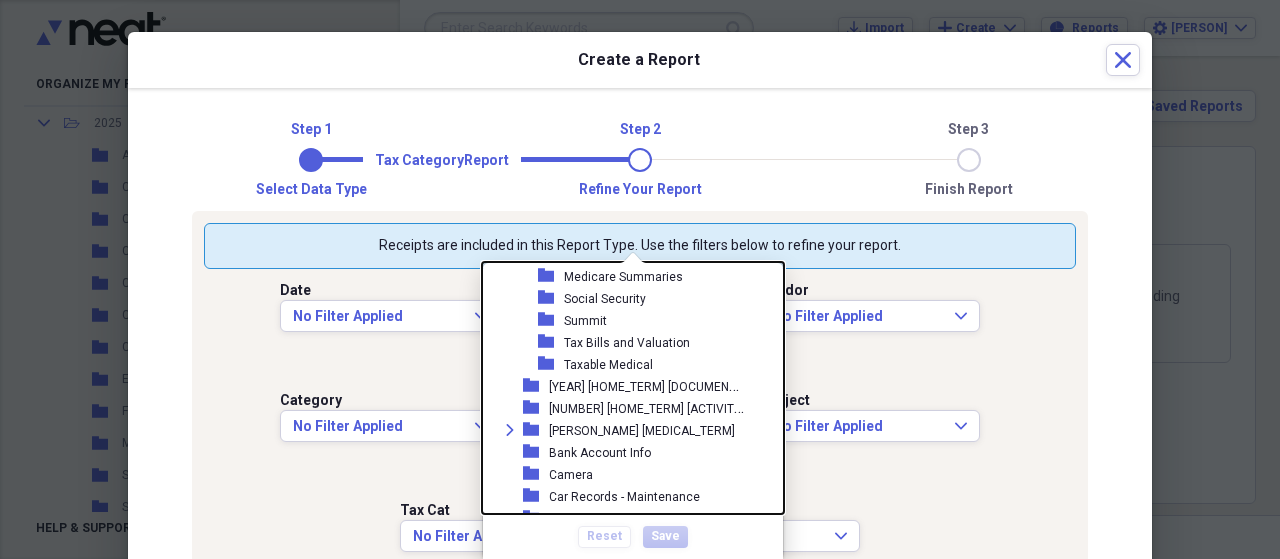 scroll, scrollTop: 300, scrollLeft: 0, axis: vertical 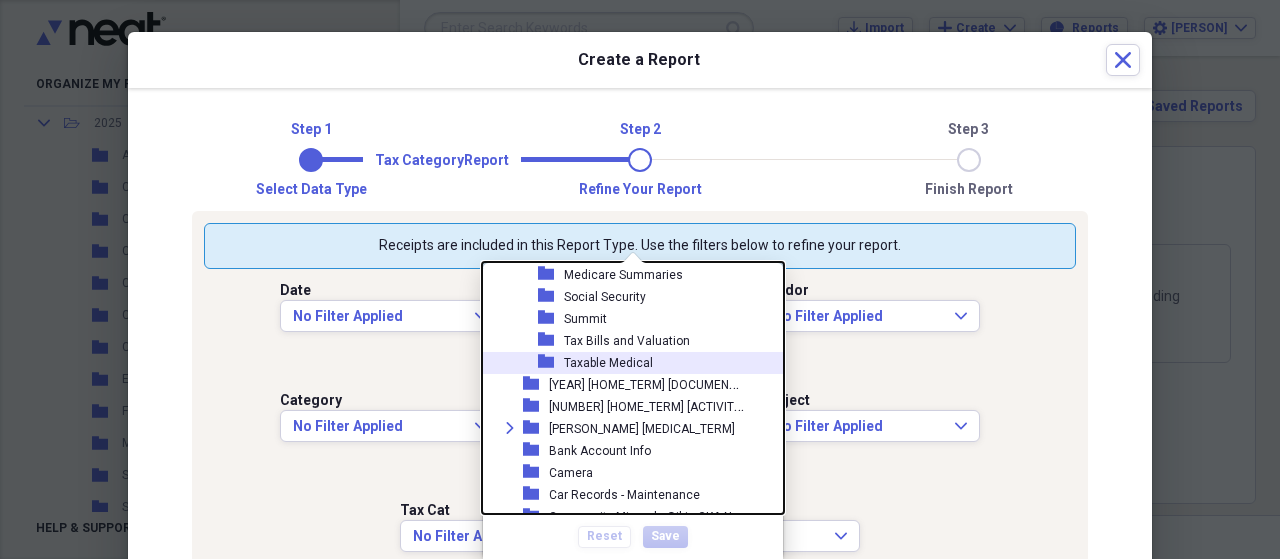 click on "Taxable Medical" at bounding box center (608, 363) 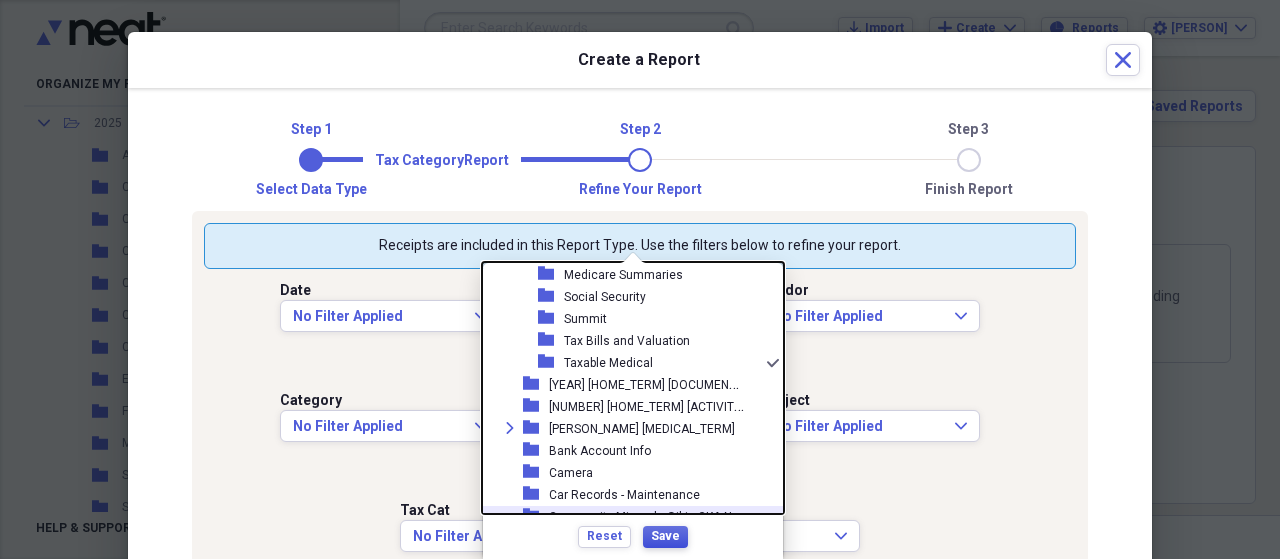 click on "Save" at bounding box center (665, 536) 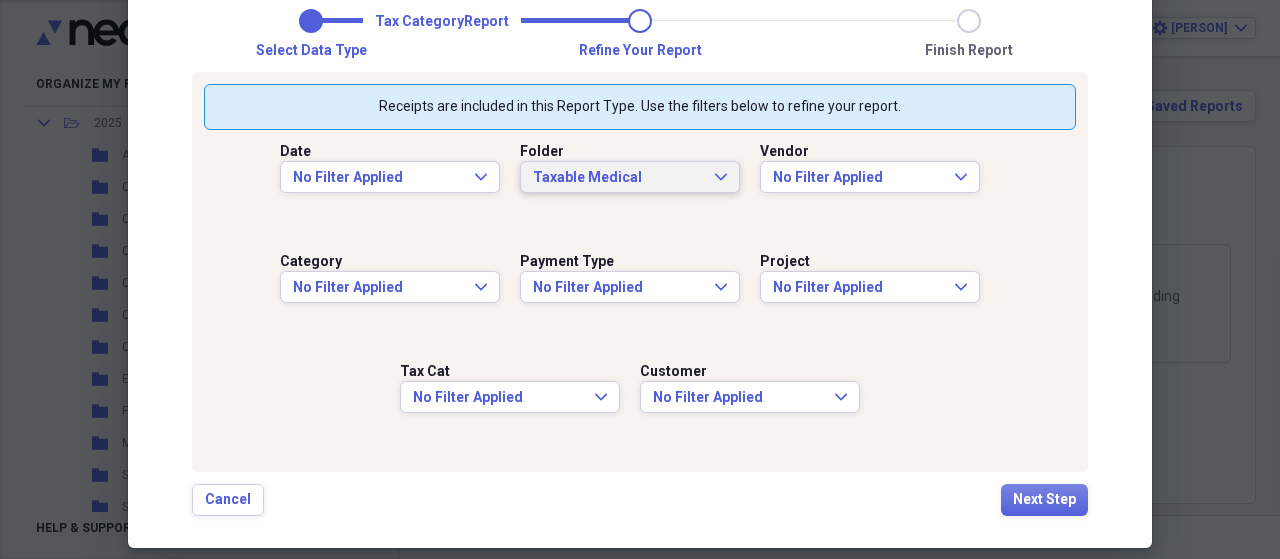 scroll, scrollTop: 160, scrollLeft: 0, axis: vertical 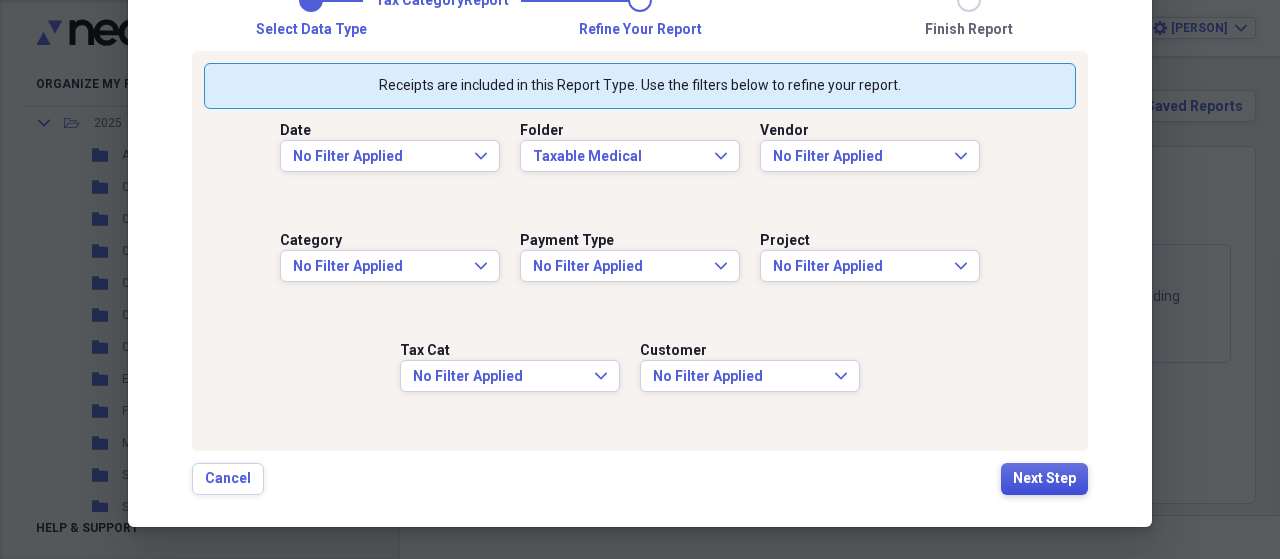 click on "Next Step" at bounding box center (1044, 479) 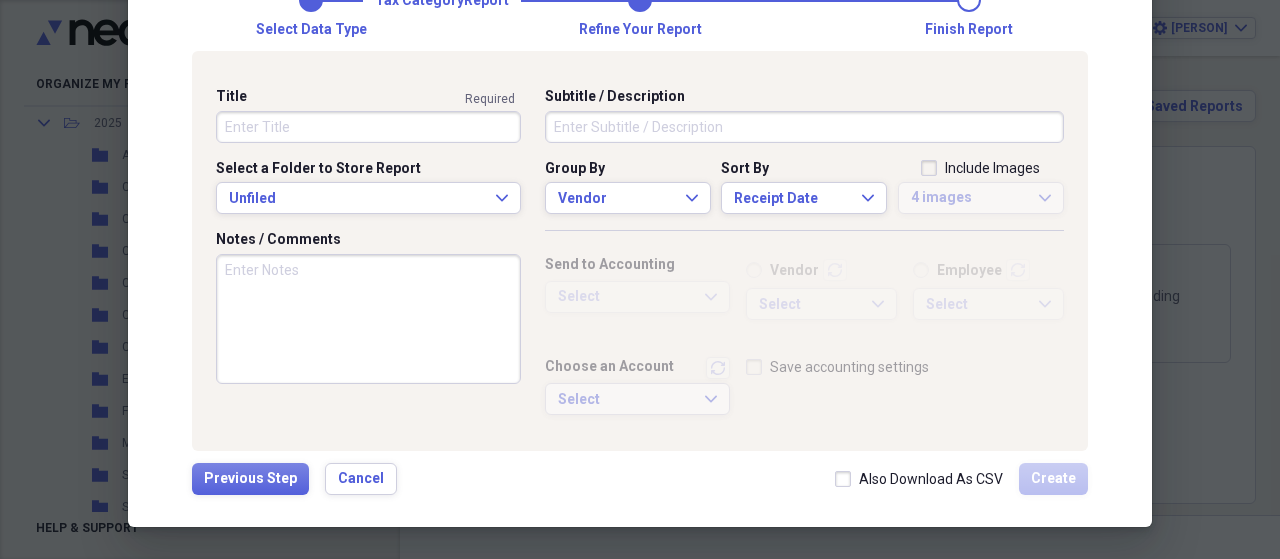 click on "Title" at bounding box center (368, 127) 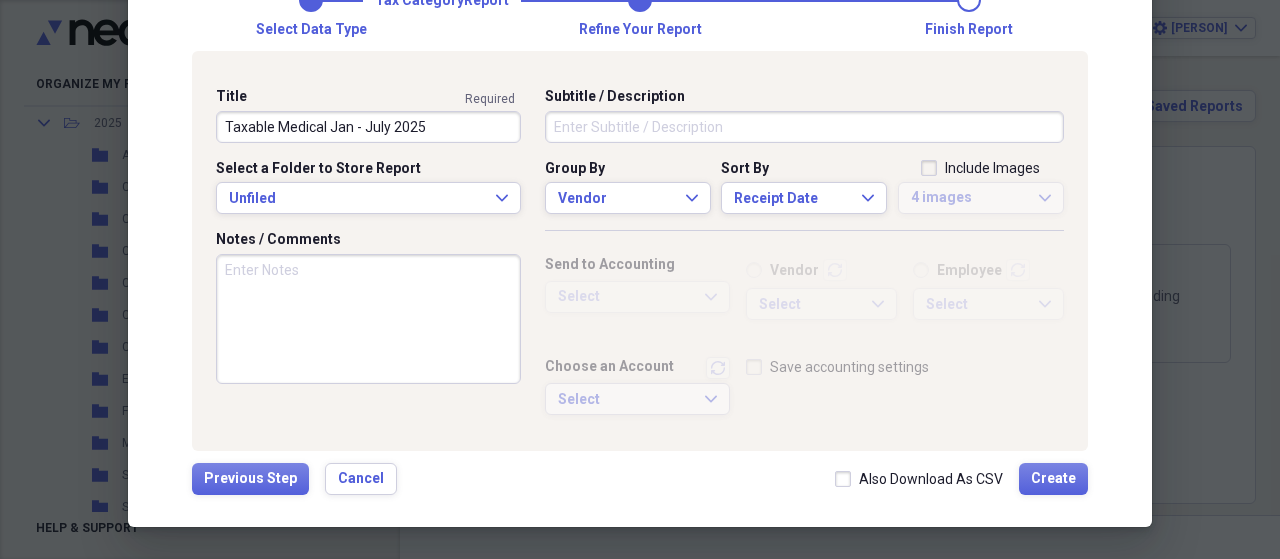 type on "Taxable Medical Jan - July 2025" 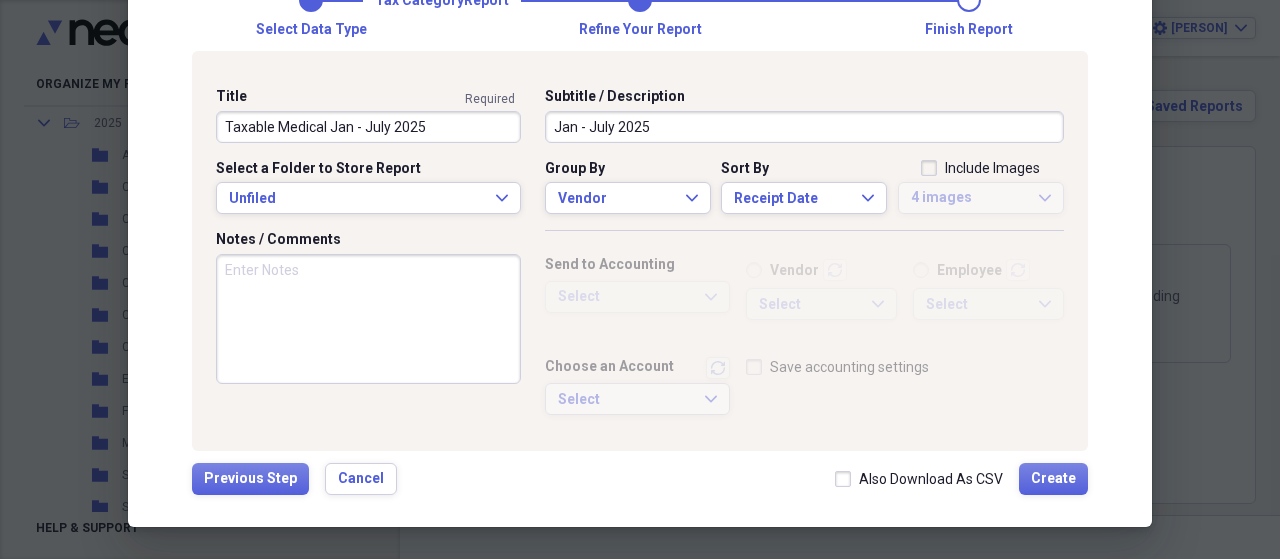 type on "Jan - July 2025" 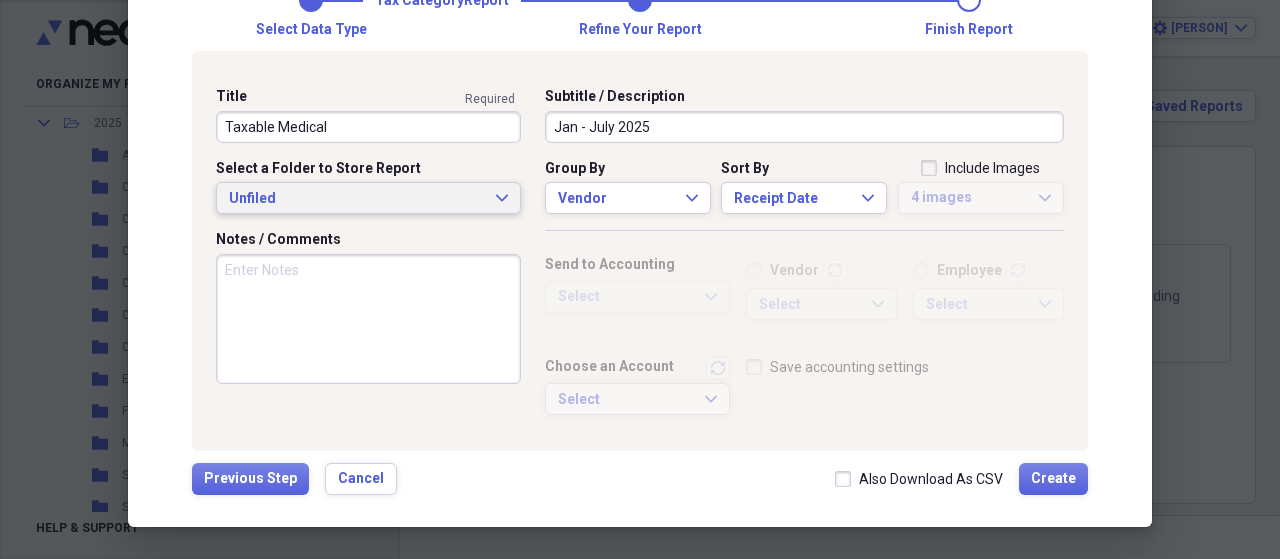 type on "Taxable Medical" 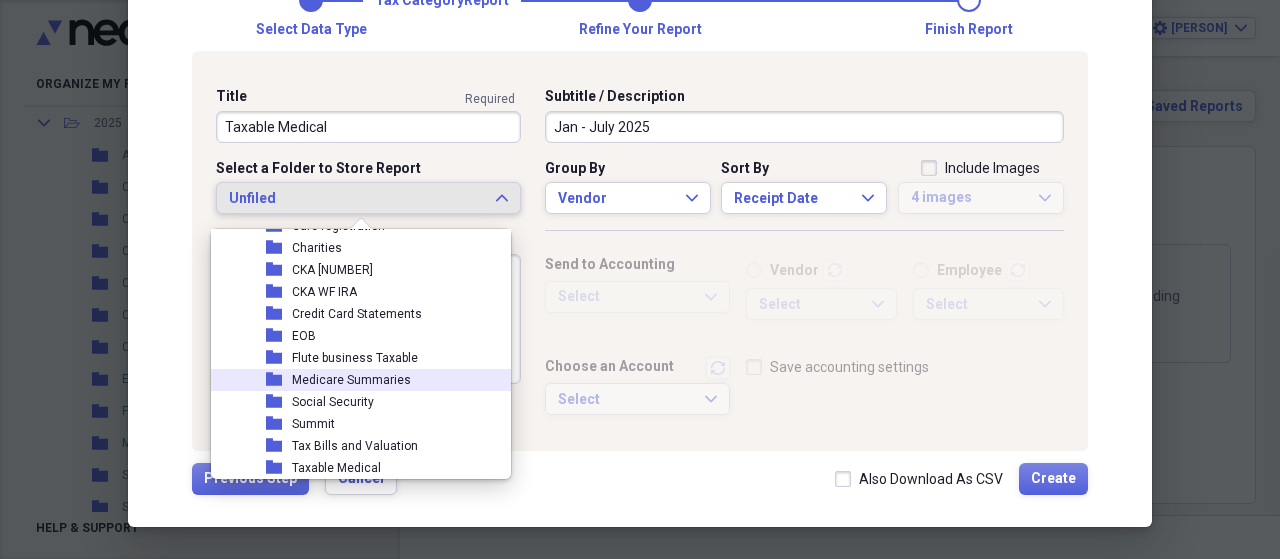 scroll, scrollTop: 300, scrollLeft: 0, axis: vertical 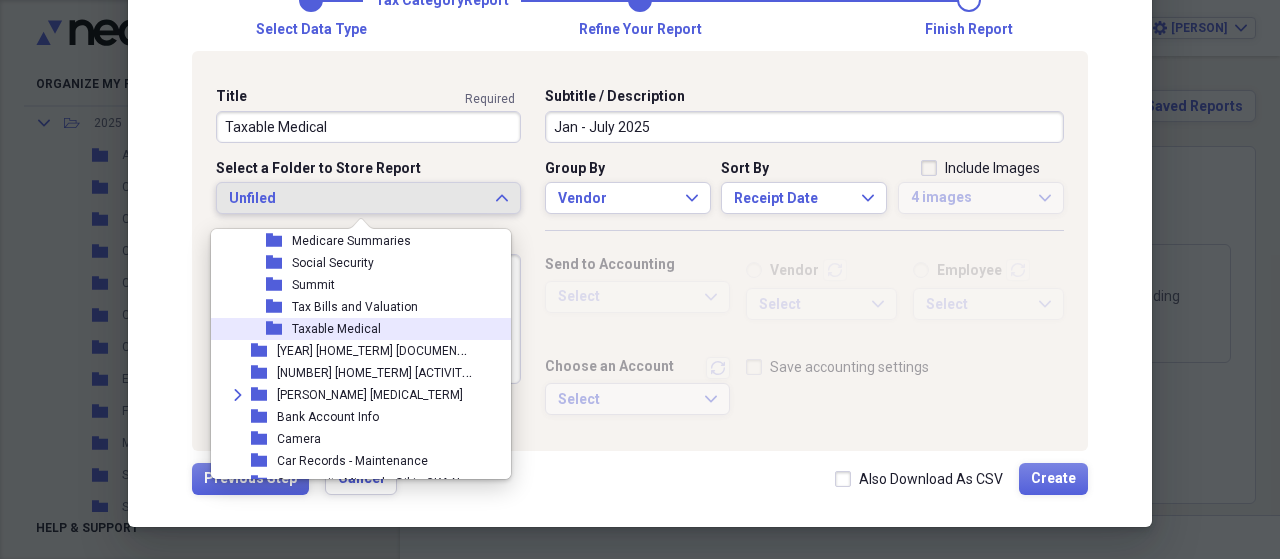 click on "Taxable Medical" at bounding box center (336, 329) 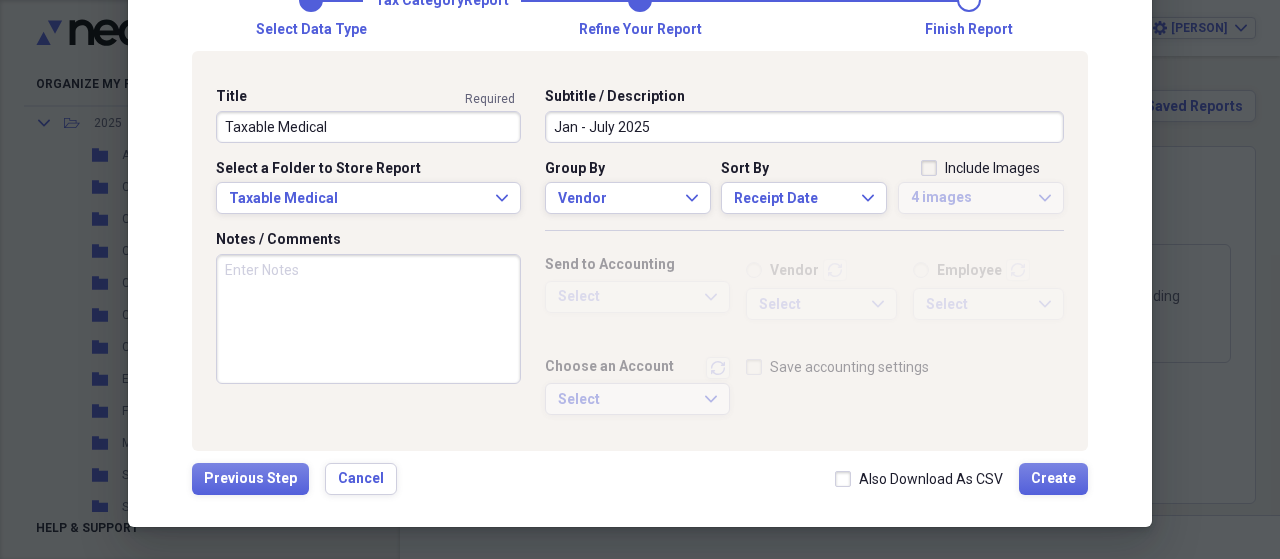 click on "Include Images" at bounding box center [980, 168] 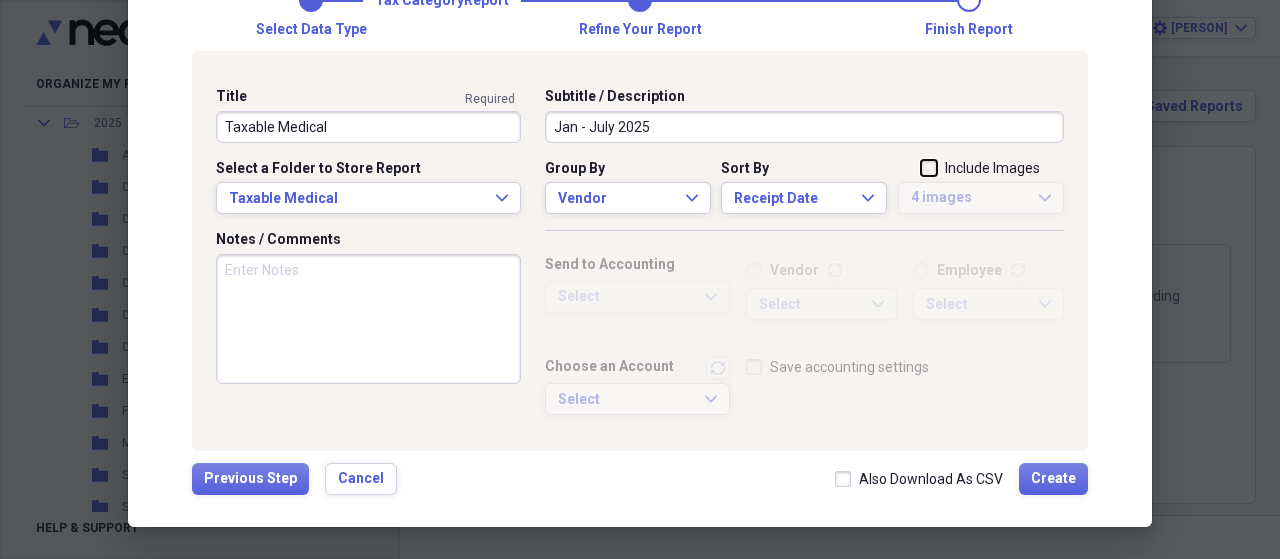 click on "Include Images" at bounding box center (921, 170) 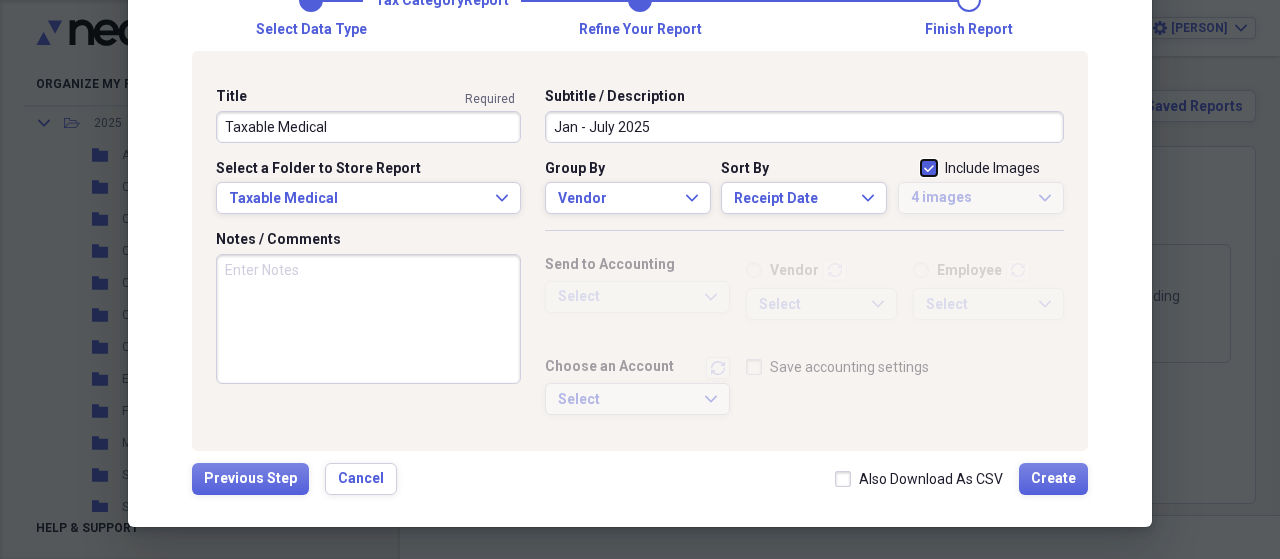 checkbox on "true" 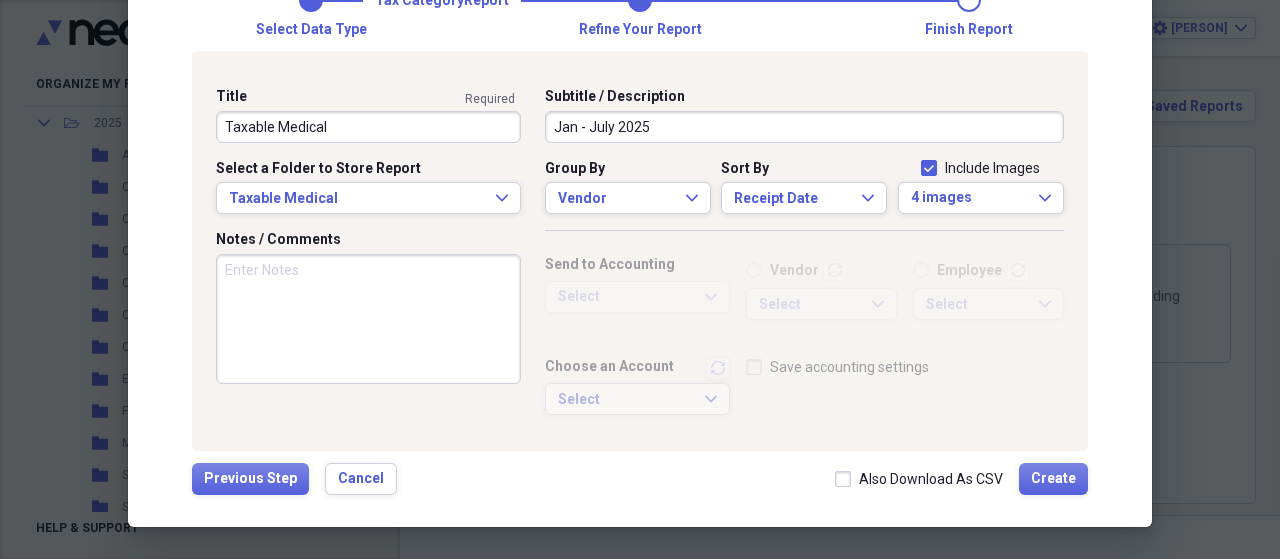 click on "Notes / Comments" at bounding box center (368, 319) 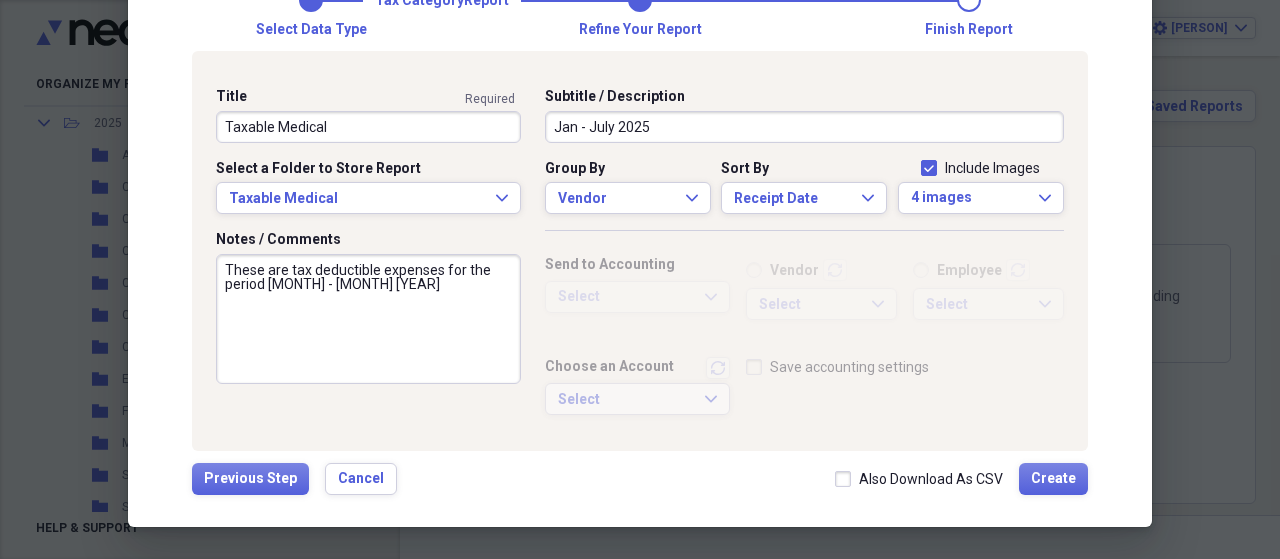 click on "These are tax deductible expenses for the period [MONTH] - [MONTH] [YEAR]" at bounding box center (368, 319) 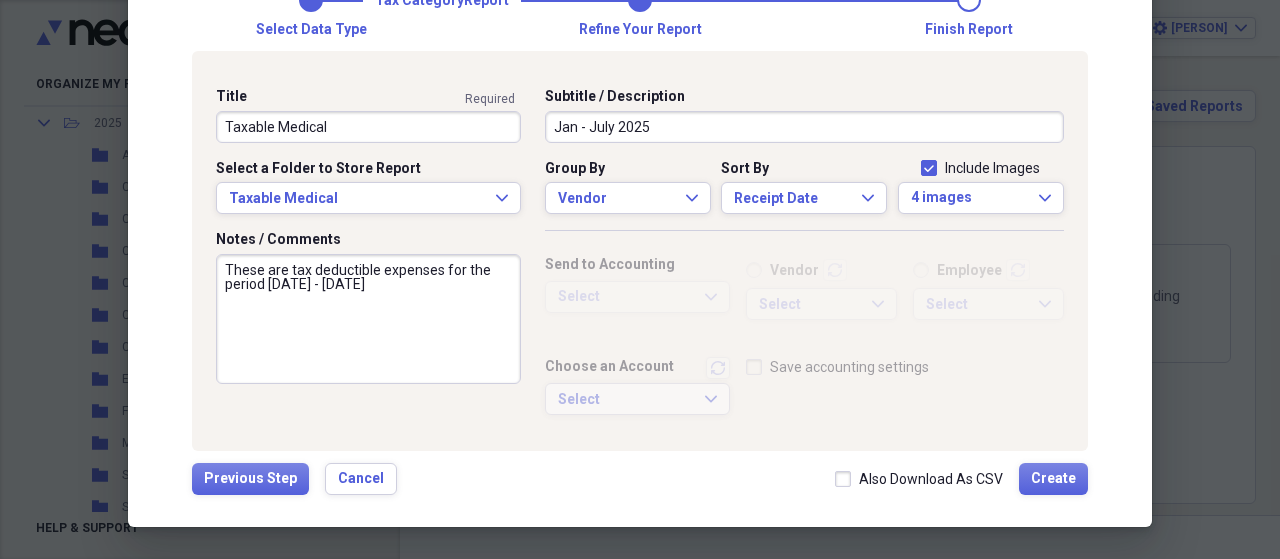 click on "These are tax deductible expenses for the period [DATE] - [DATE]" at bounding box center (368, 319) 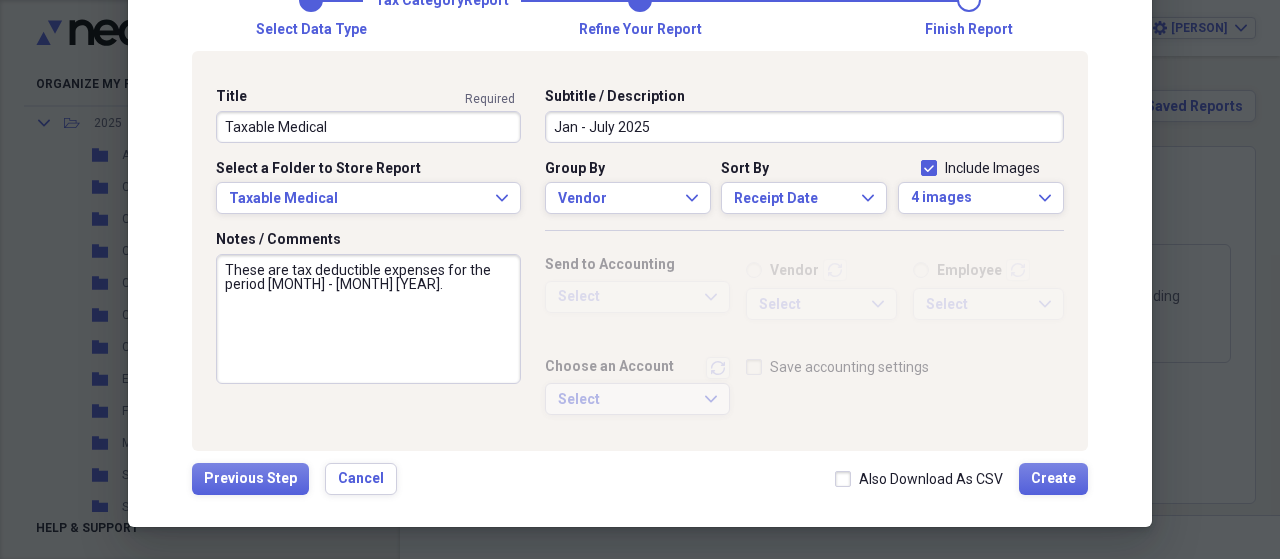 click on "These are tax deductible expenses for the period [MONTH] - [MONTH] [YEAR]." at bounding box center [368, 319] 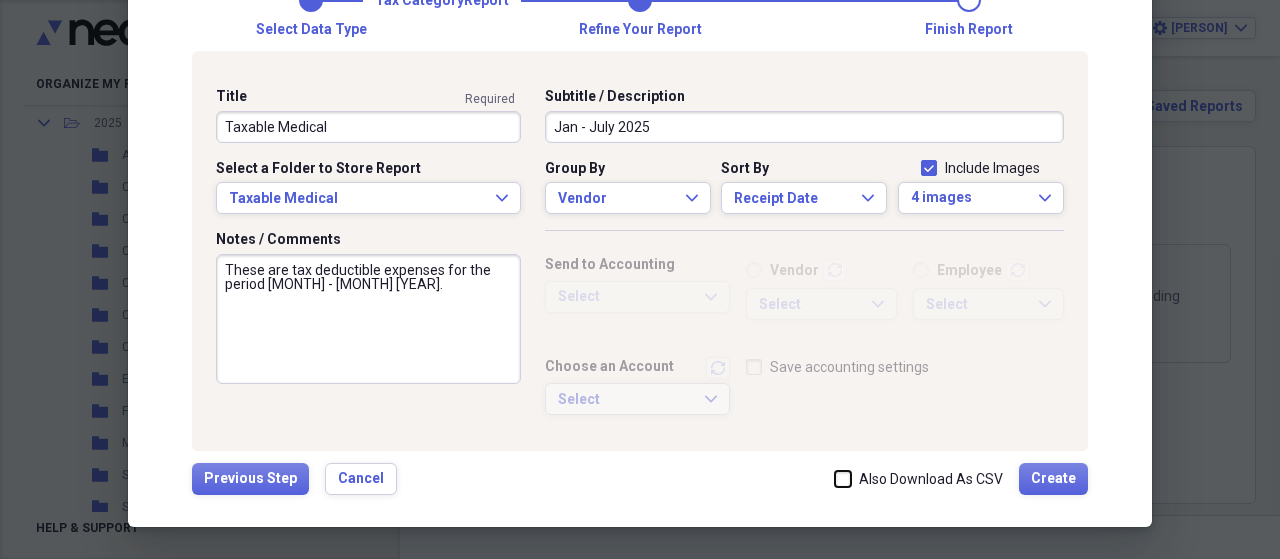 click on "Also Download As CSV" at bounding box center [835, 479] 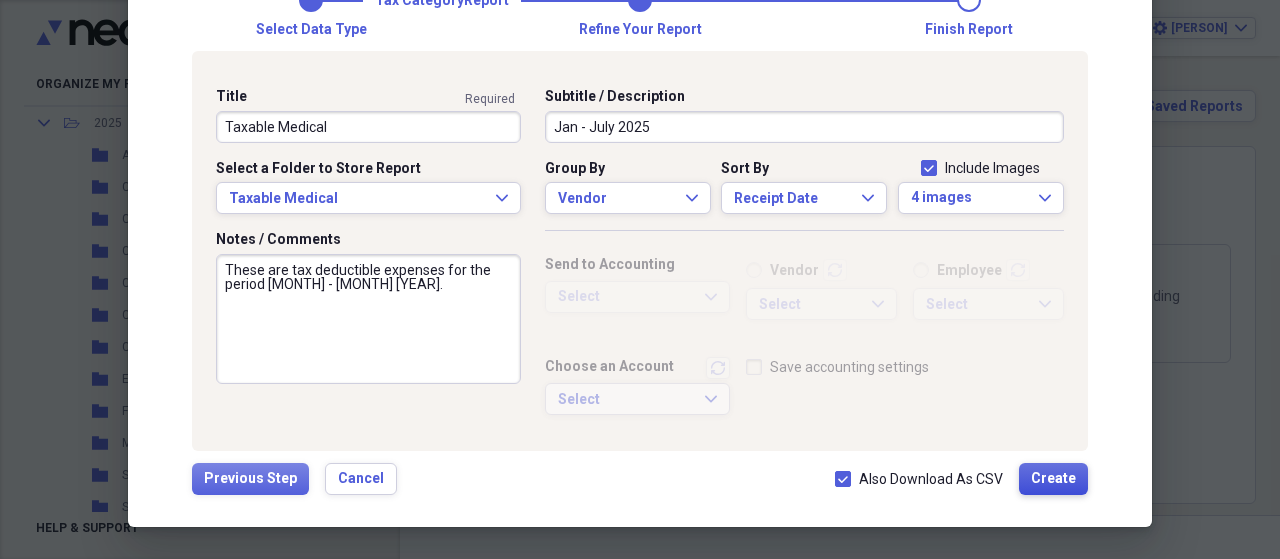 click on "Create" at bounding box center [1053, 479] 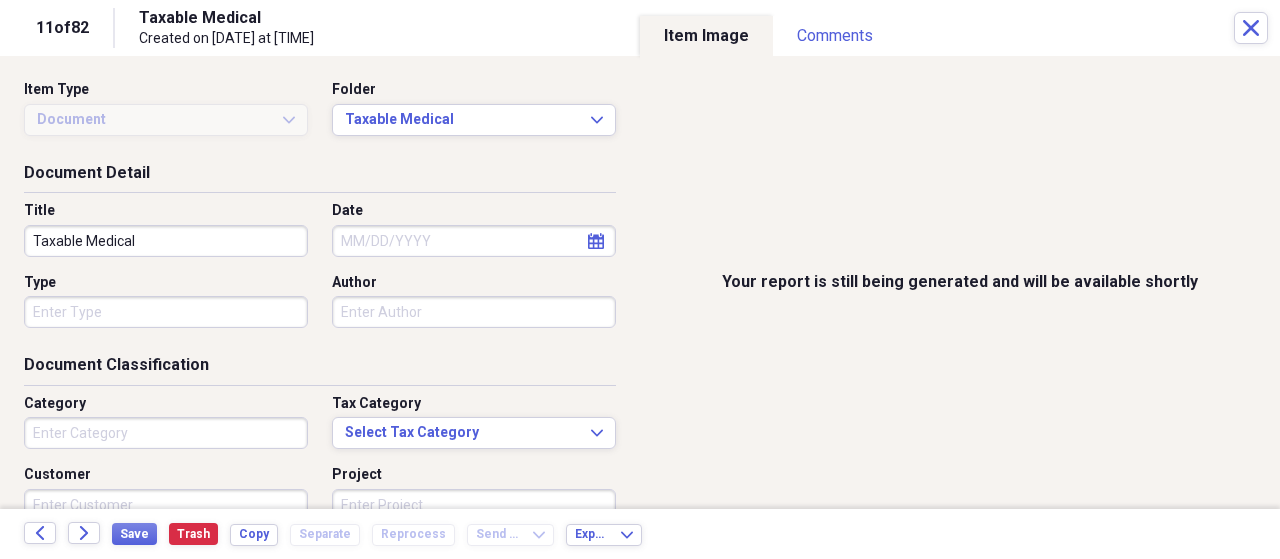 type on "Health" 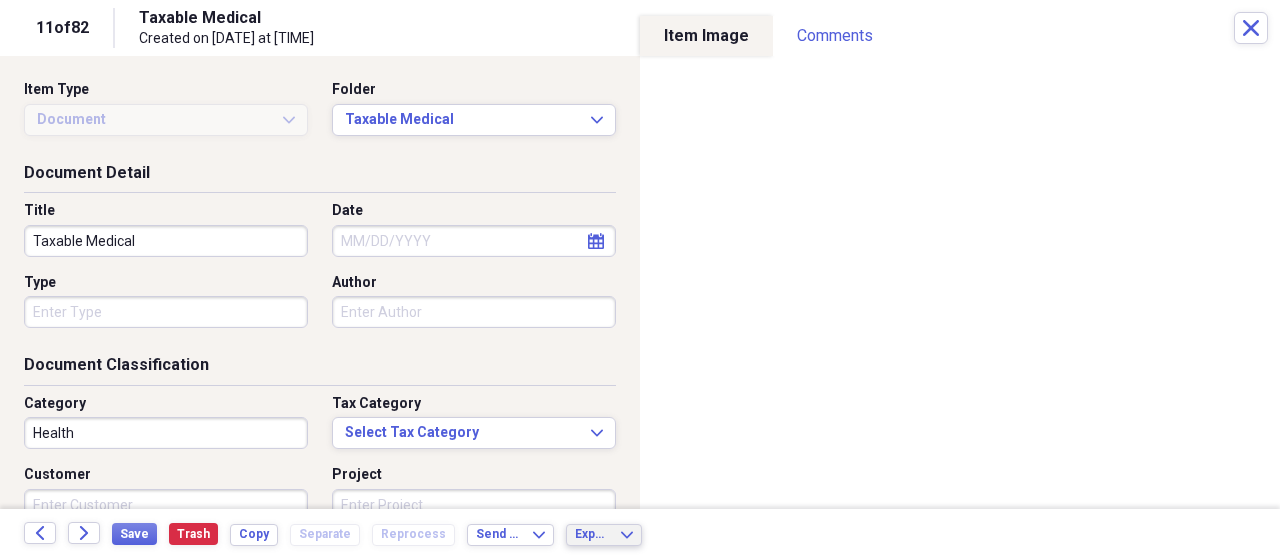 click on "Export" at bounding box center [592, 534] 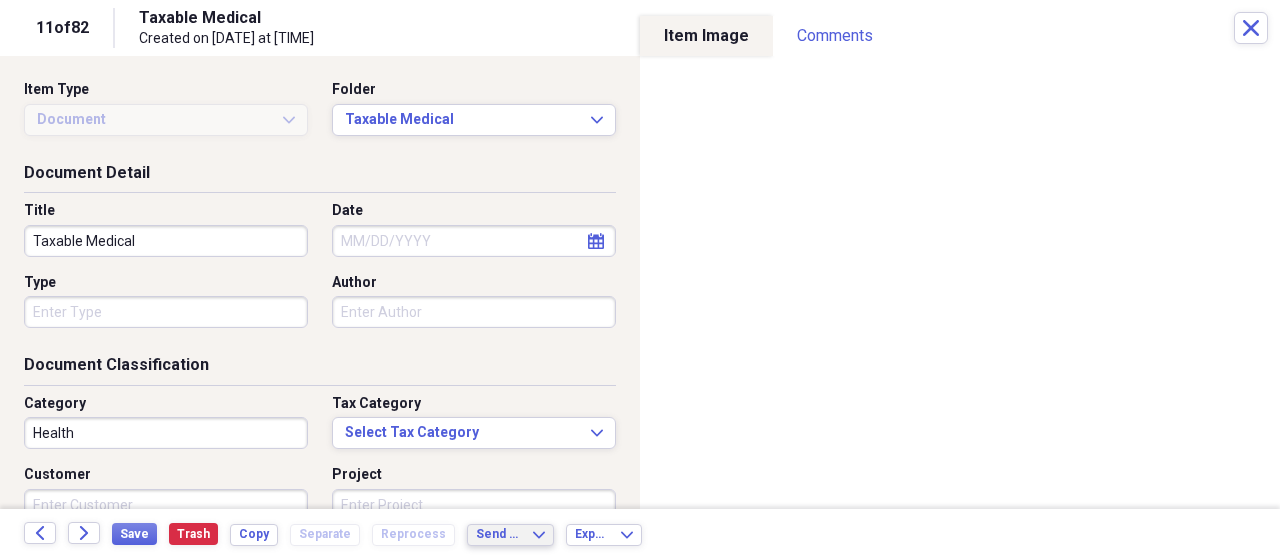 click on "Send To" at bounding box center (498, 534) 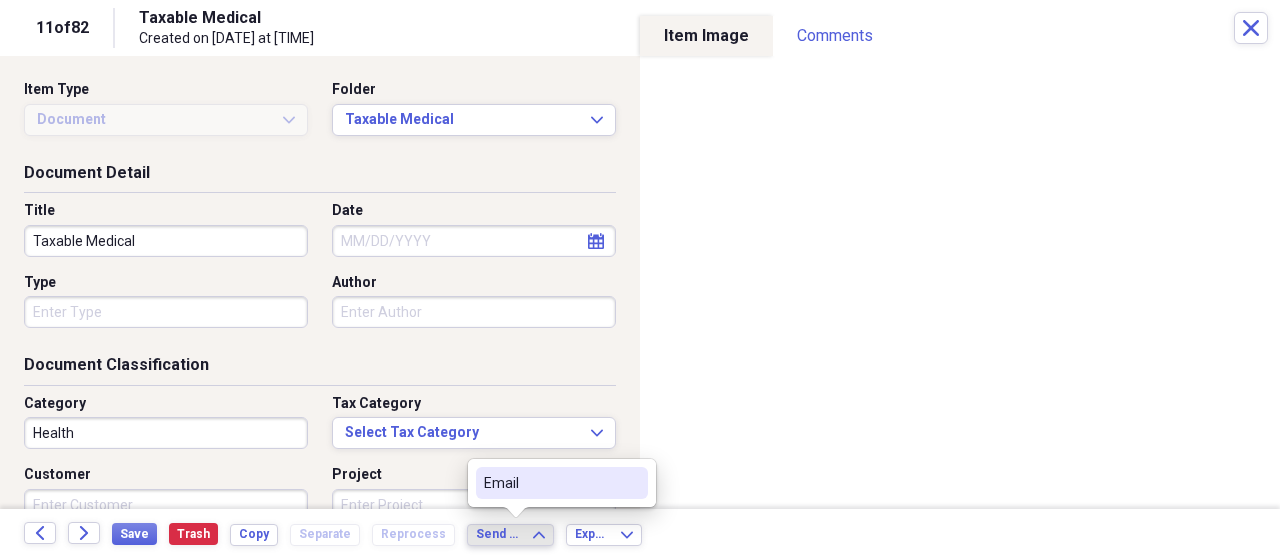 click on "Email" at bounding box center [550, 483] 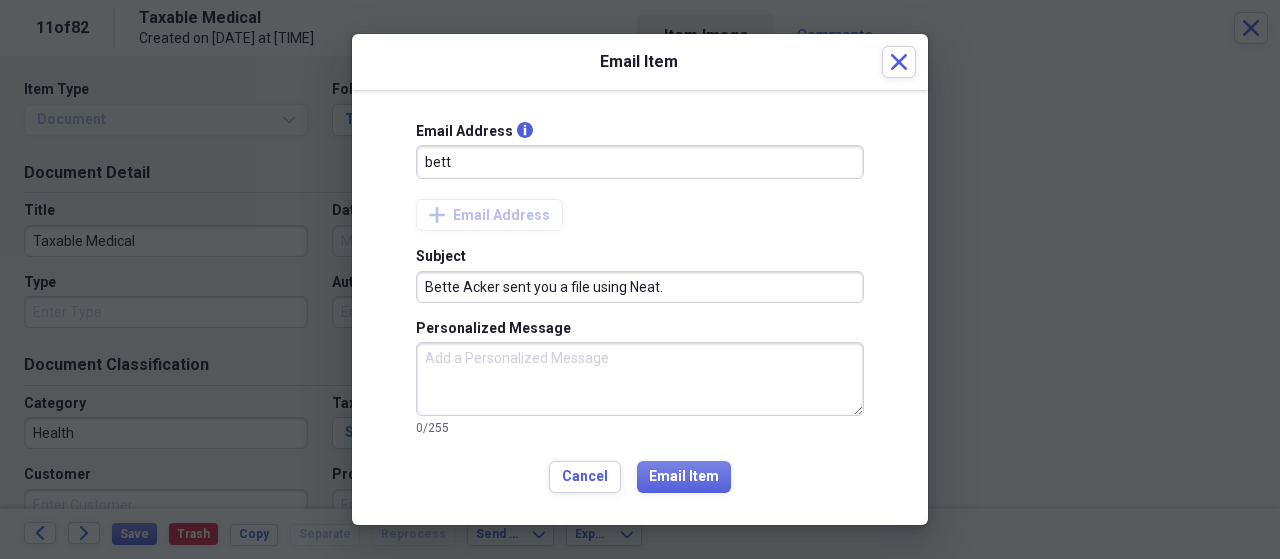 type on "[EMAIL]" 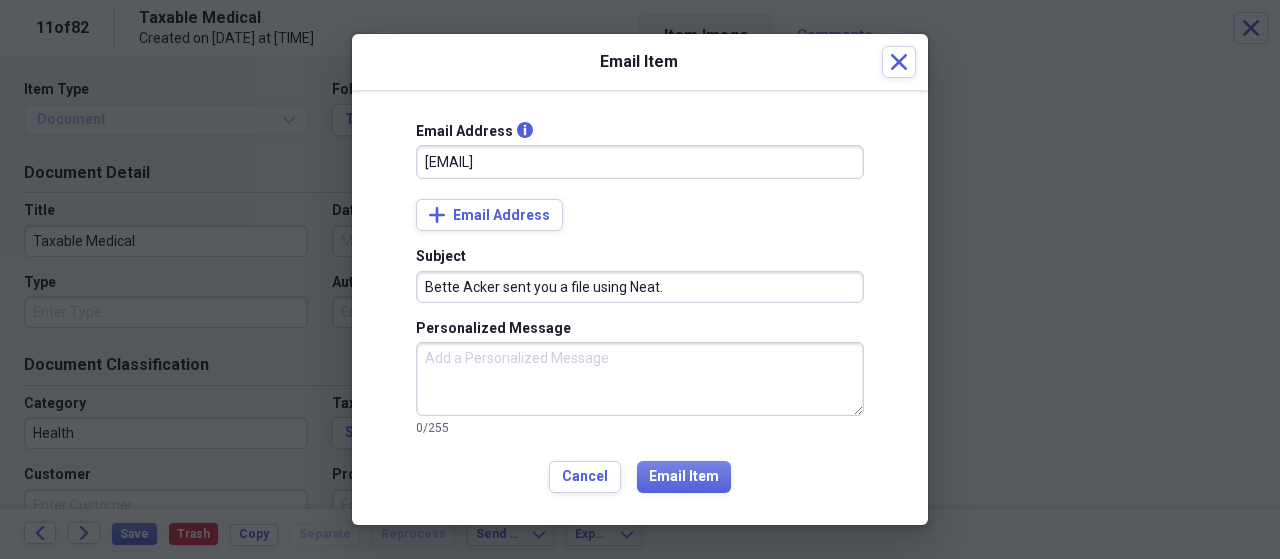 click on "Personalized Message" at bounding box center (640, 379) 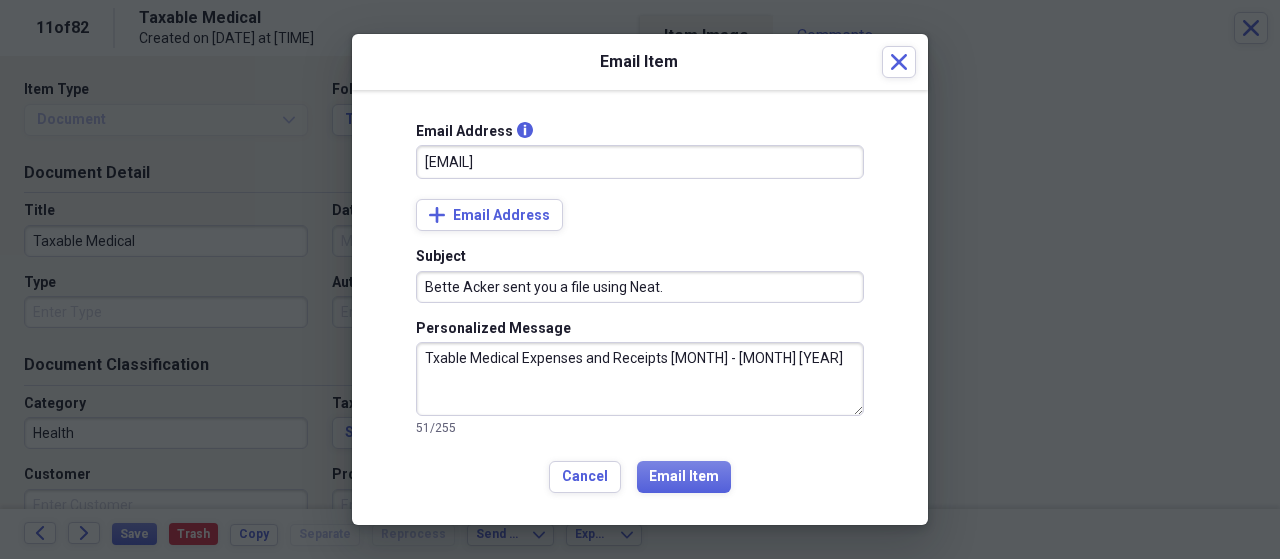click on "Txable Medical Expenses and Receipts [MONTH] - [MONTH] [YEAR]" at bounding box center (640, 379) 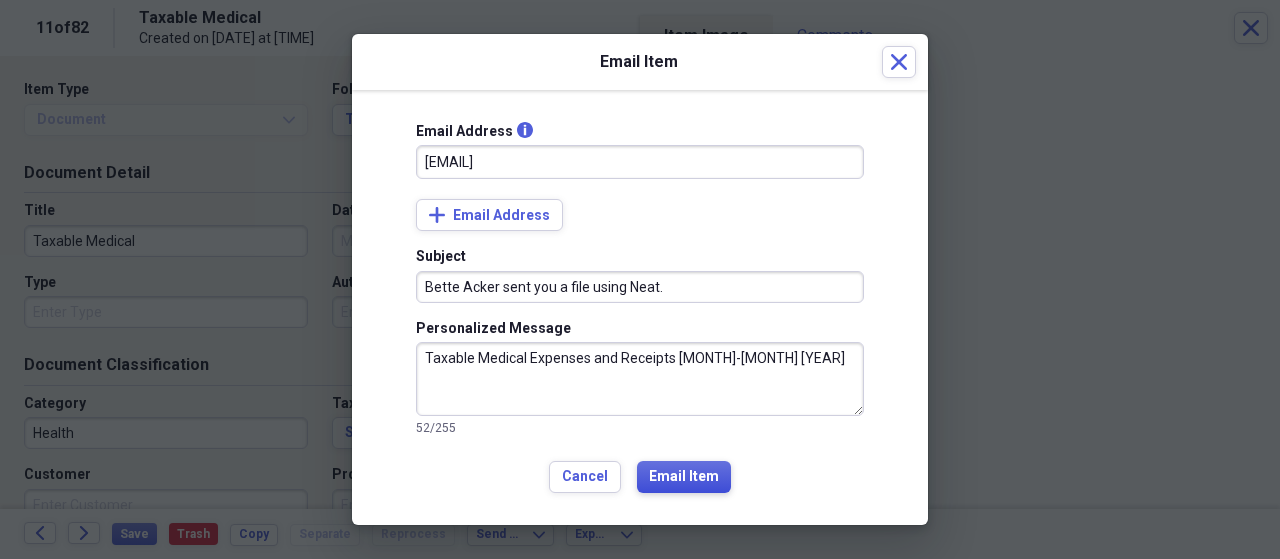 type on "Taxable Medical Expenses and Receipts [MONTH]-[MONTH] [YEAR]" 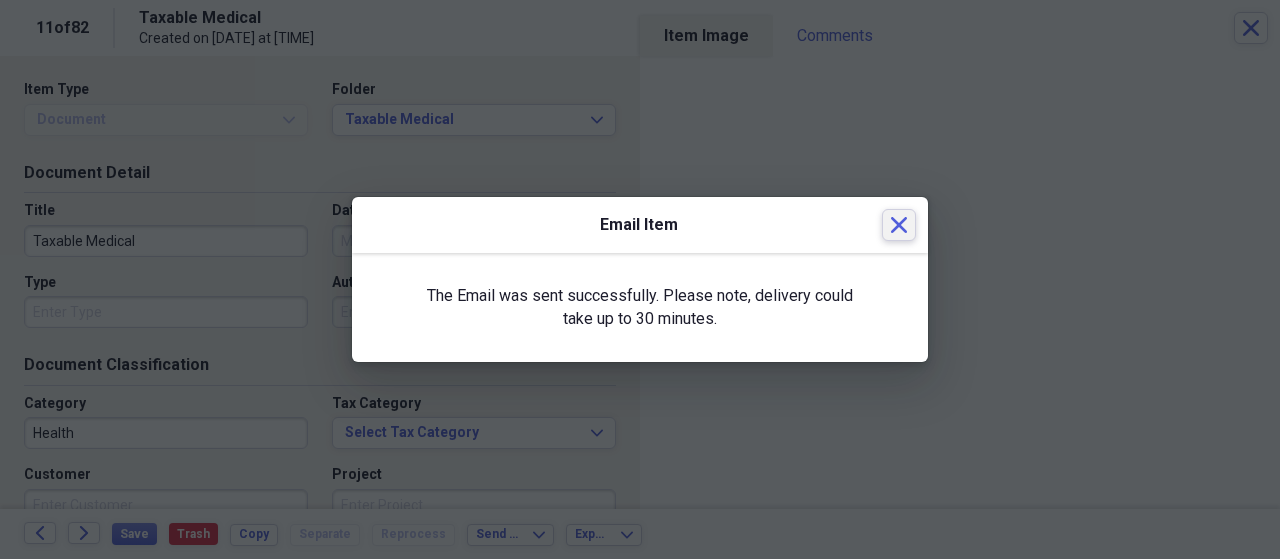 click on "Close" 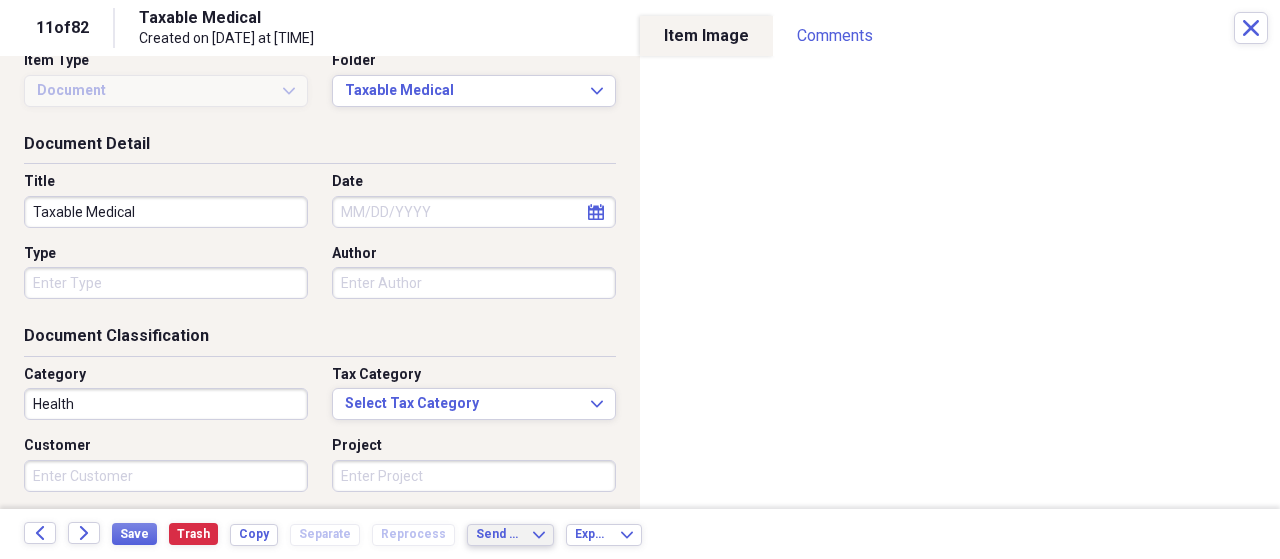 scroll, scrollTop: 0, scrollLeft: 0, axis: both 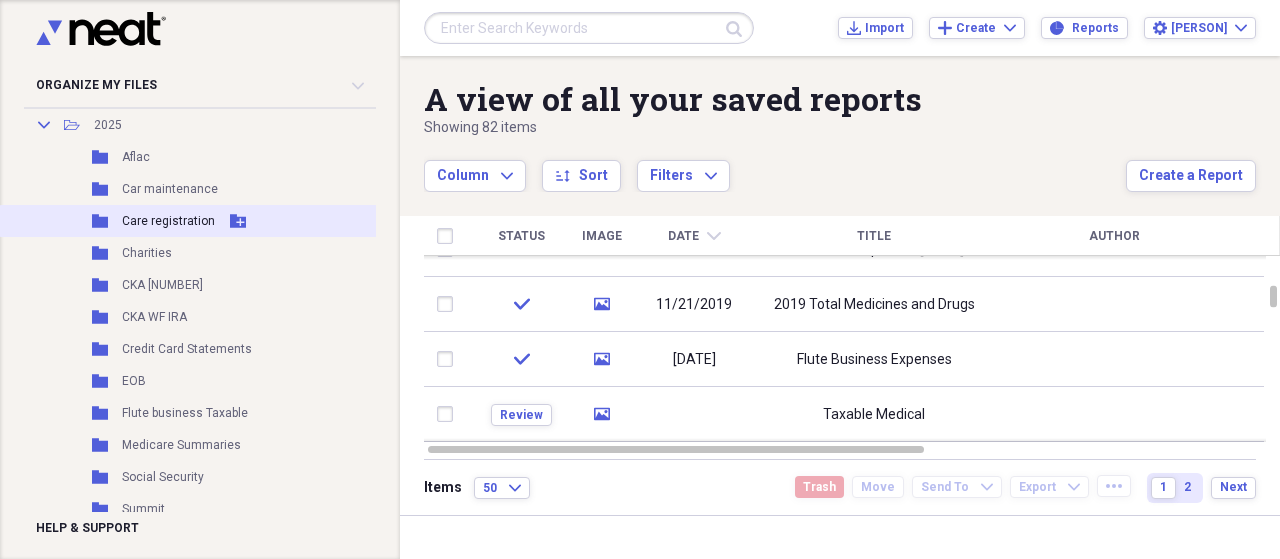 click on "Care registration" at bounding box center [168, 221] 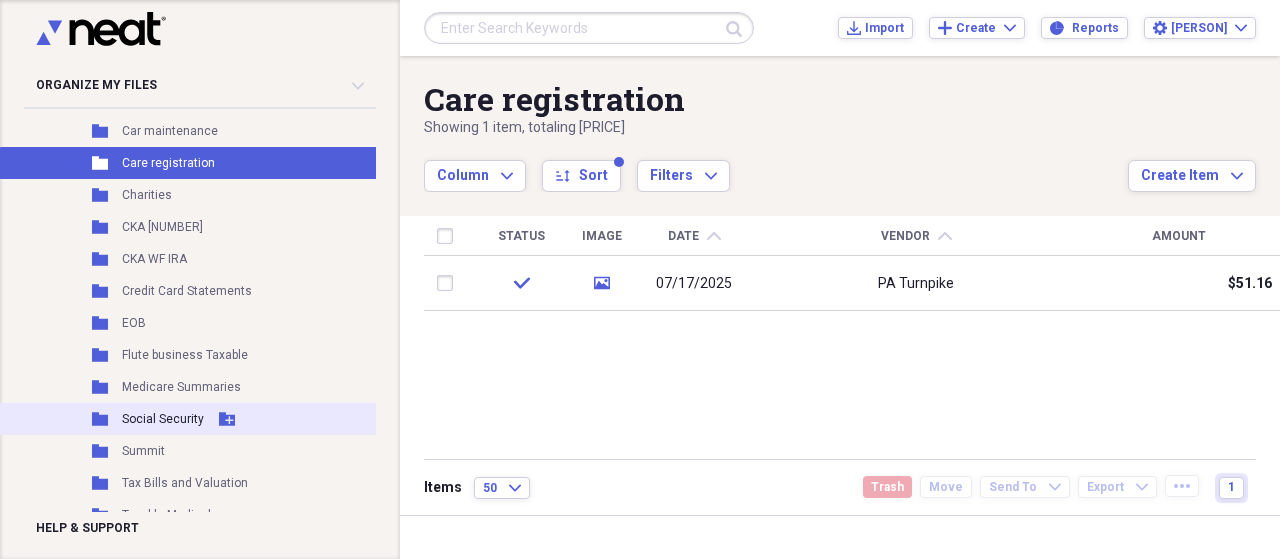 scroll, scrollTop: 300, scrollLeft: 0, axis: vertical 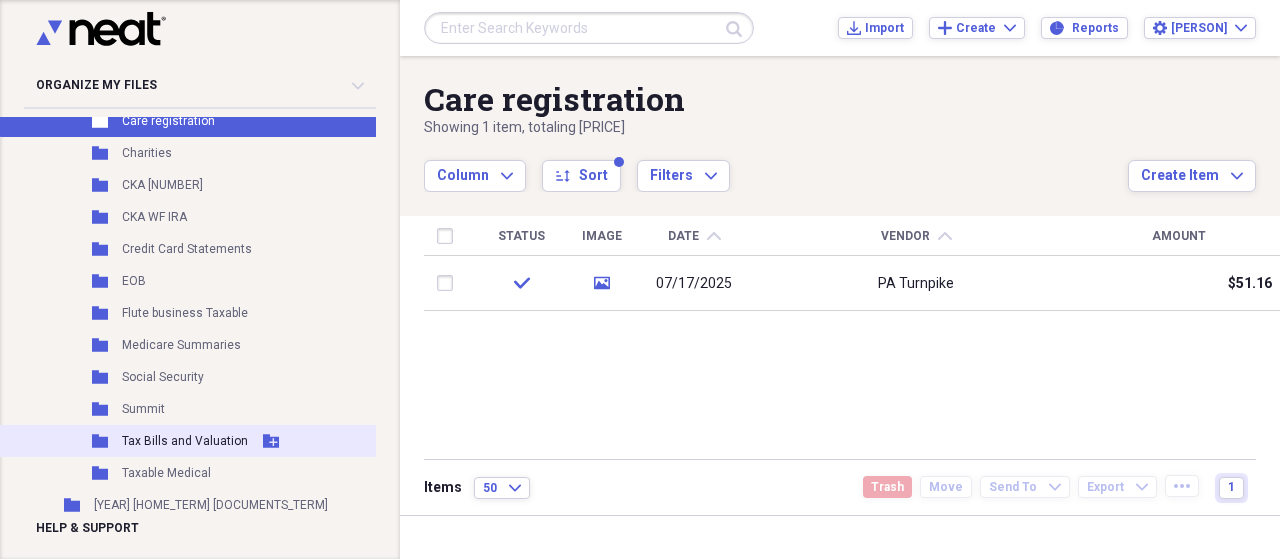 click on "Tax Bills and Valuation" at bounding box center (185, 441) 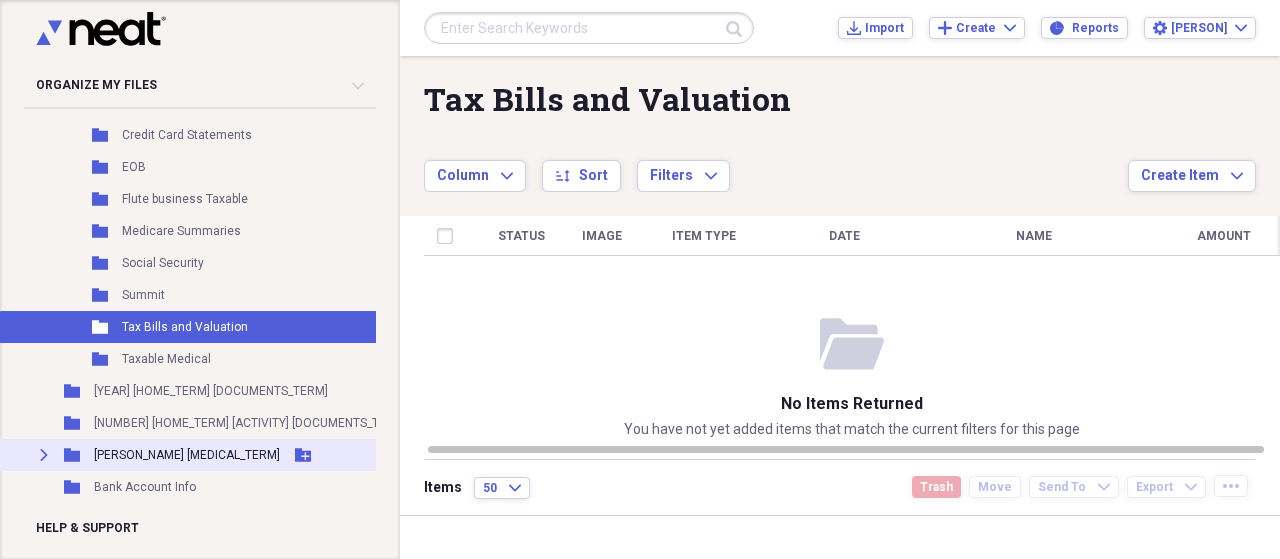 scroll, scrollTop: 500, scrollLeft: 0, axis: vertical 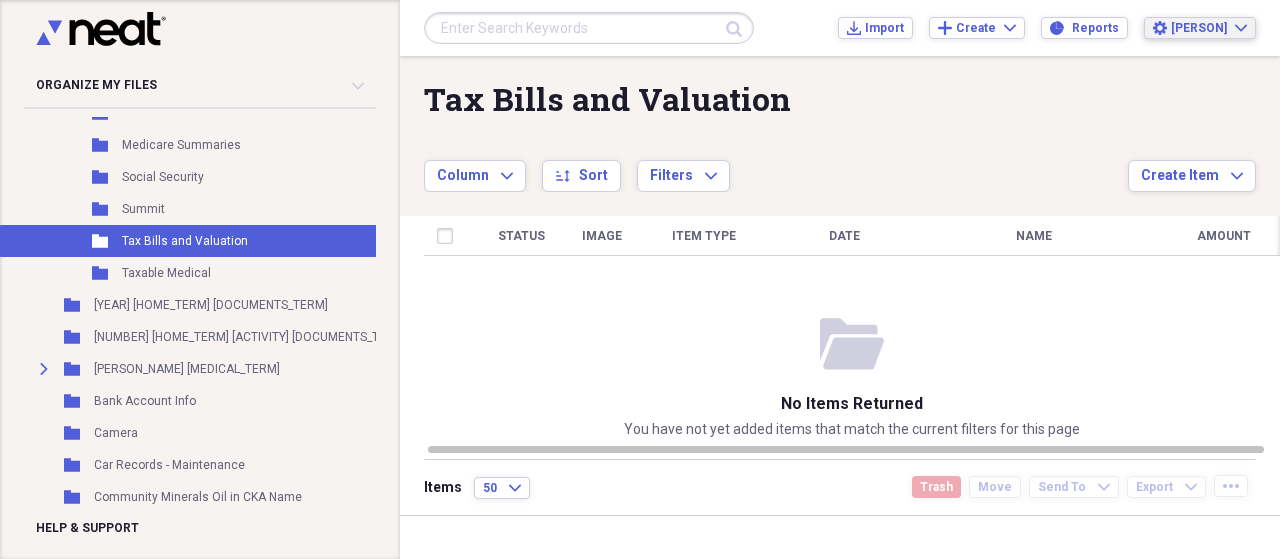 click on "Expand" 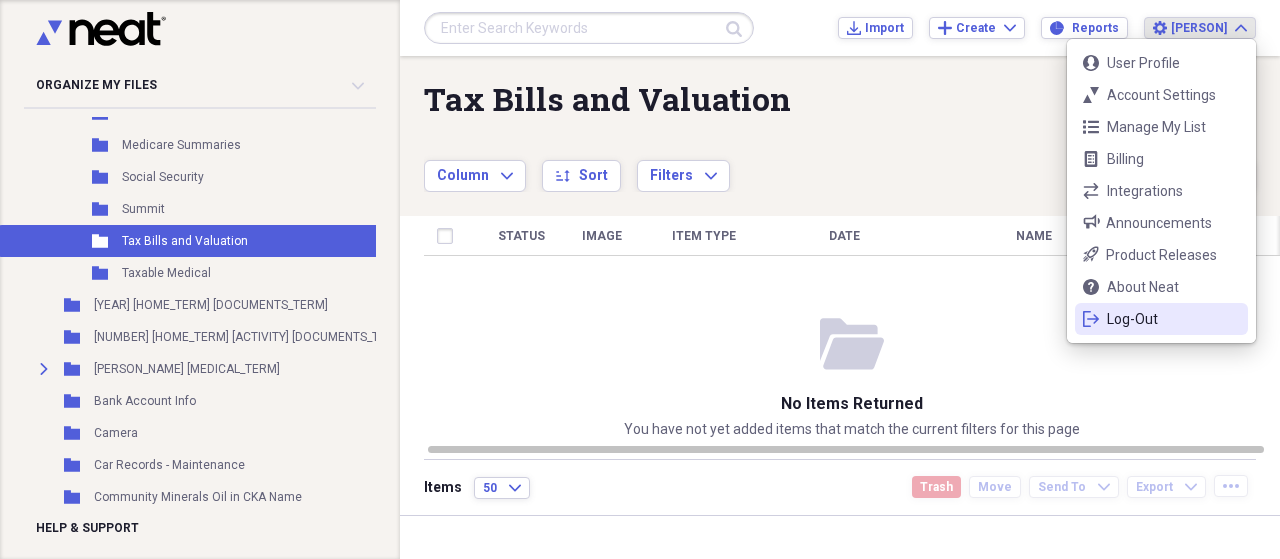click on "Log-Out" at bounding box center [1161, 319] 